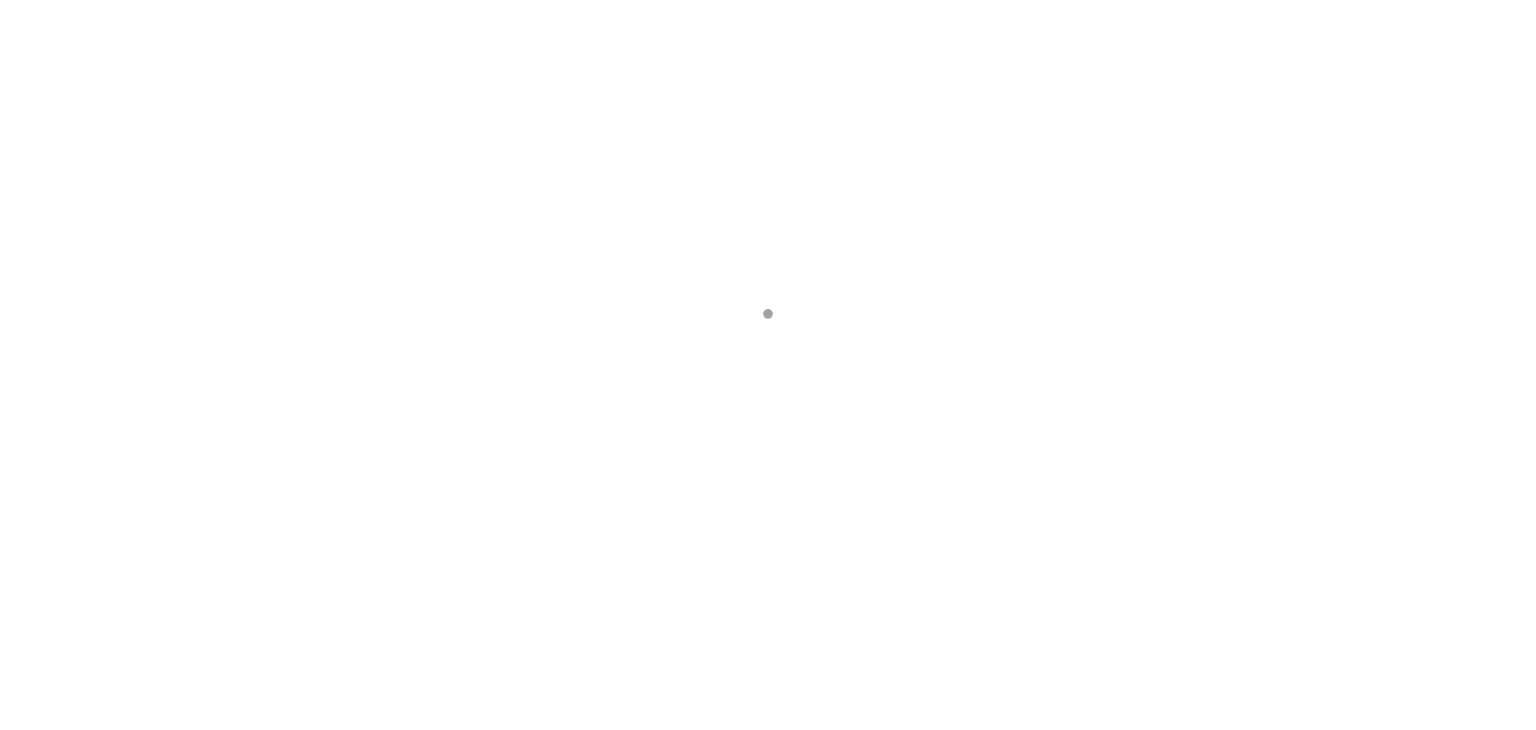 scroll, scrollTop: 0, scrollLeft: 0, axis: both 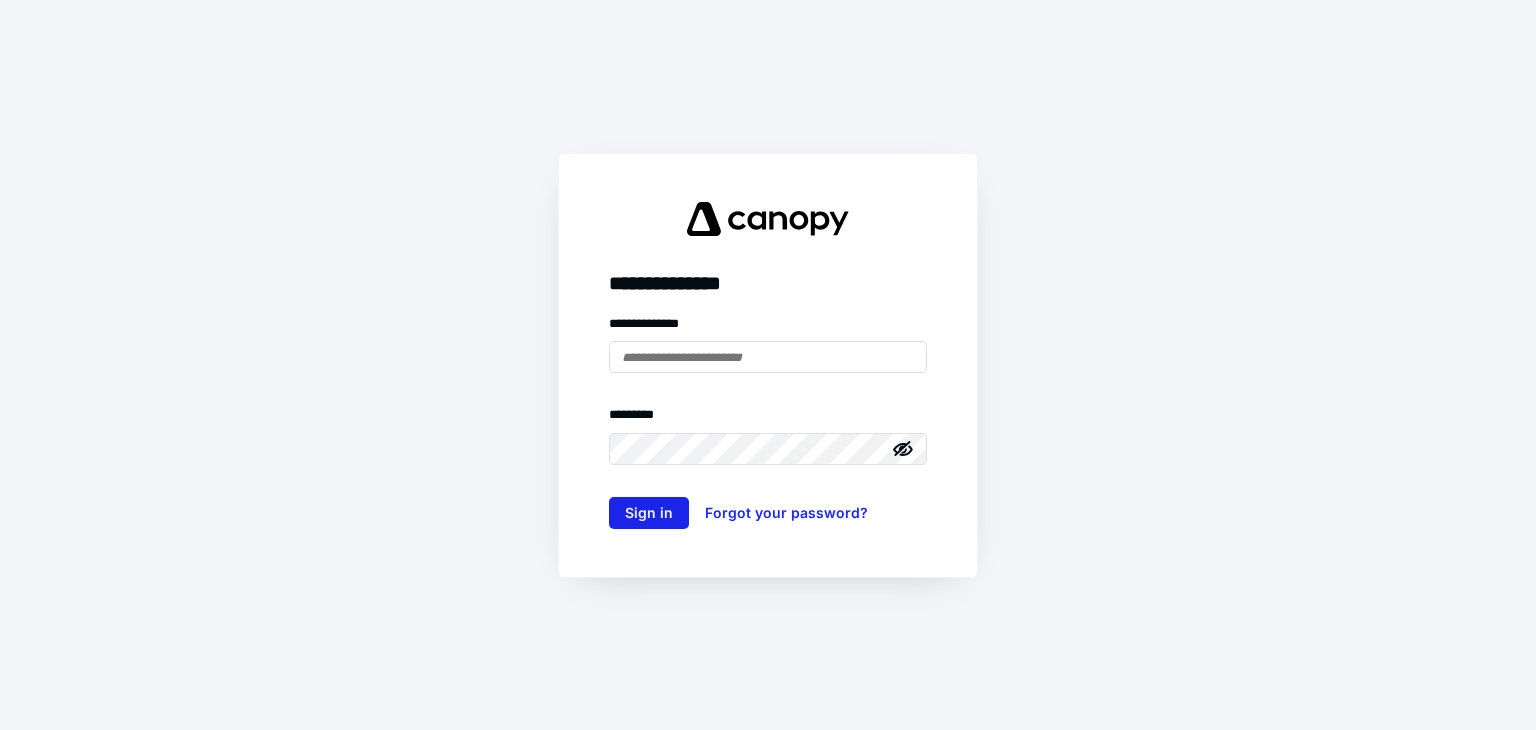 type on "**********" 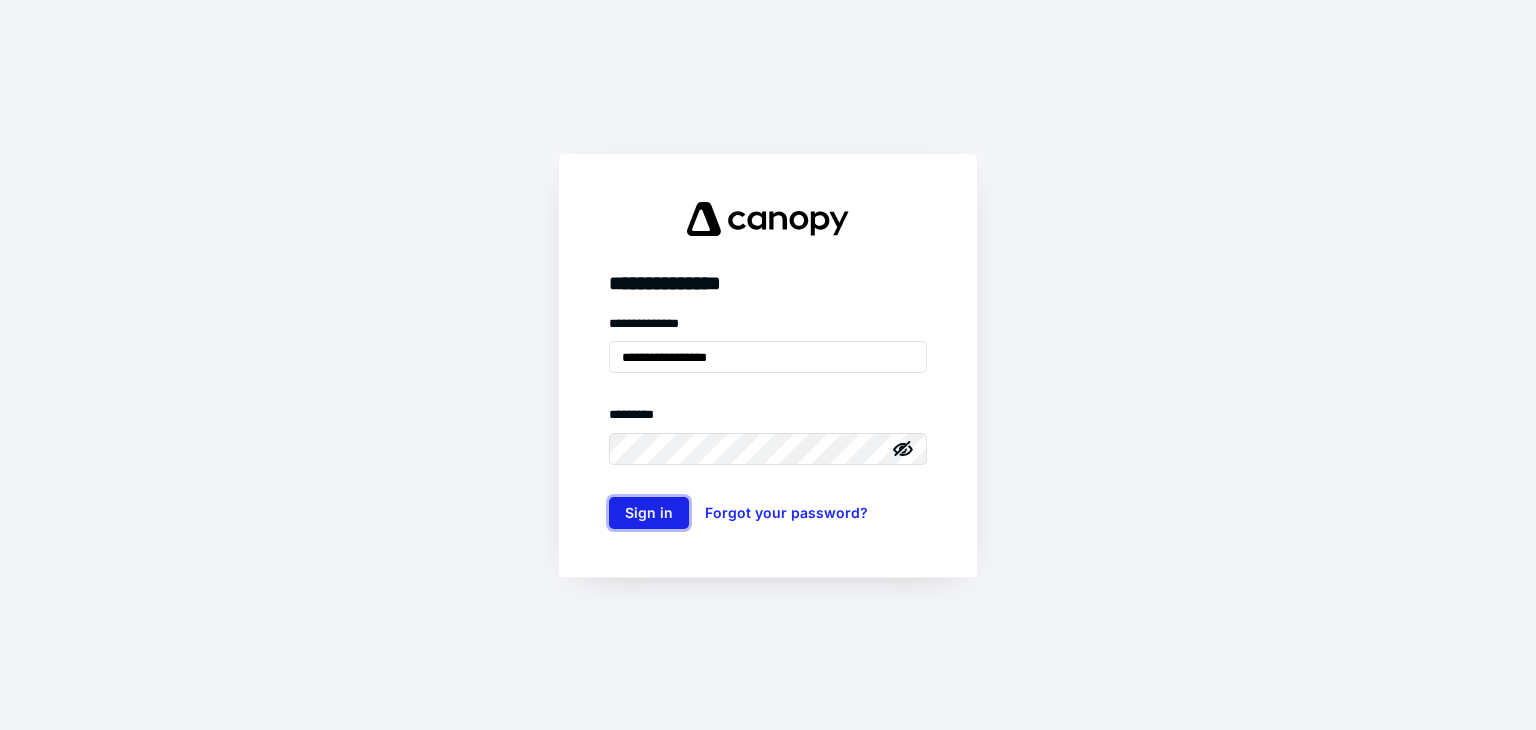 click on "Sign in" at bounding box center (649, 513) 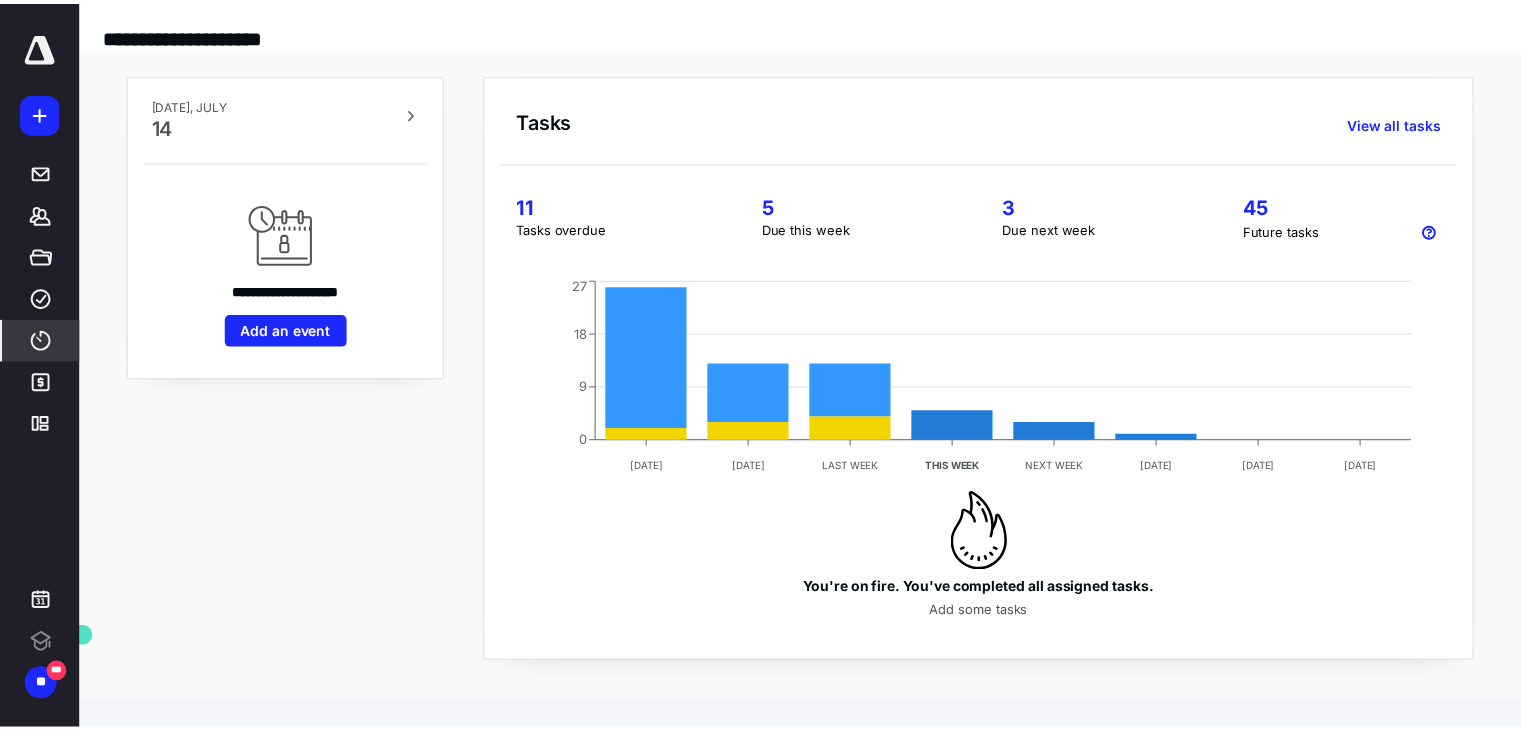 scroll, scrollTop: 0, scrollLeft: 0, axis: both 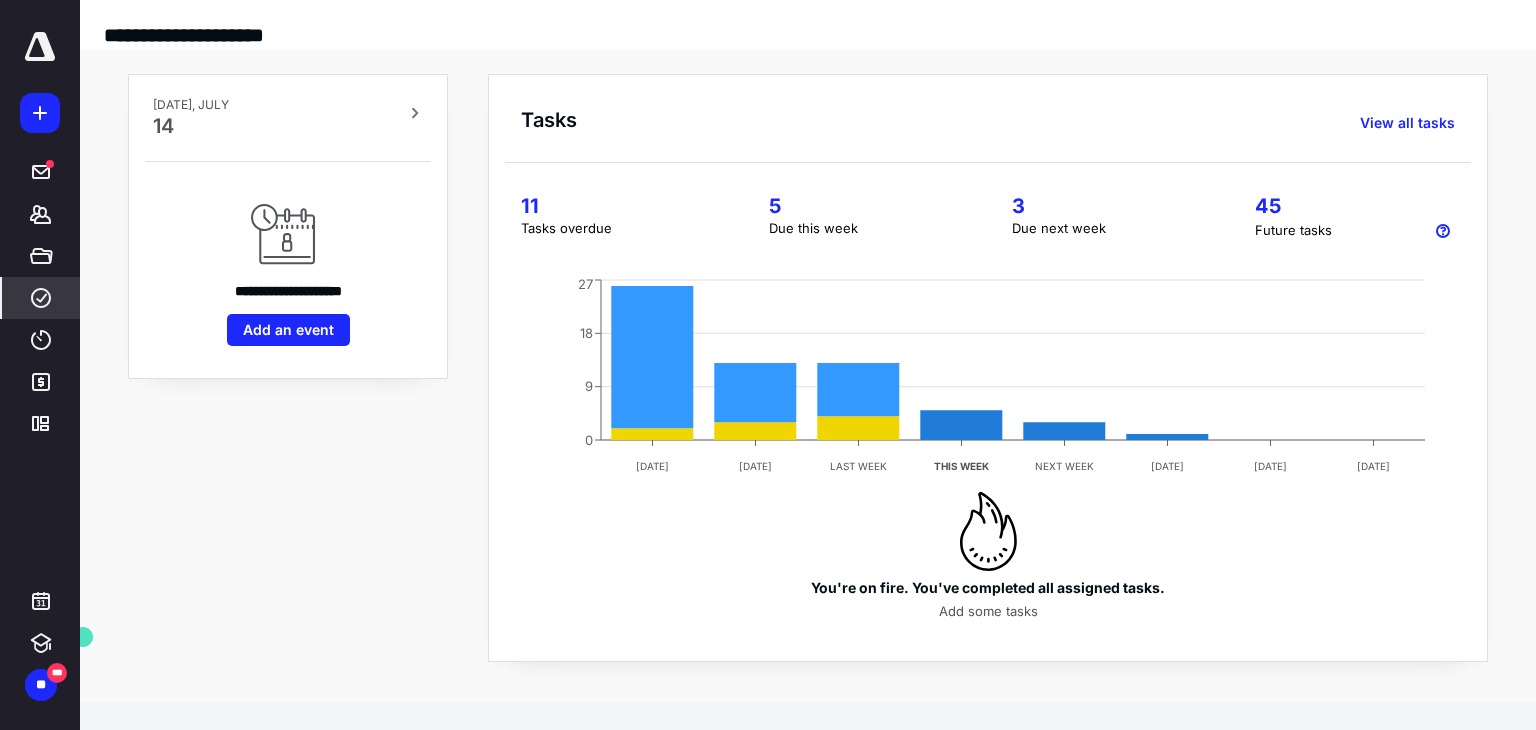 click on "****" at bounding box center (41, 298) 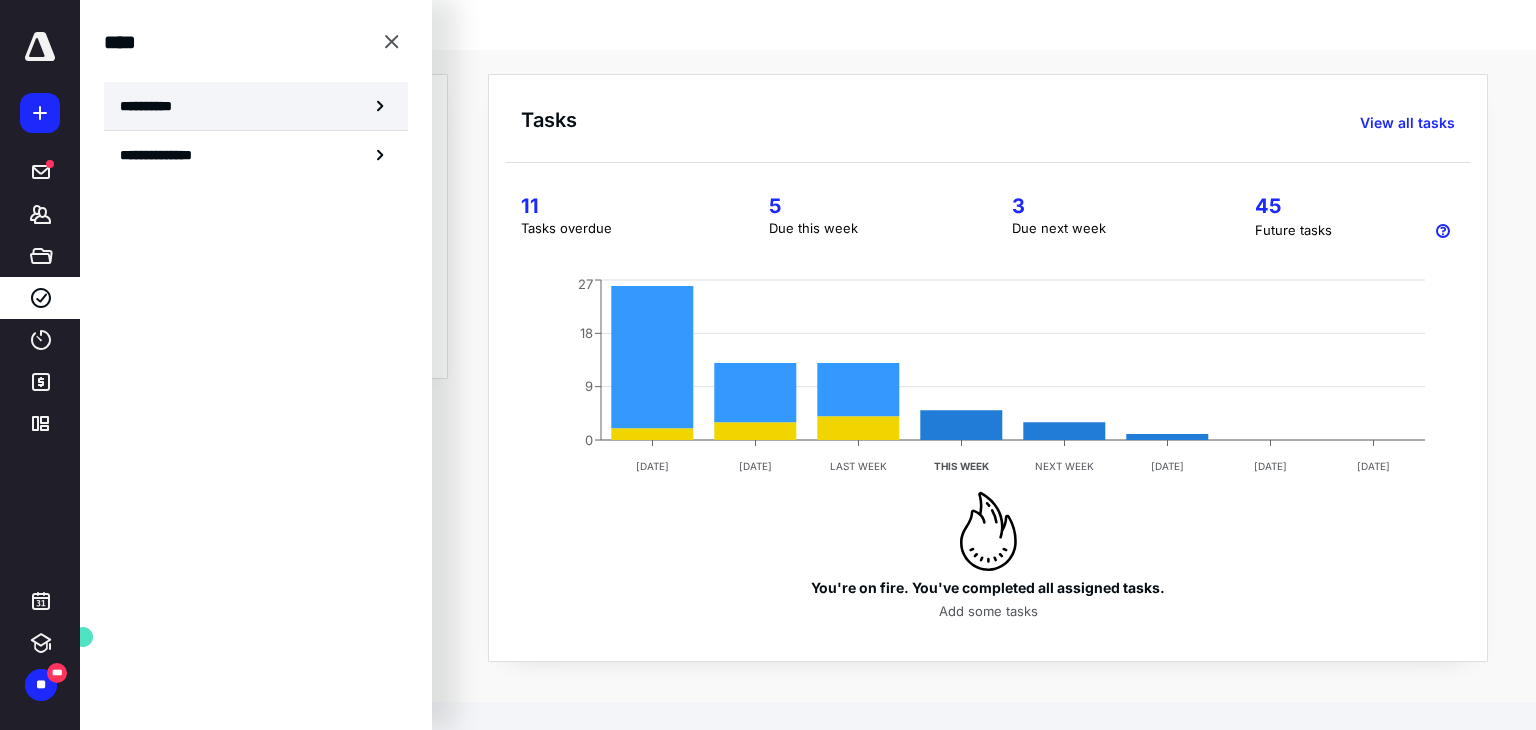 click on "**********" at bounding box center (153, 106) 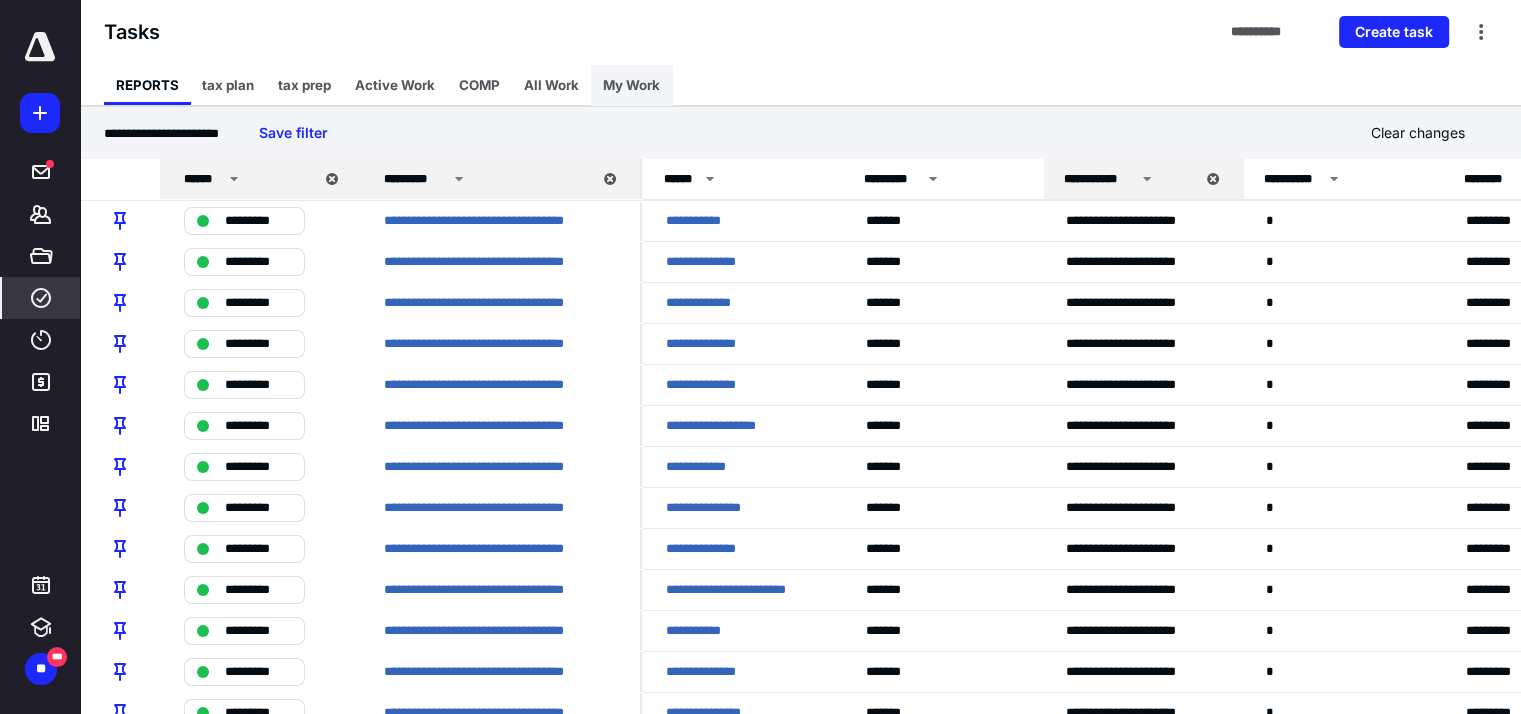 click on "My Work" at bounding box center (631, 85) 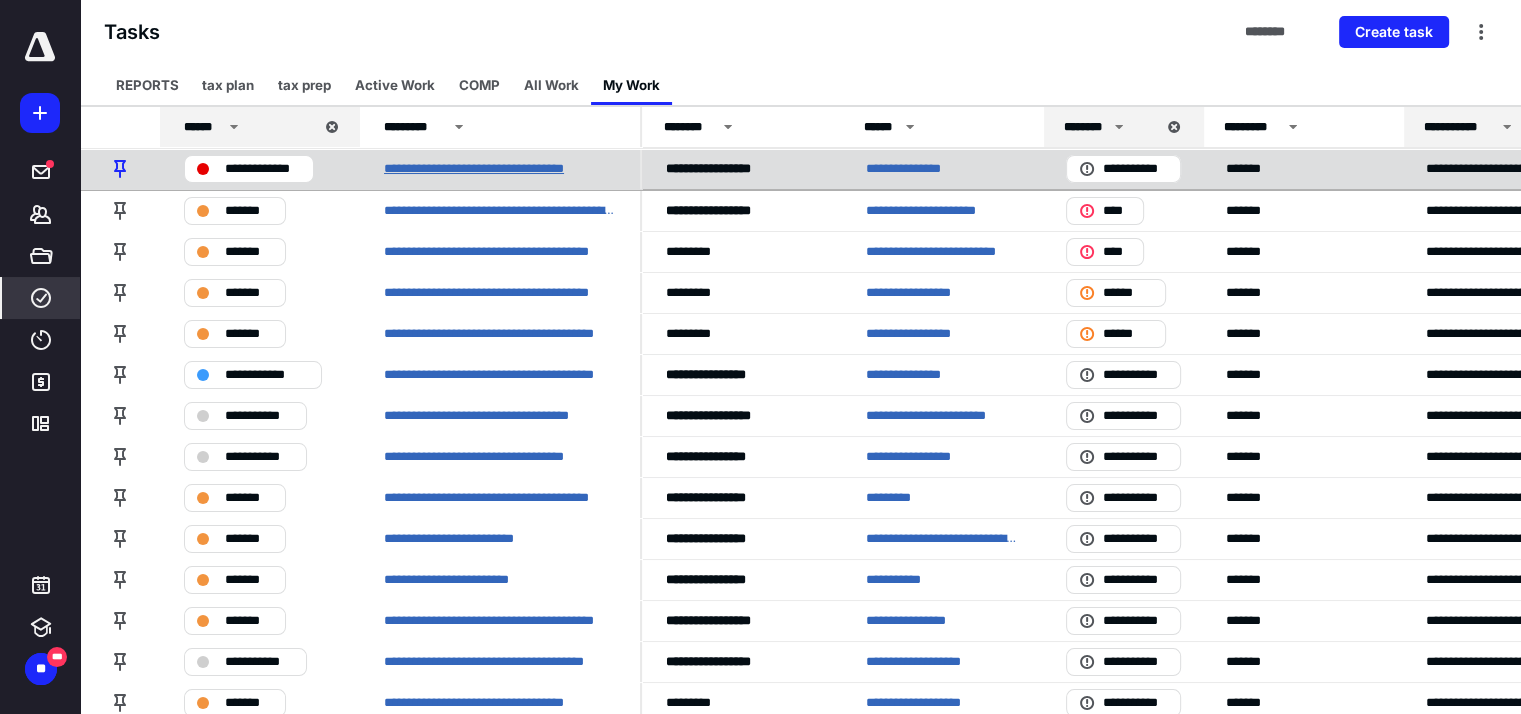 click on "**********" at bounding box center [496, 169] 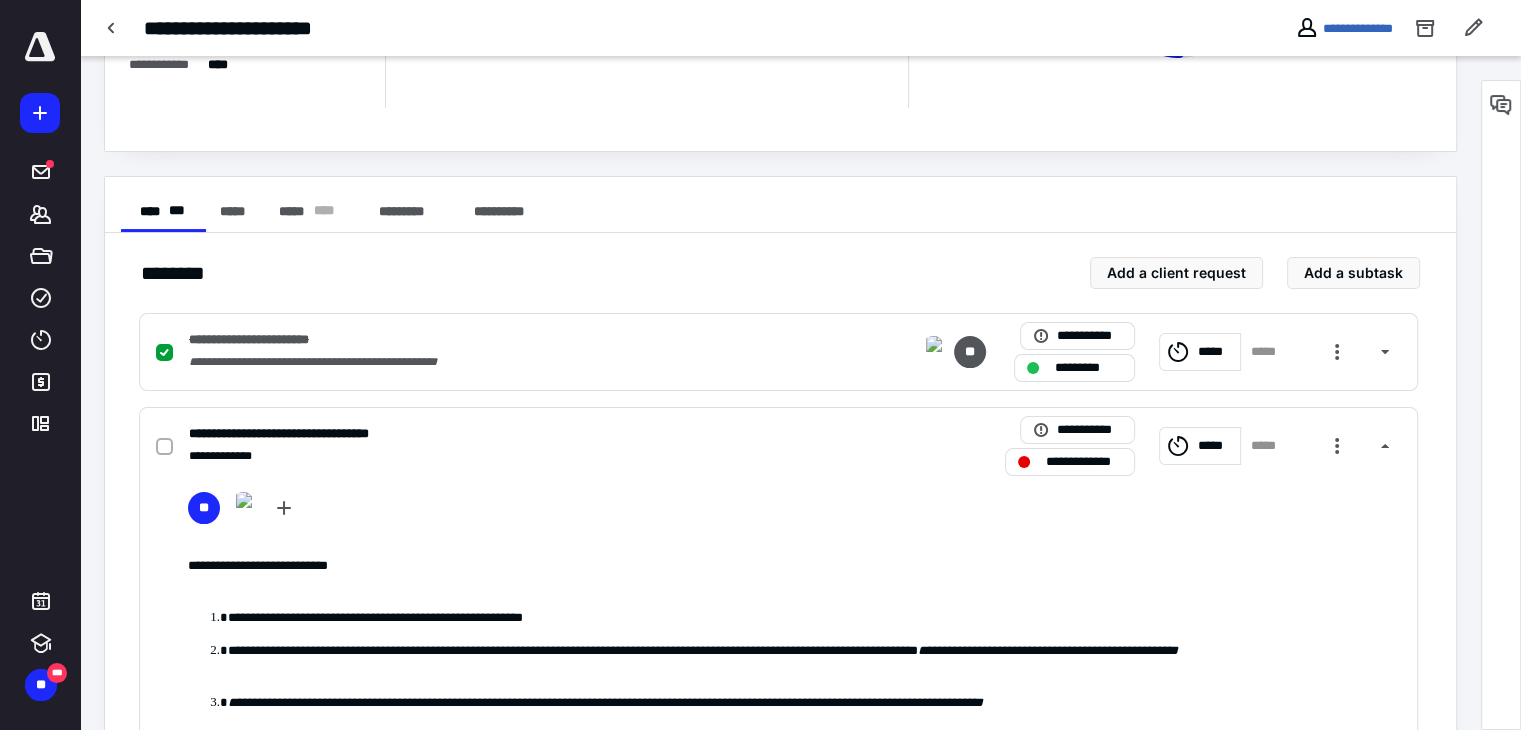 scroll, scrollTop: 300, scrollLeft: 0, axis: vertical 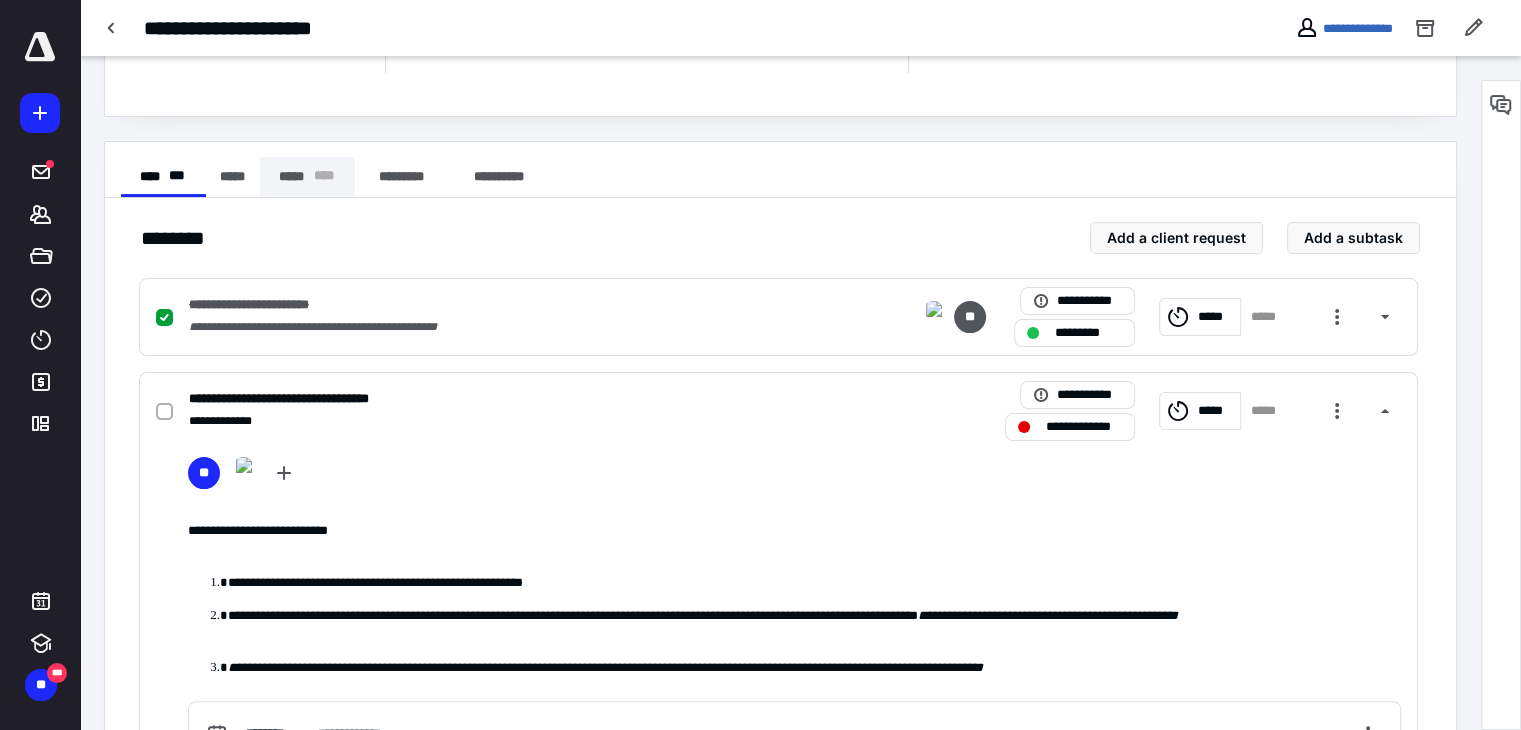 click on "* ** *" at bounding box center (324, 177) 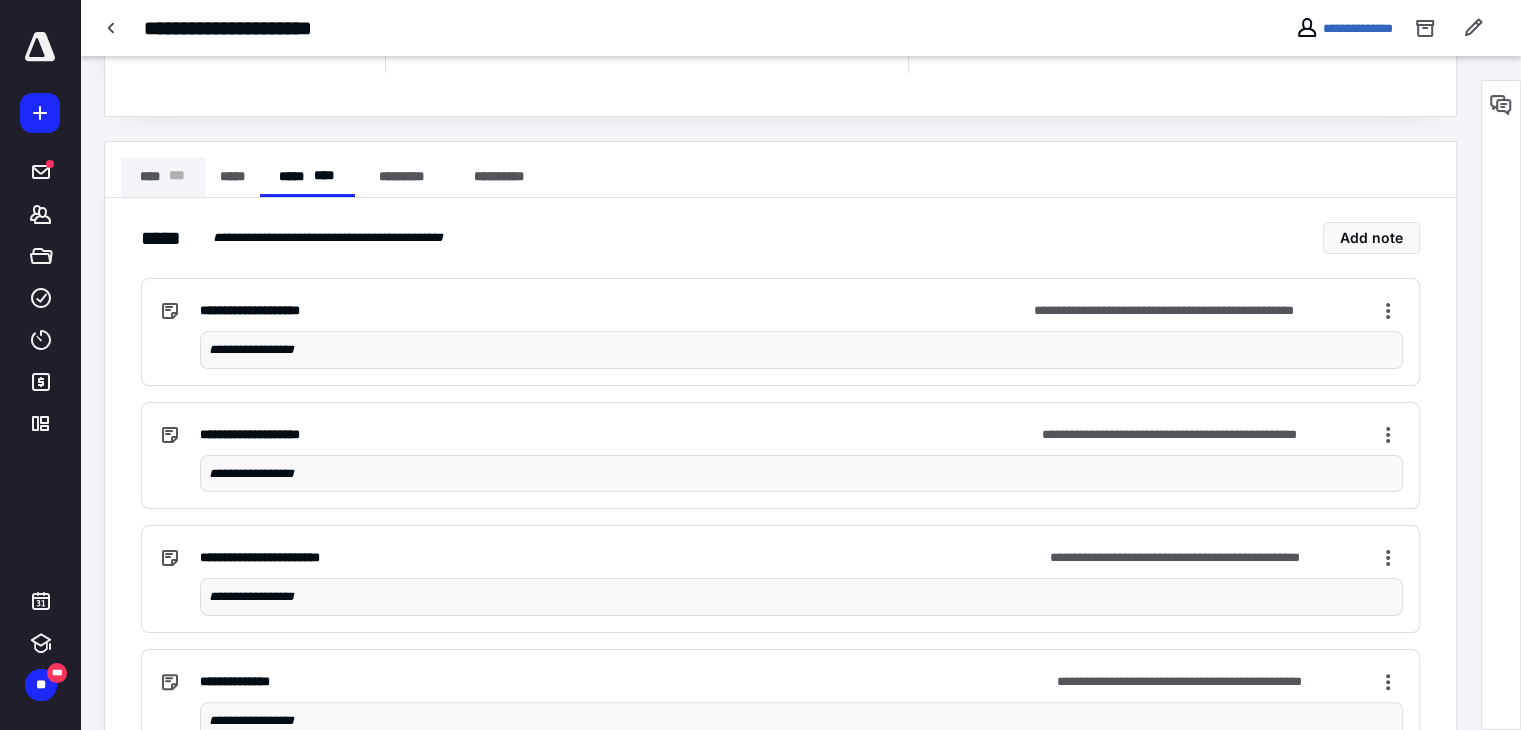 click on "**** * * *" at bounding box center [163, 177] 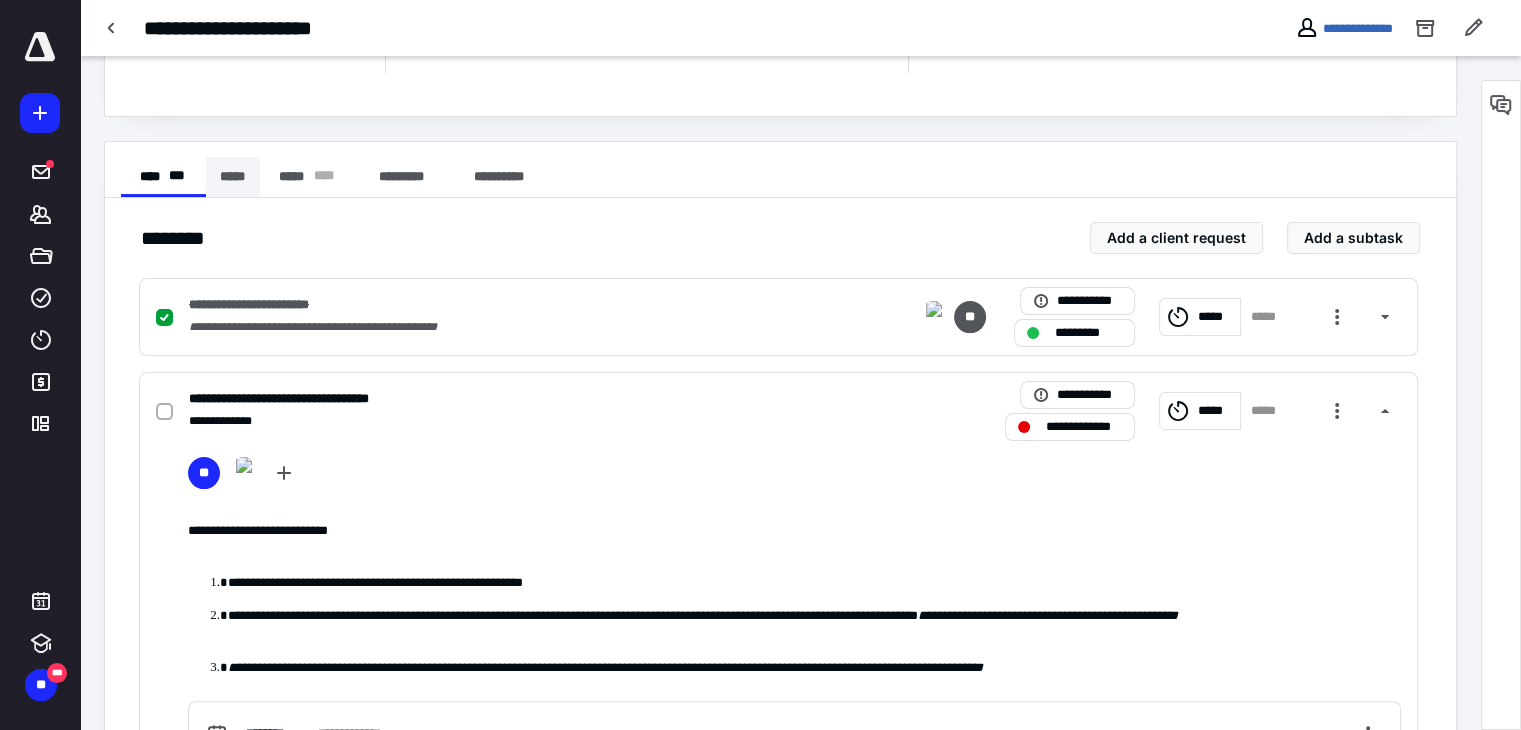 scroll, scrollTop: 100, scrollLeft: 0, axis: vertical 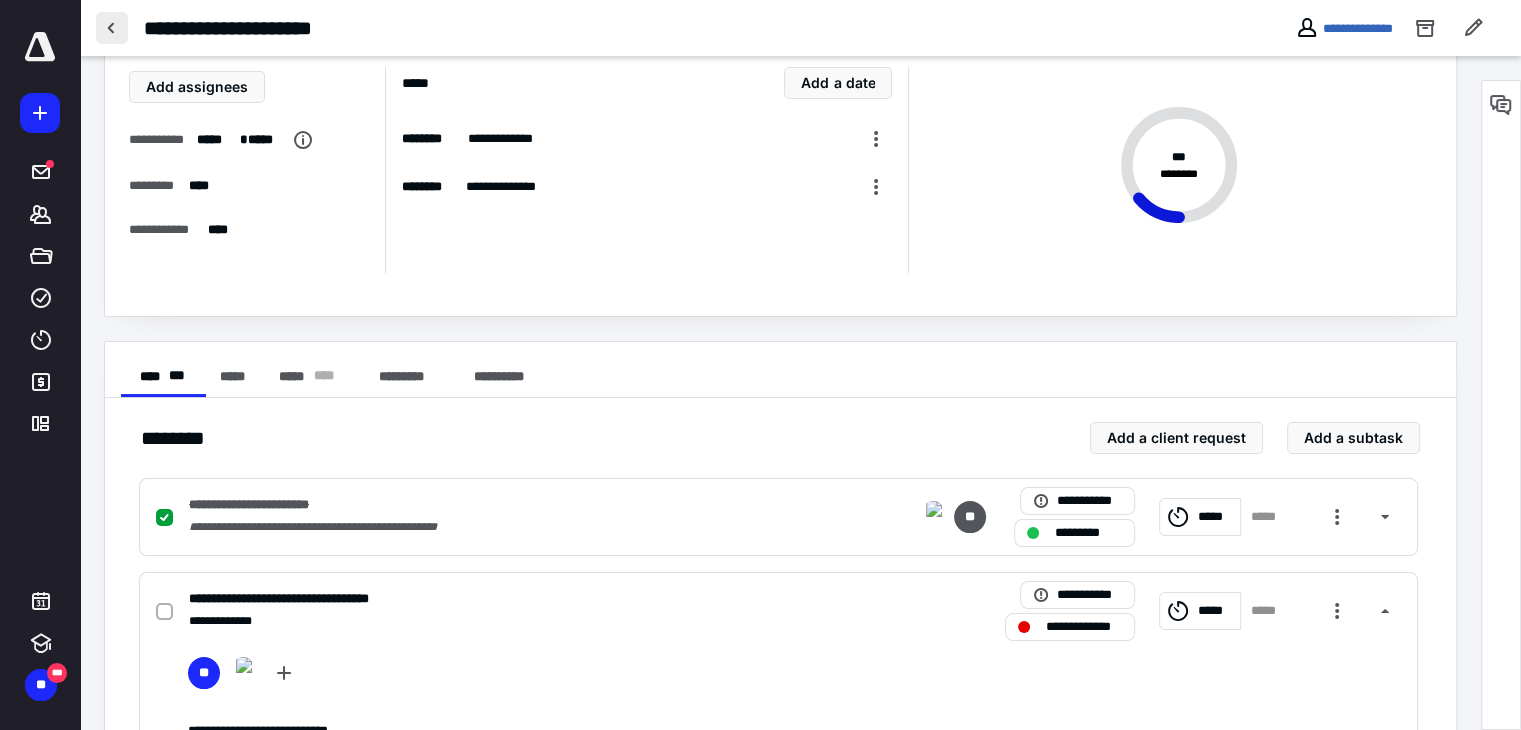 click at bounding box center (112, 28) 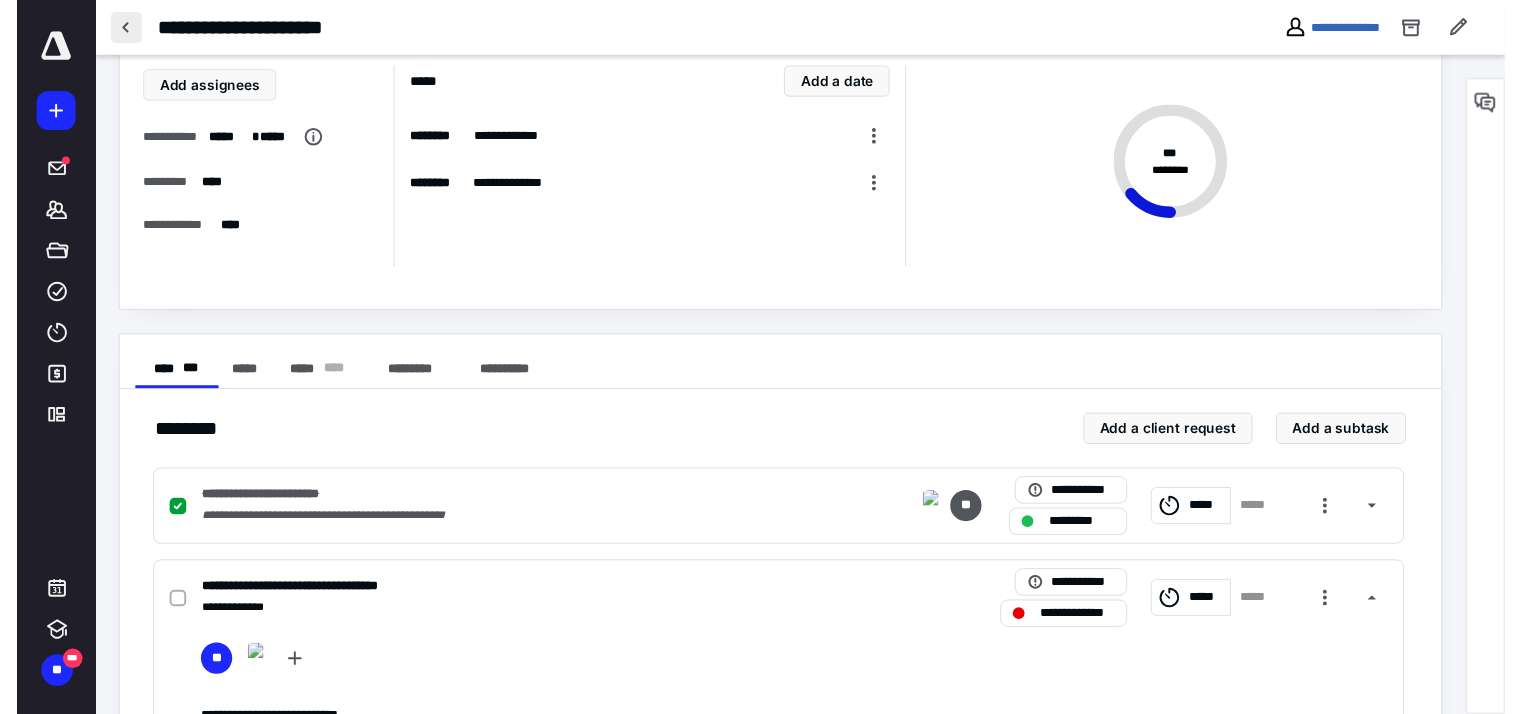 scroll, scrollTop: 0, scrollLeft: 0, axis: both 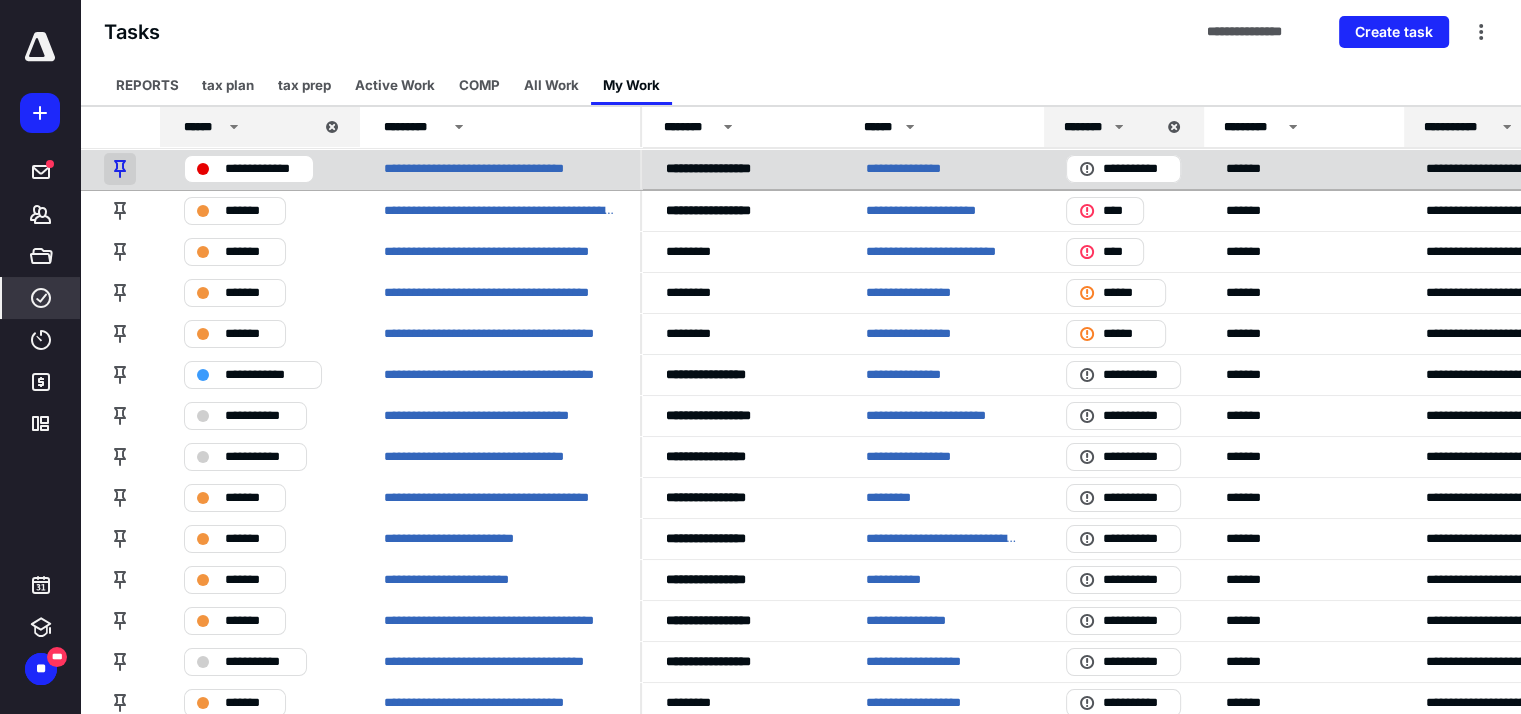 click at bounding box center [120, 169] 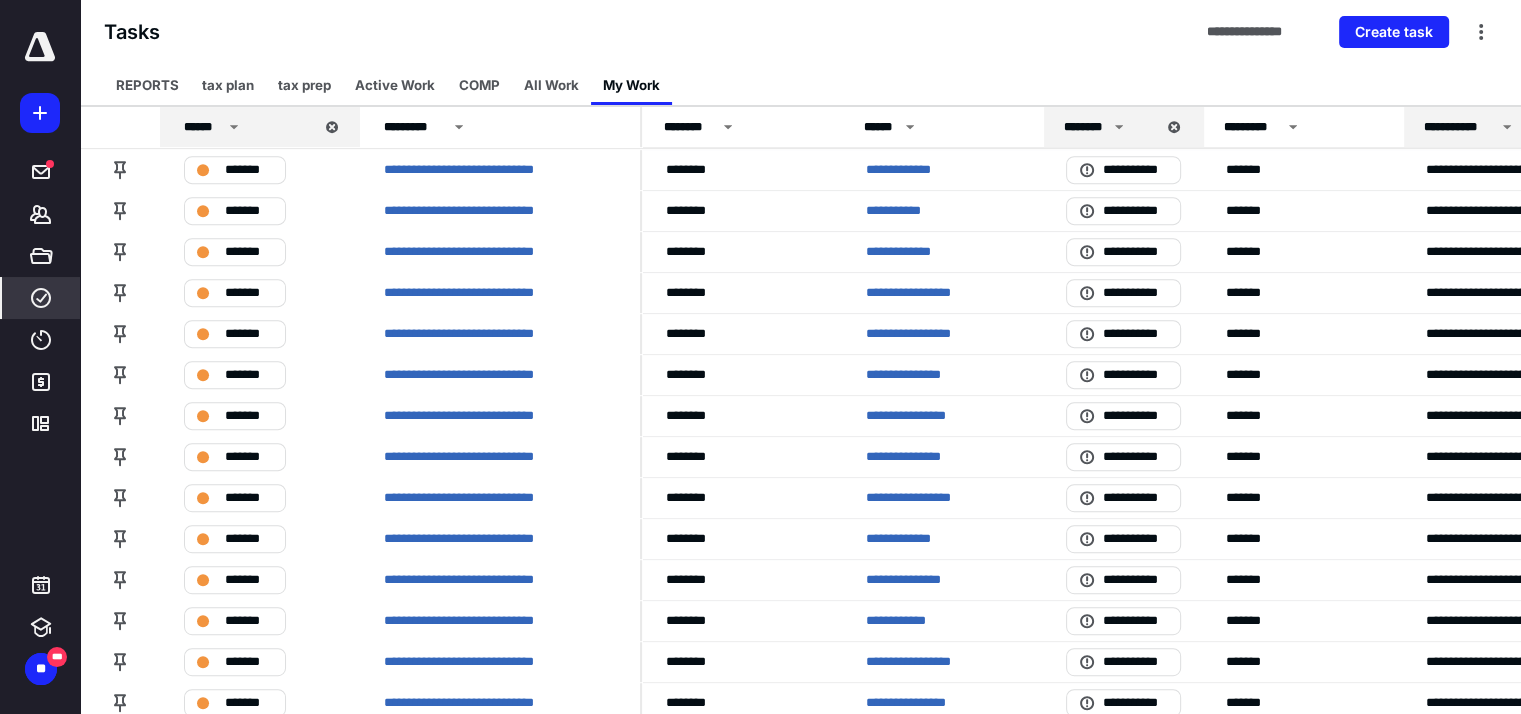 scroll, scrollTop: 1200, scrollLeft: 0, axis: vertical 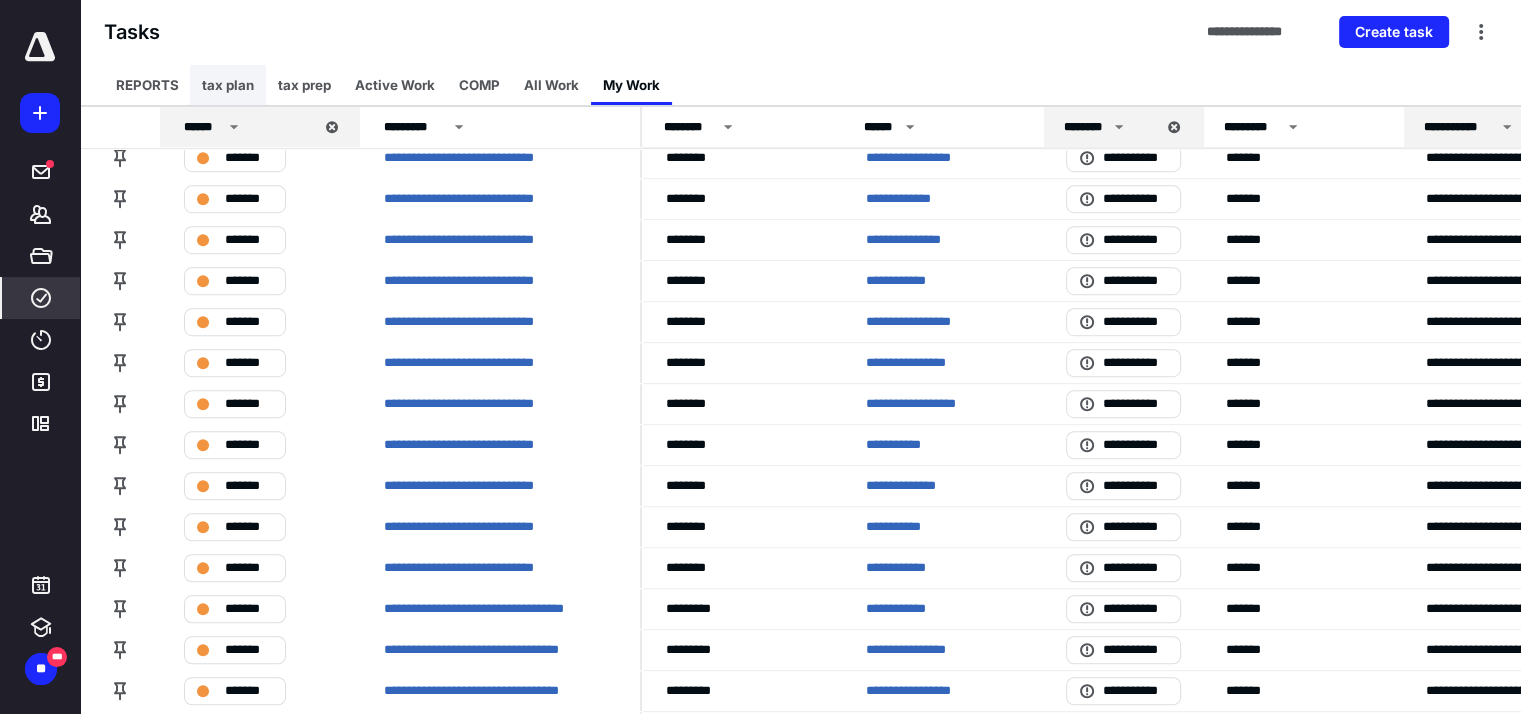 click on "tax plan" at bounding box center [228, 85] 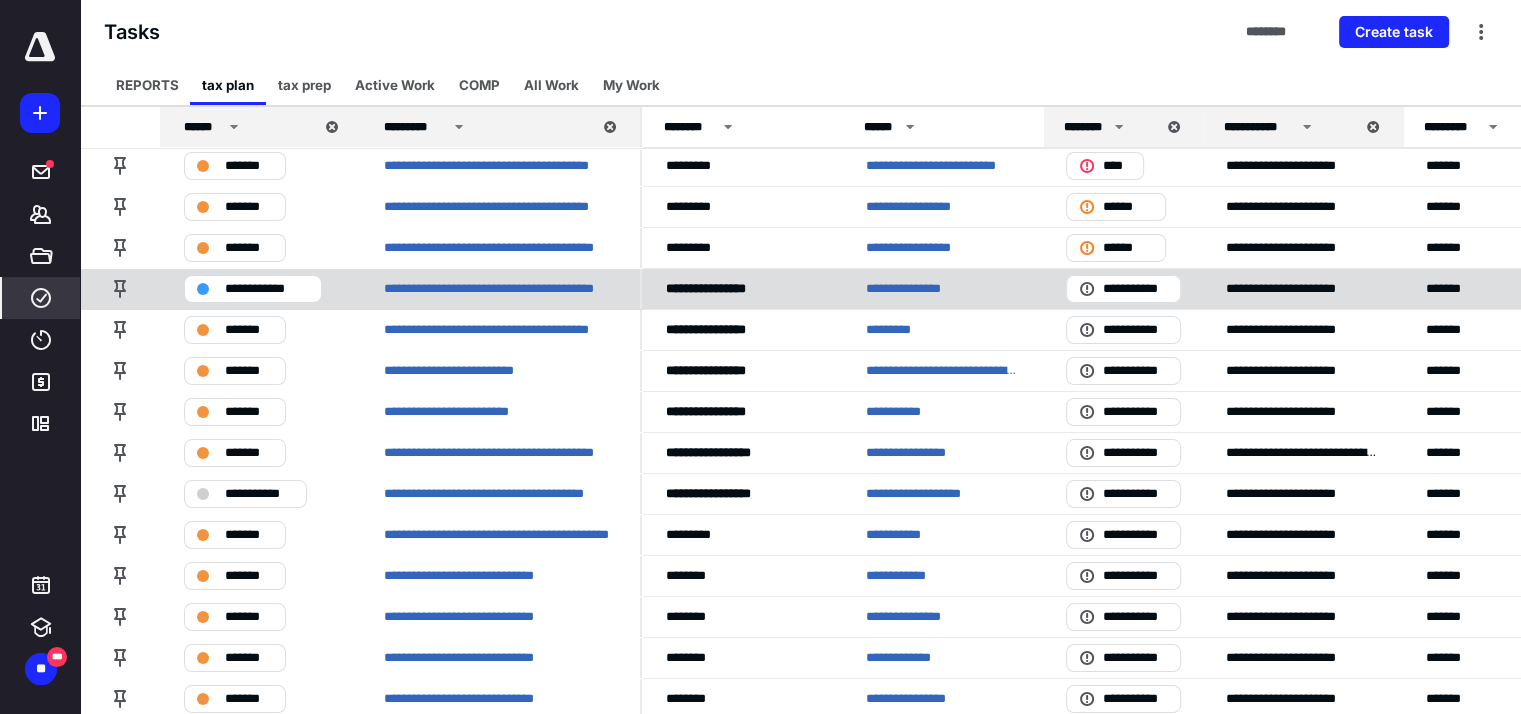 scroll, scrollTop: 0, scrollLeft: 0, axis: both 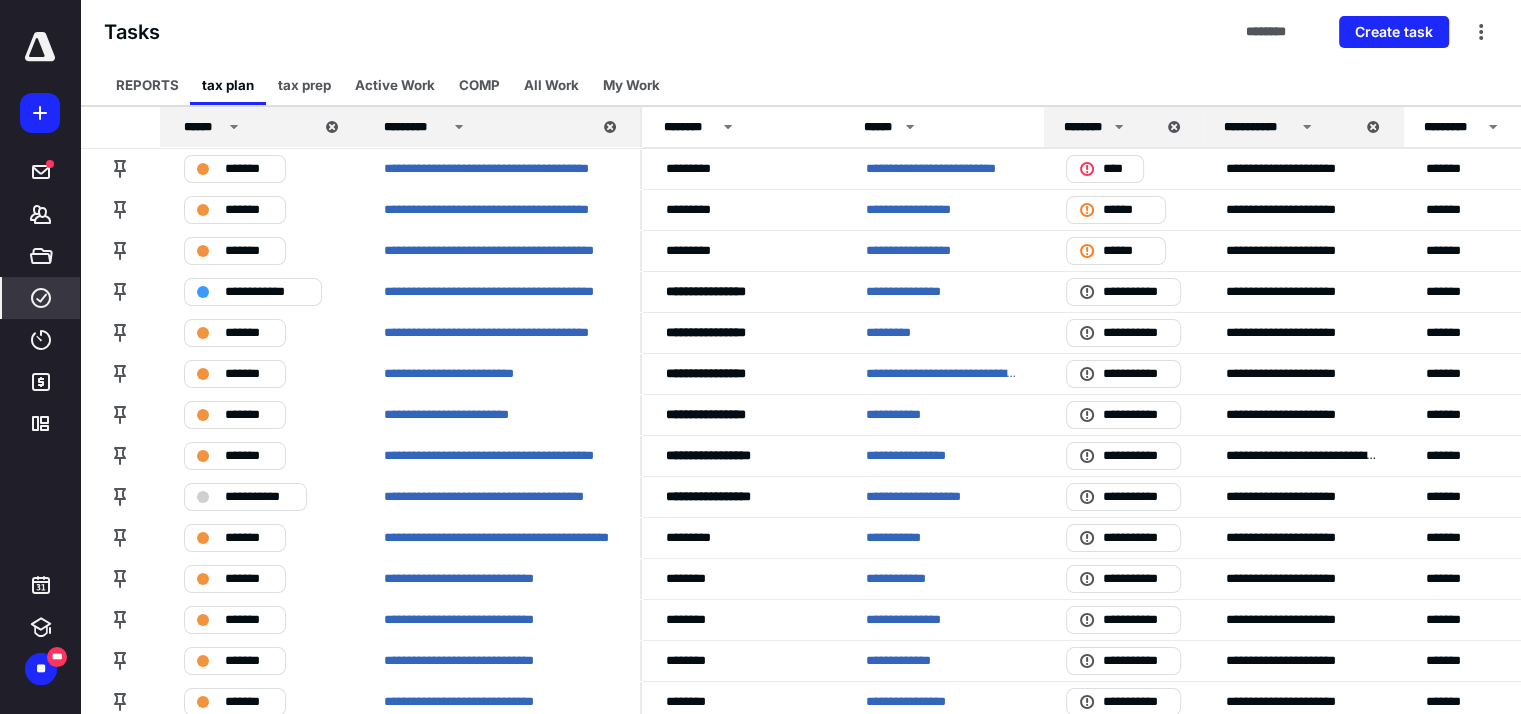 click on "******" at bounding box center (203, 127) 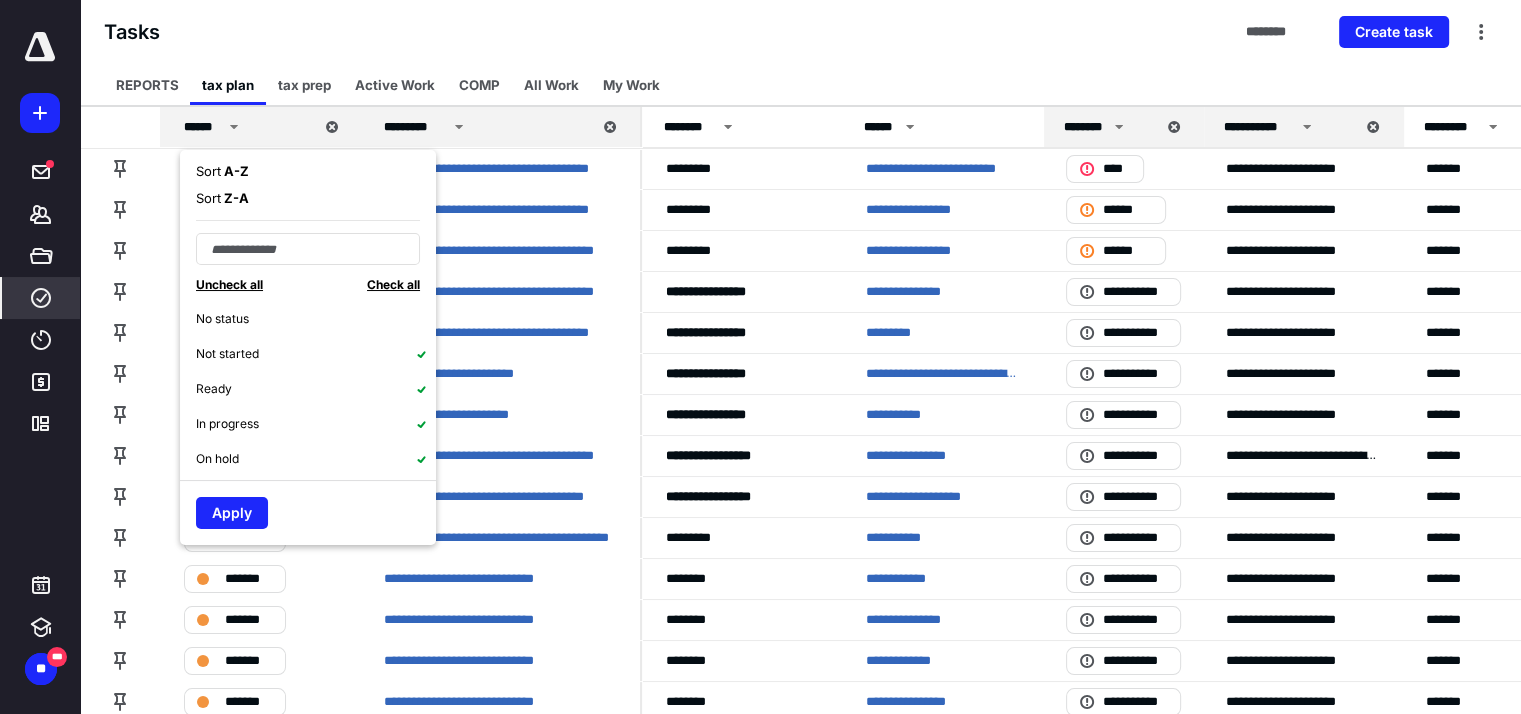 click on "A  -  Z" at bounding box center (235, 171) 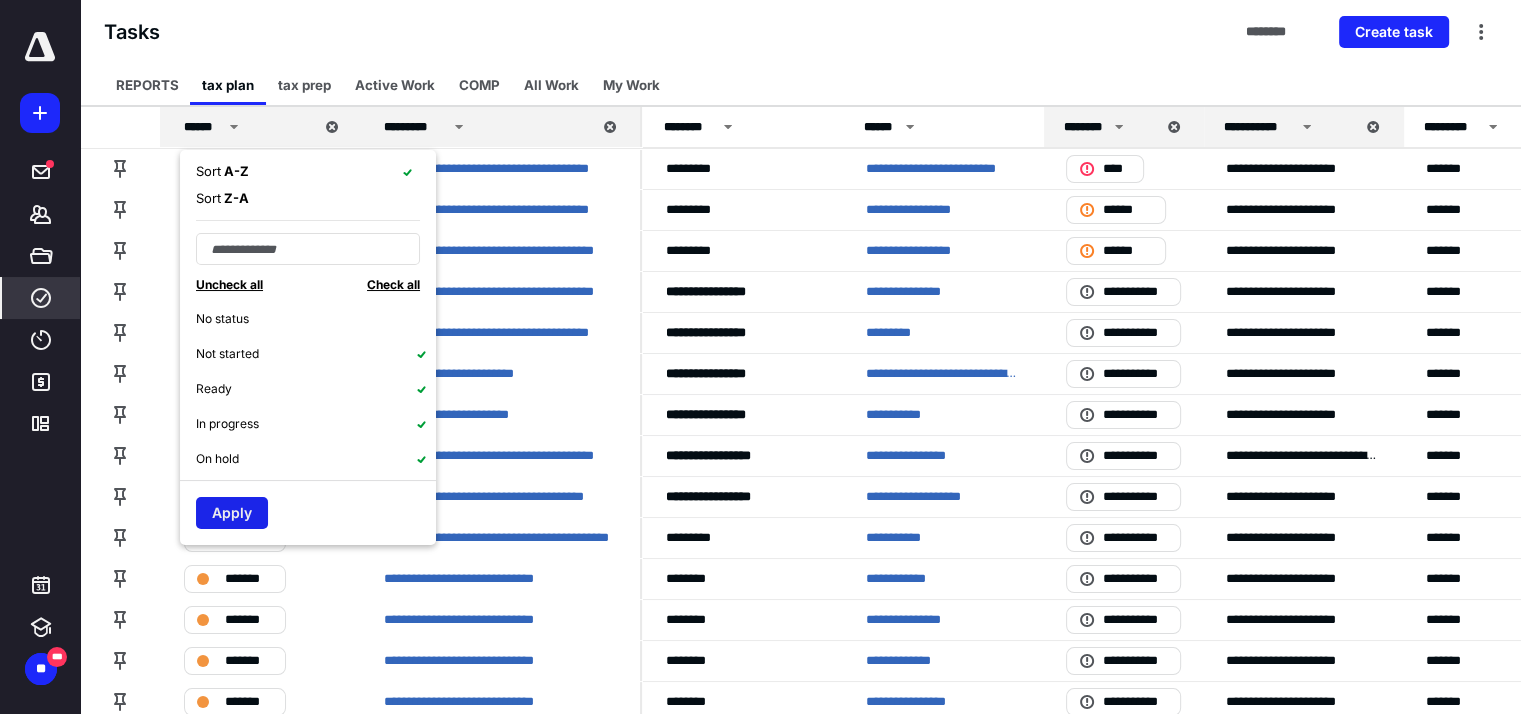 click on "Apply" at bounding box center (232, 513) 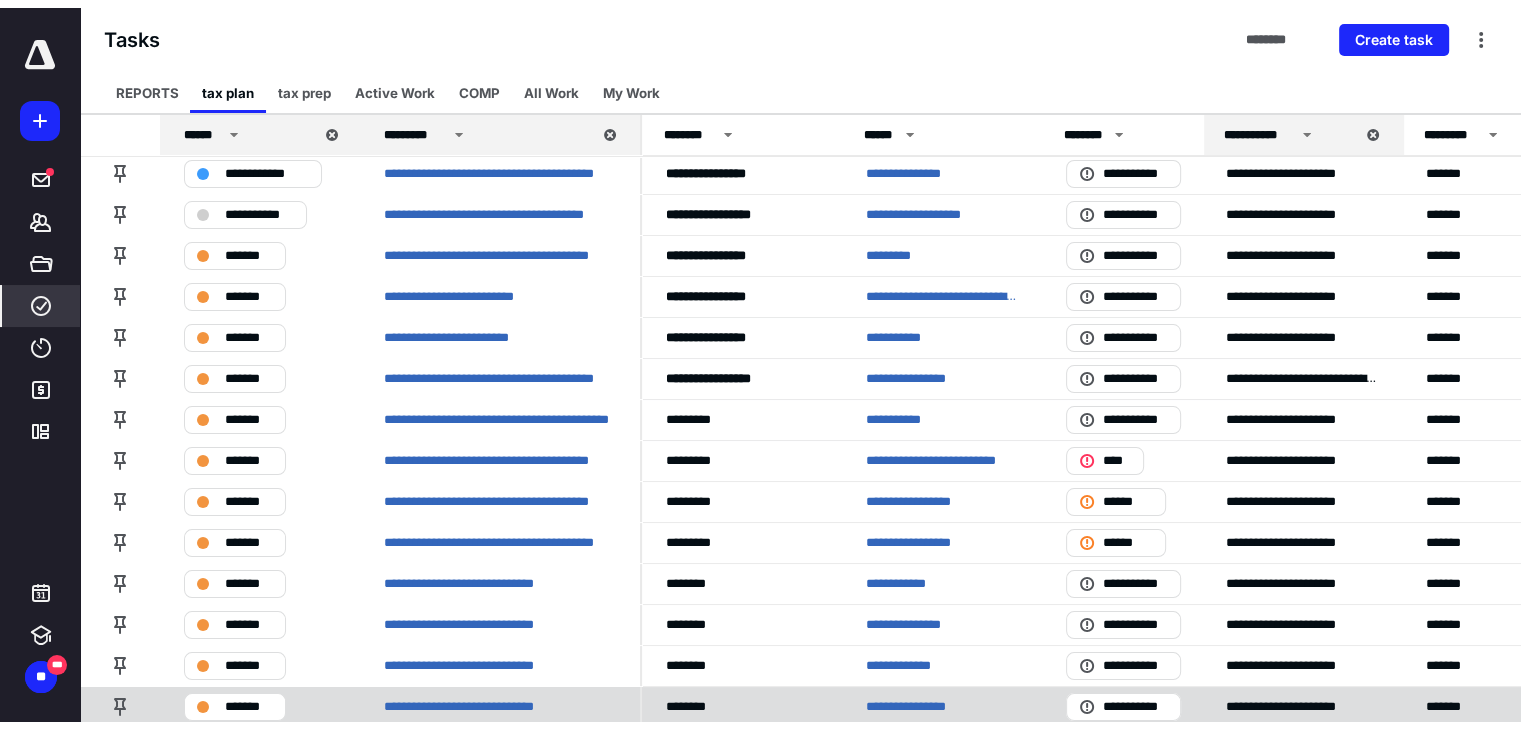 scroll, scrollTop: 0, scrollLeft: 0, axis: both 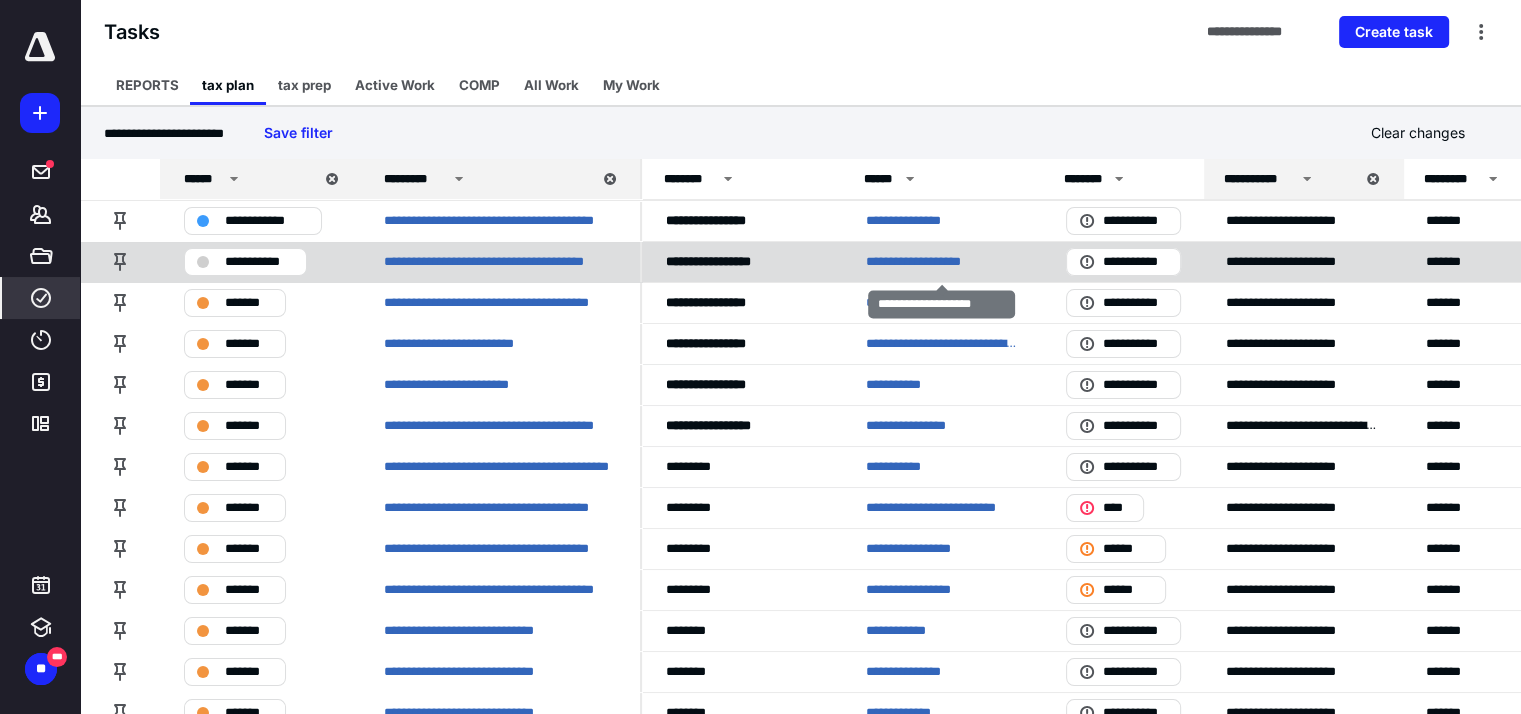 click on "**********" at bounding box center (933, 262) 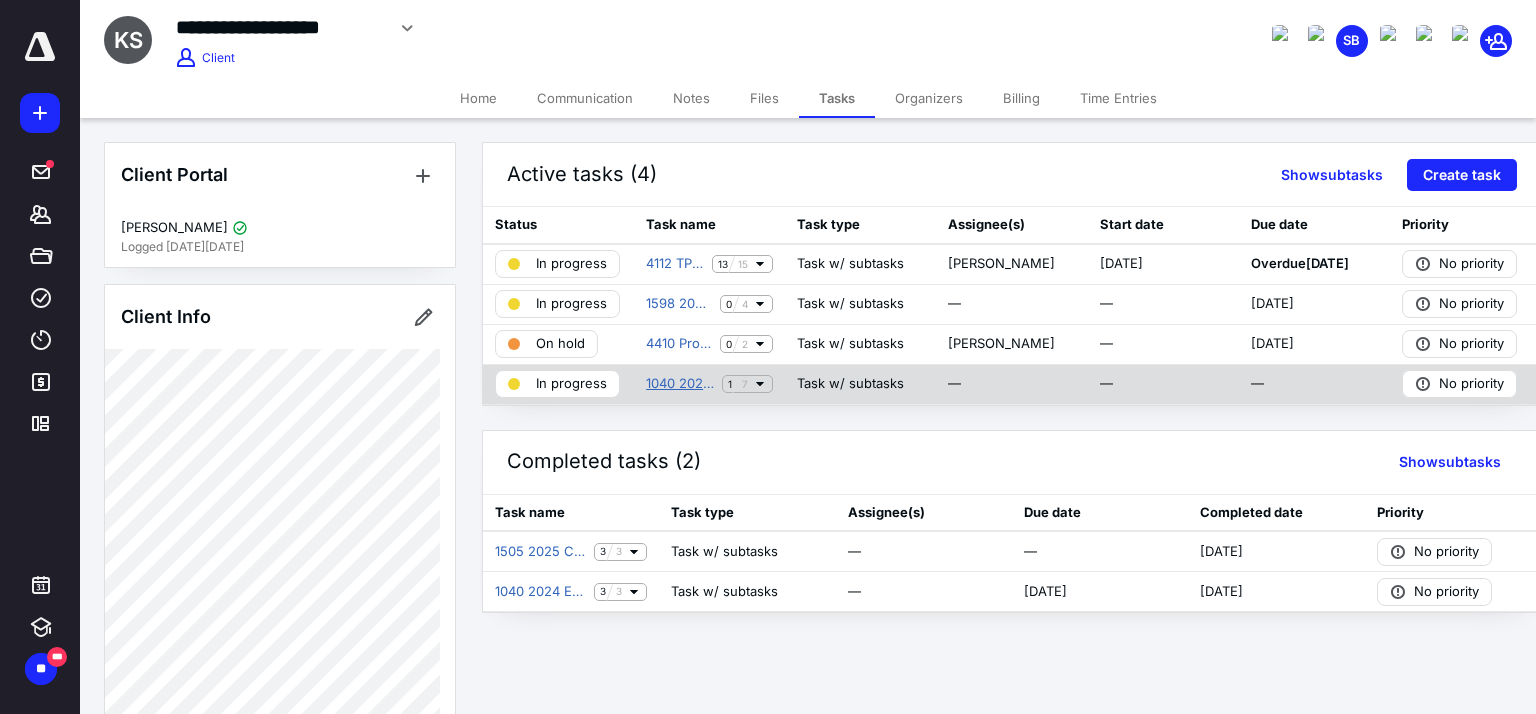 click on "1040 2024 Preparation" at bounding box center (680, 384) 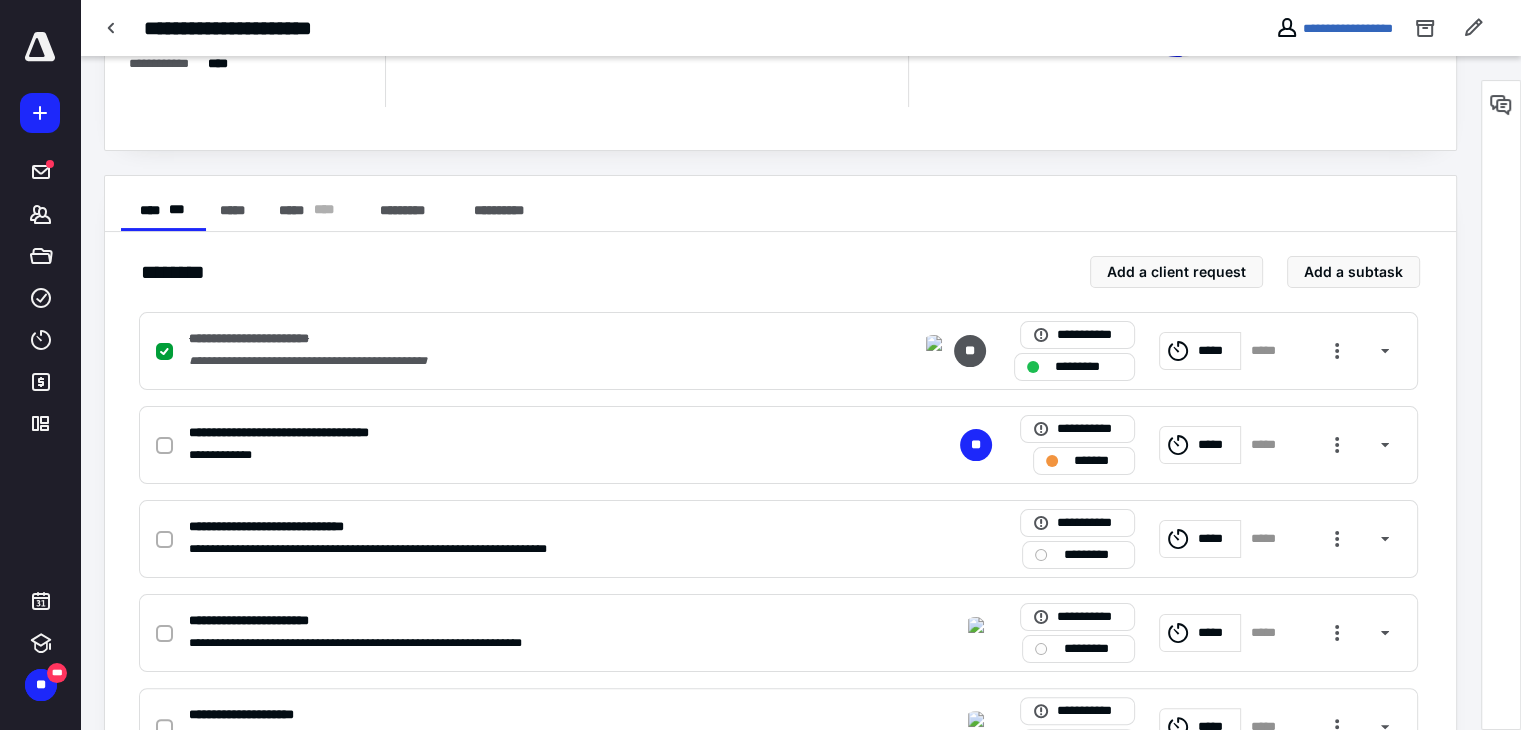 scroll, scrollTop: 300, scrollLeft: 0, axis: vertical 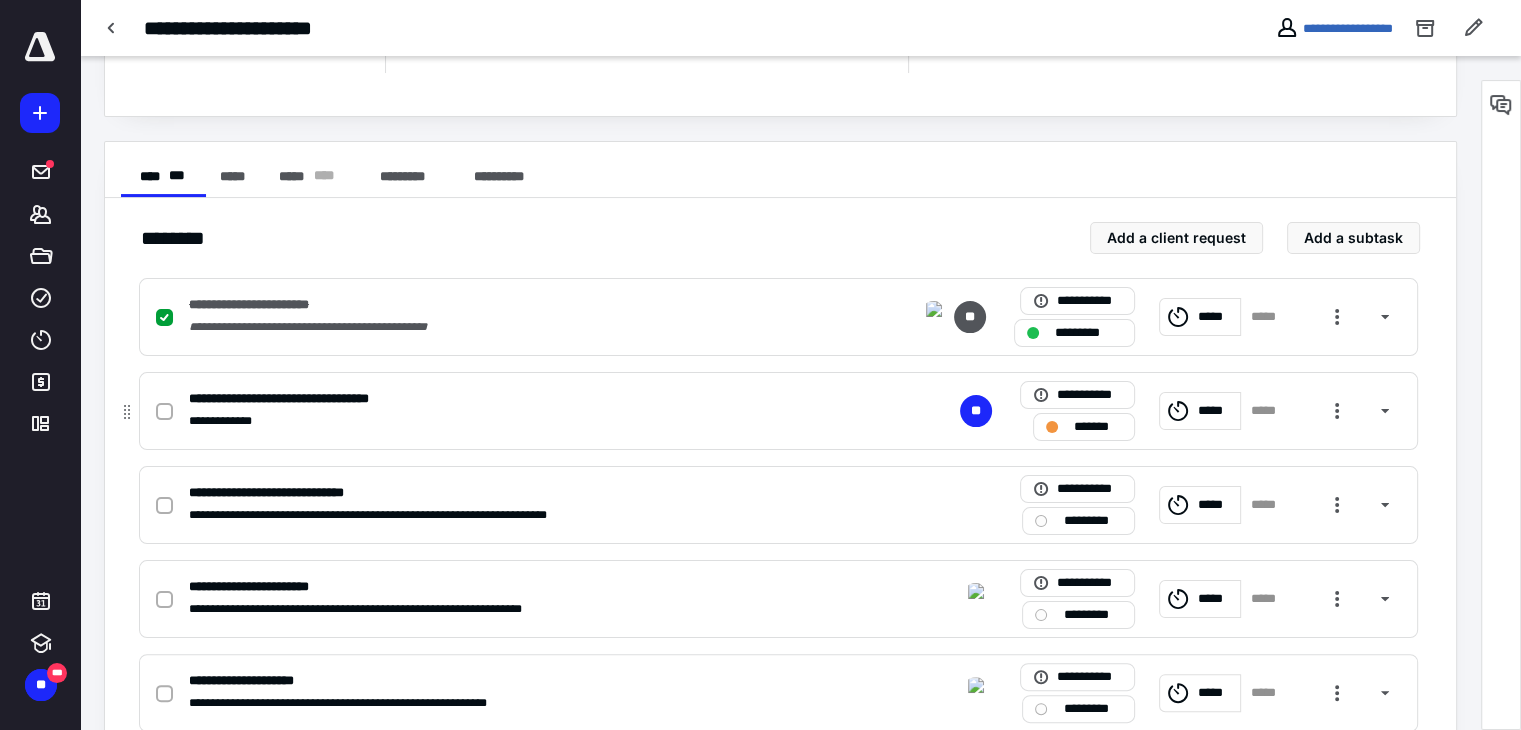 click on "**********" at bounding box center [516, 399] 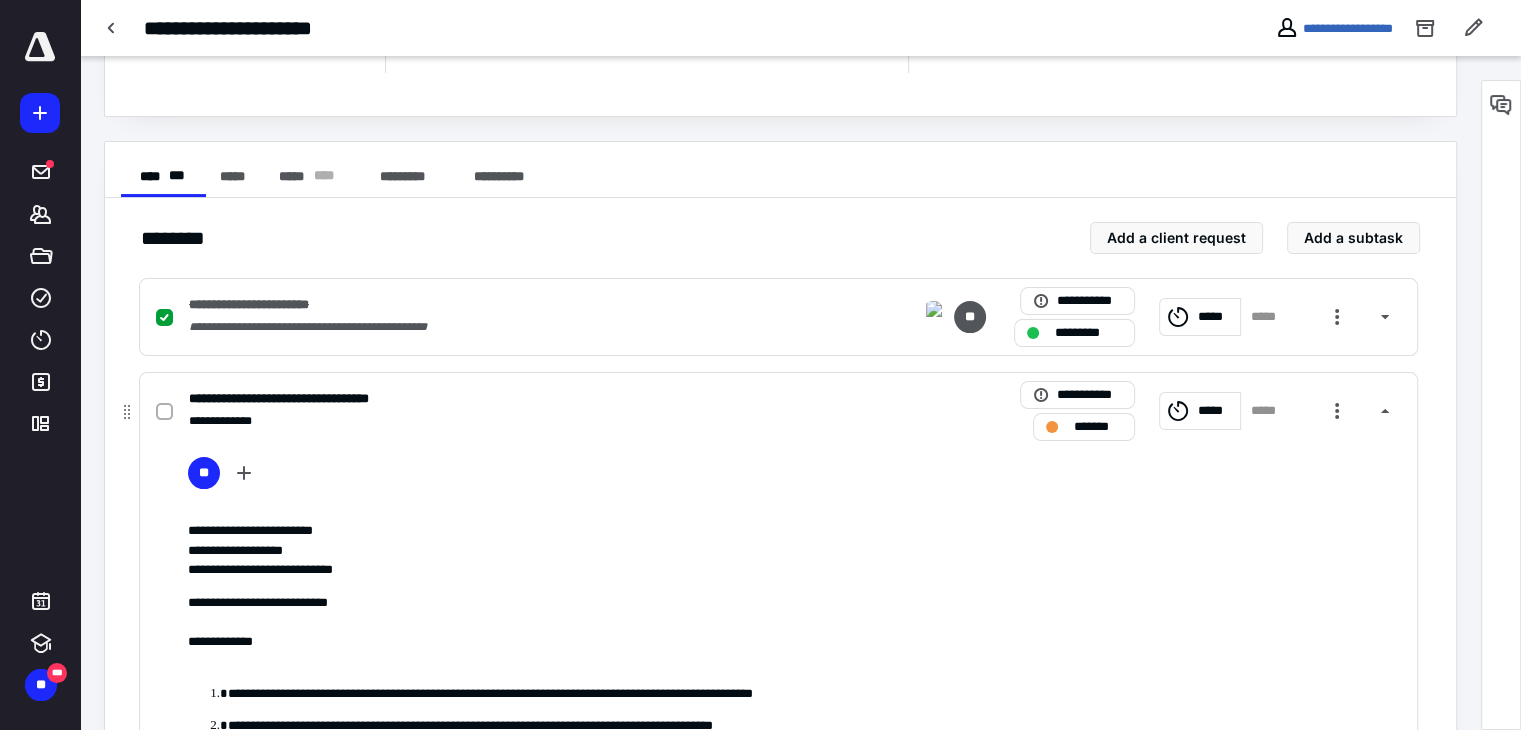 click on "**********" at bounding box center [516, 399] 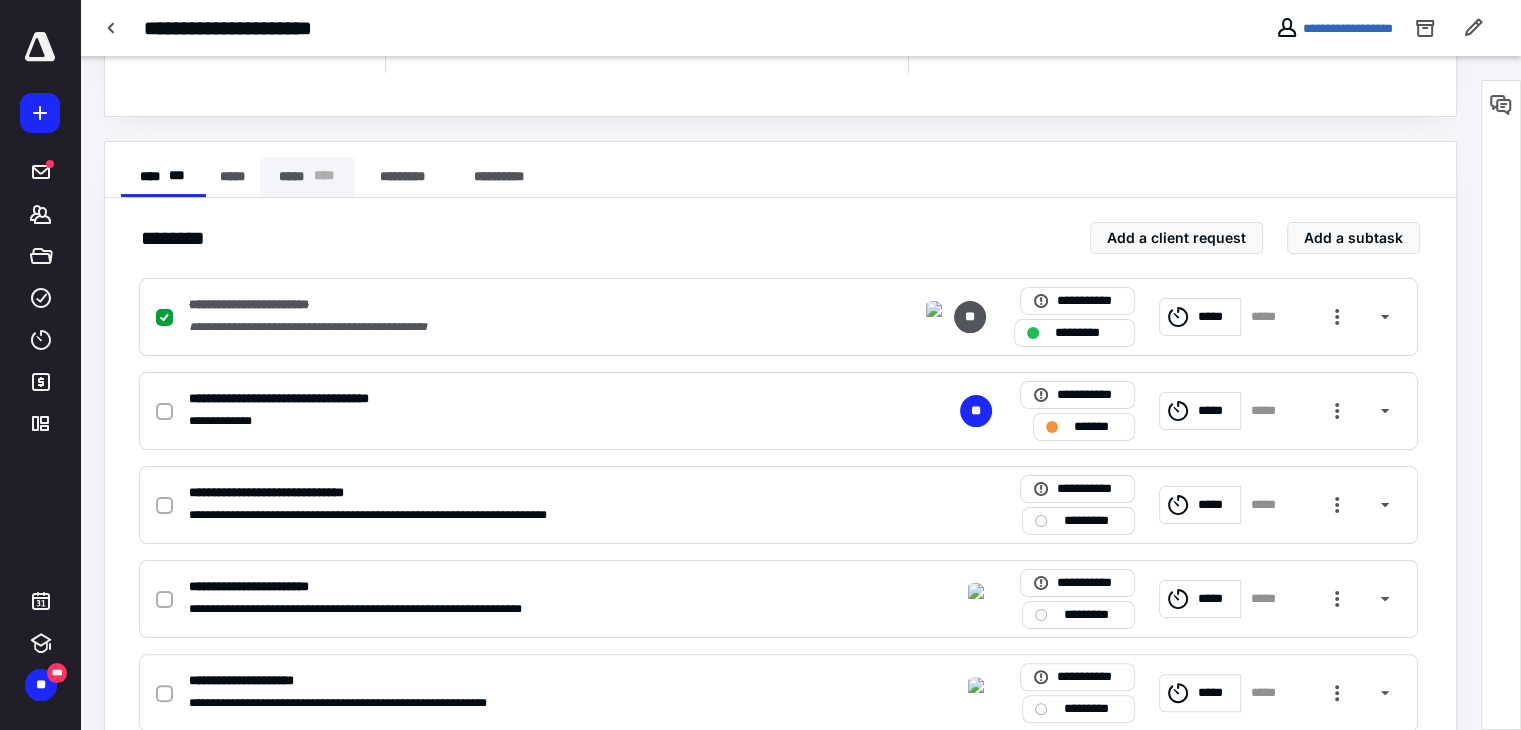 click on "***** * ** *" at bounding box center [307, 177] 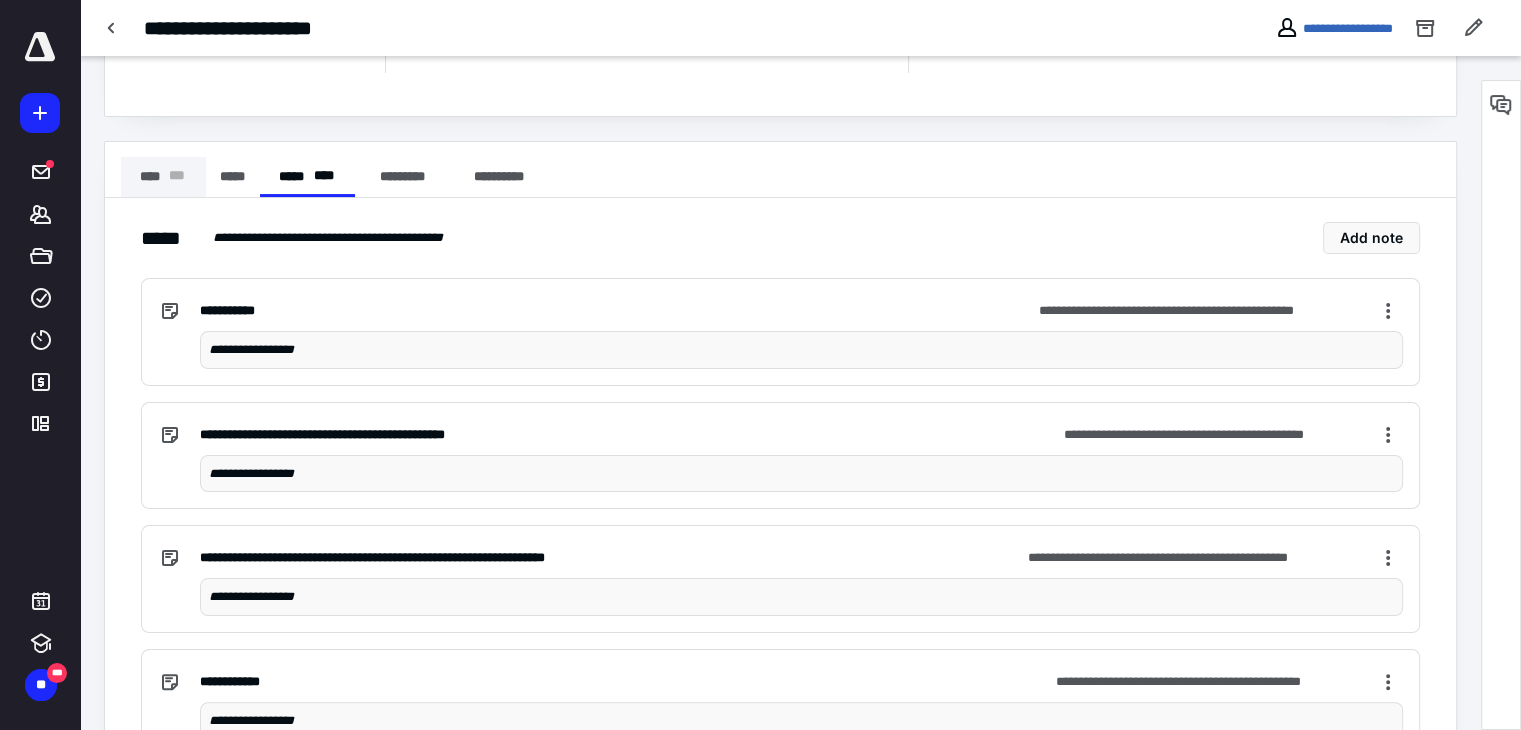 click on "**** * * *" at bounding box center (163, 177) 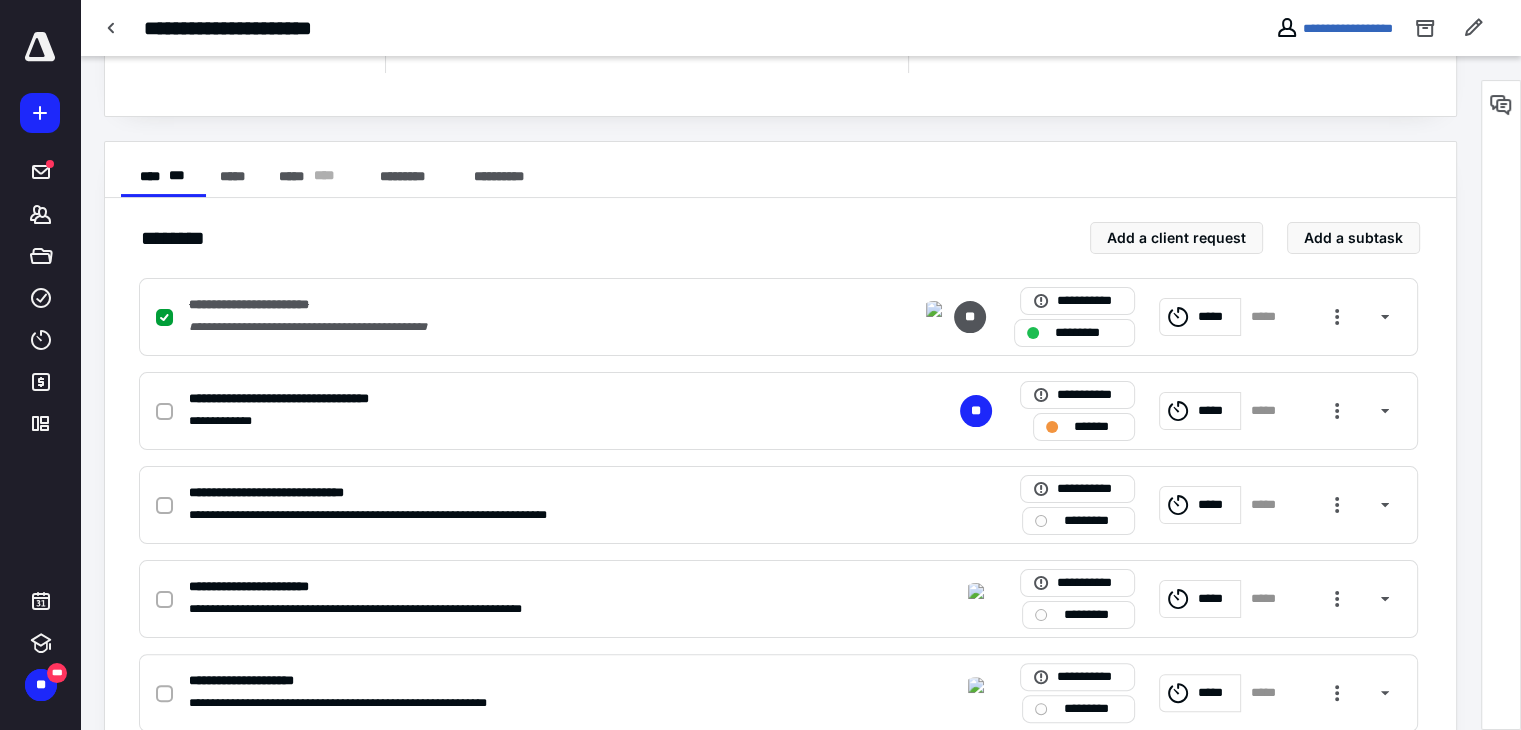 scroll, scrollTop: 0, scrollLeft: 0, axis: both 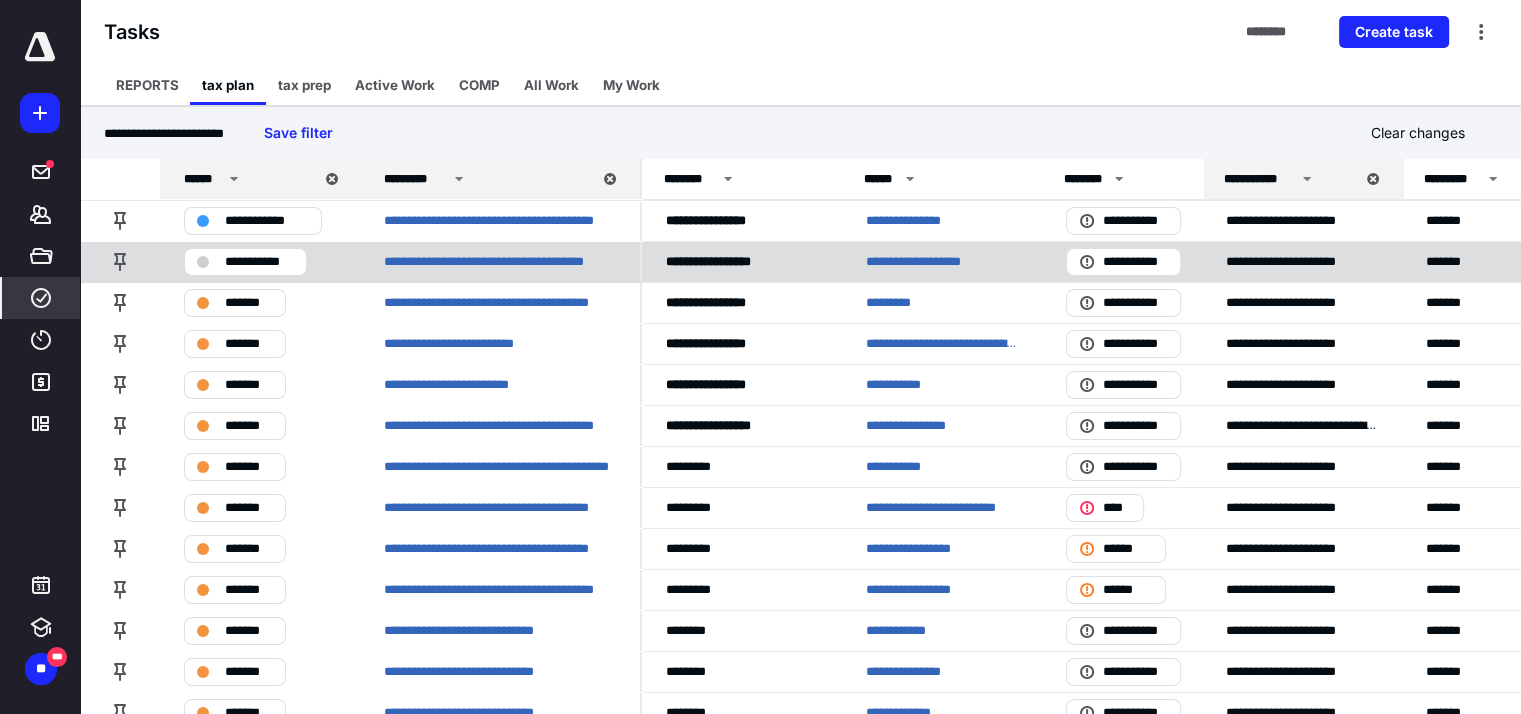 click on "**********" at bounding box center (933, 262) 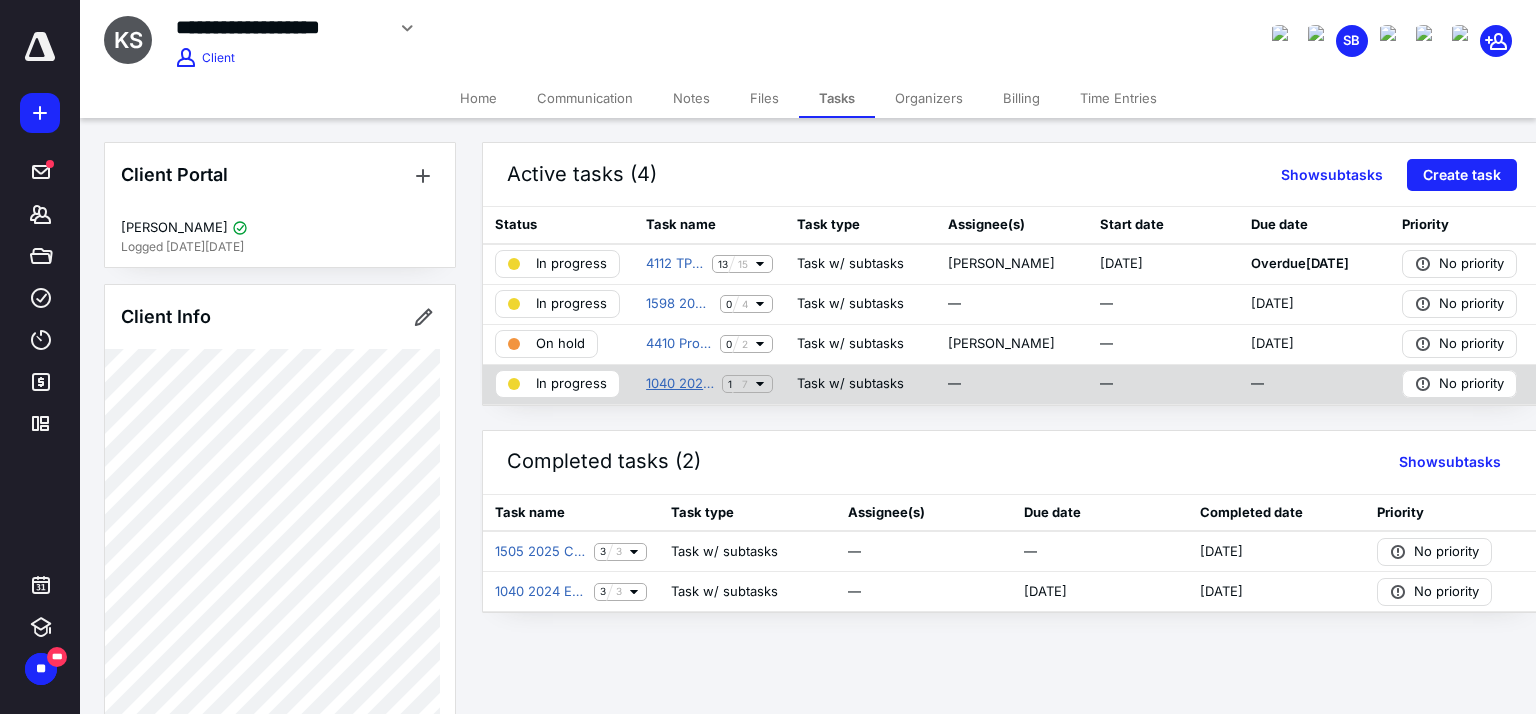 click on "1040 2024 Preparation" at bounding box center [680, 384] 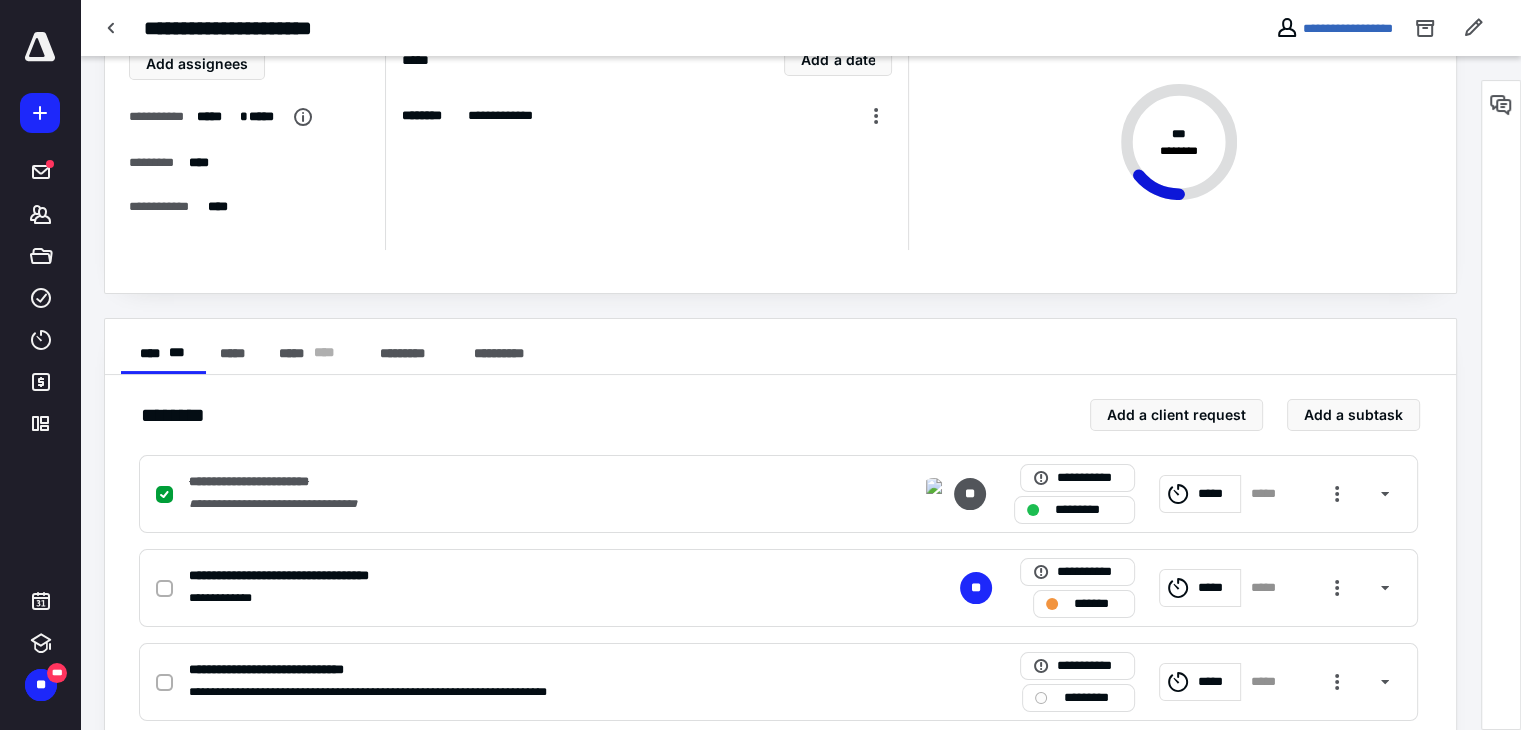 scroll, scrollTop: 200, scrollLeft: 0, axis: vertical 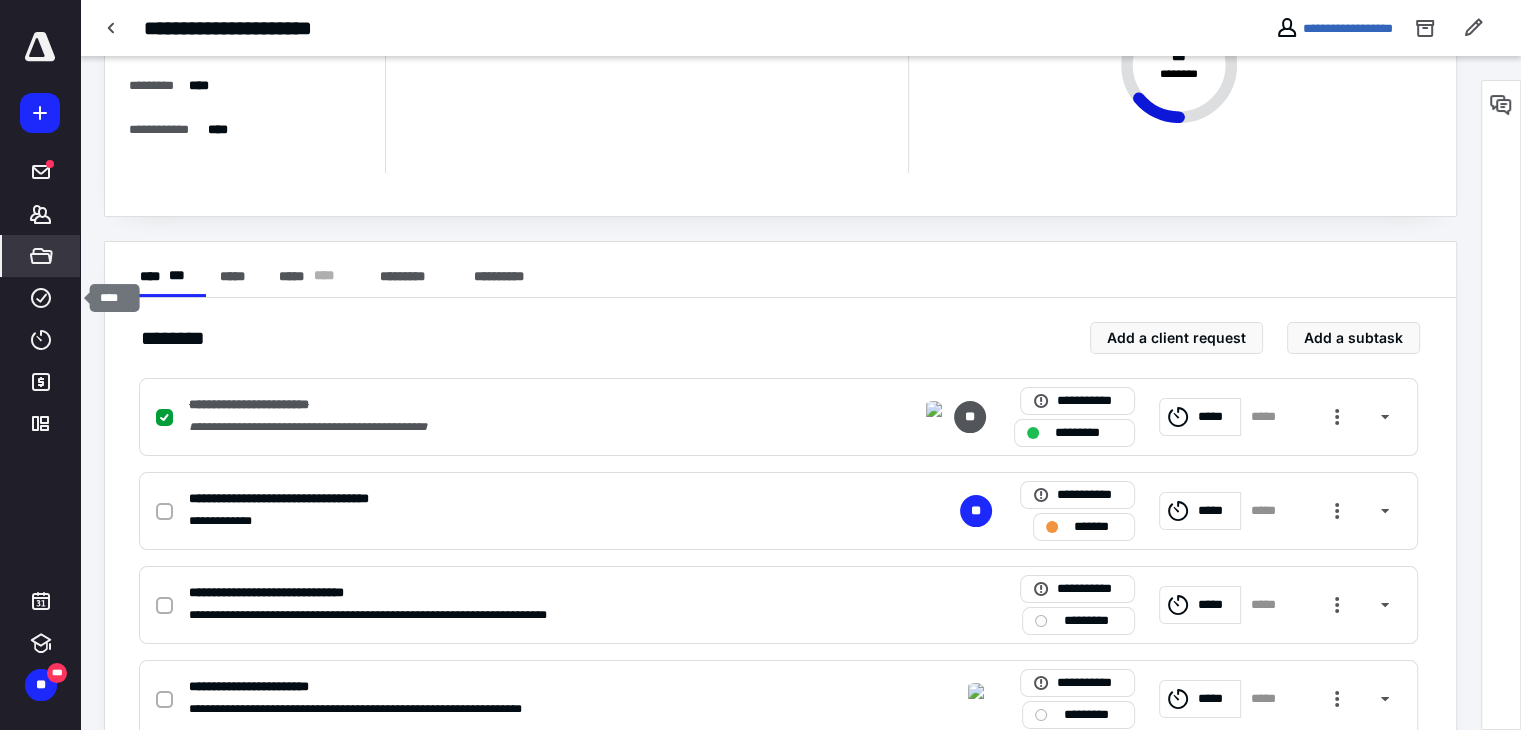 drag, startPoint x: 46, startPoint y: 295, endPoint x: 43, endPoint y: 262, distance: 33.13608 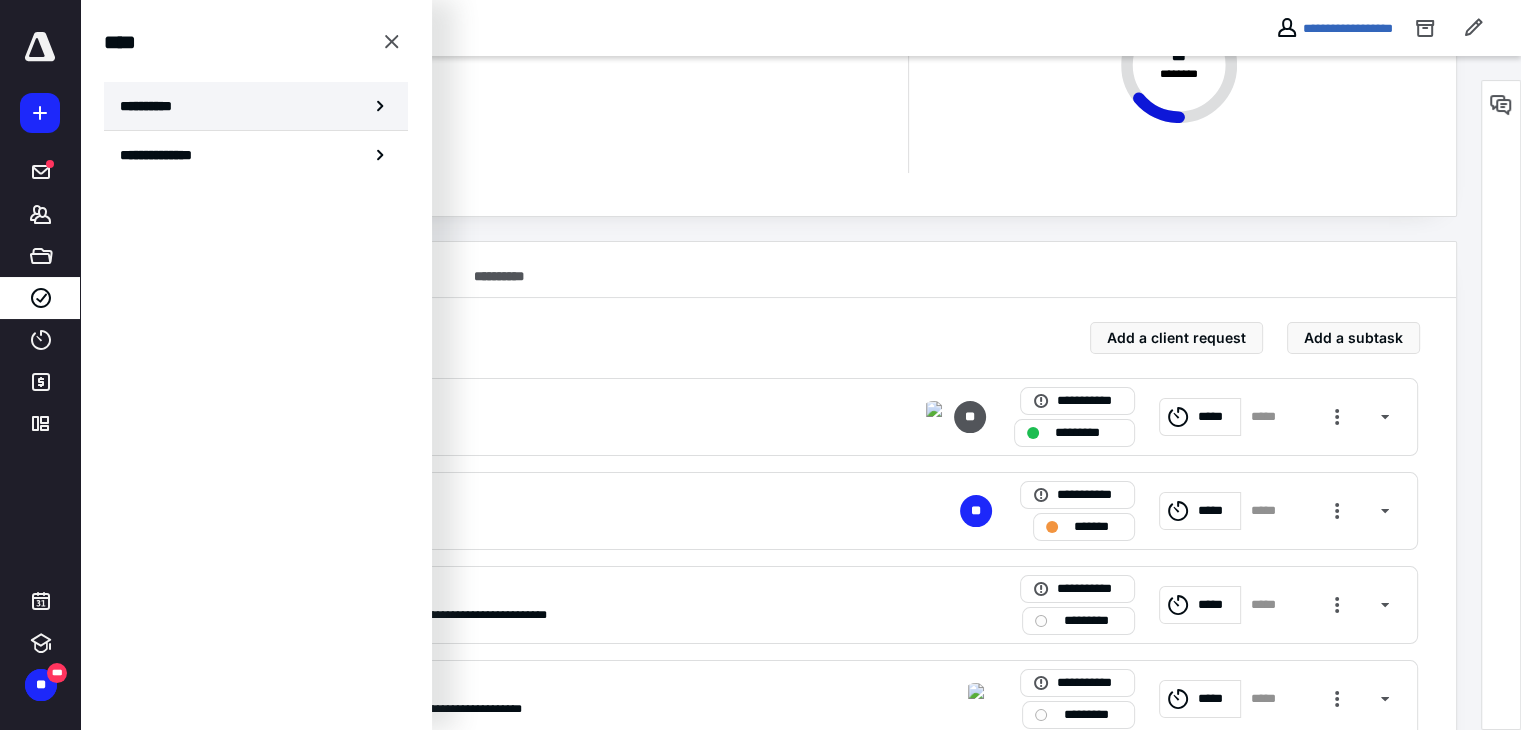 click on "**********" at bounding box center [256, 106] 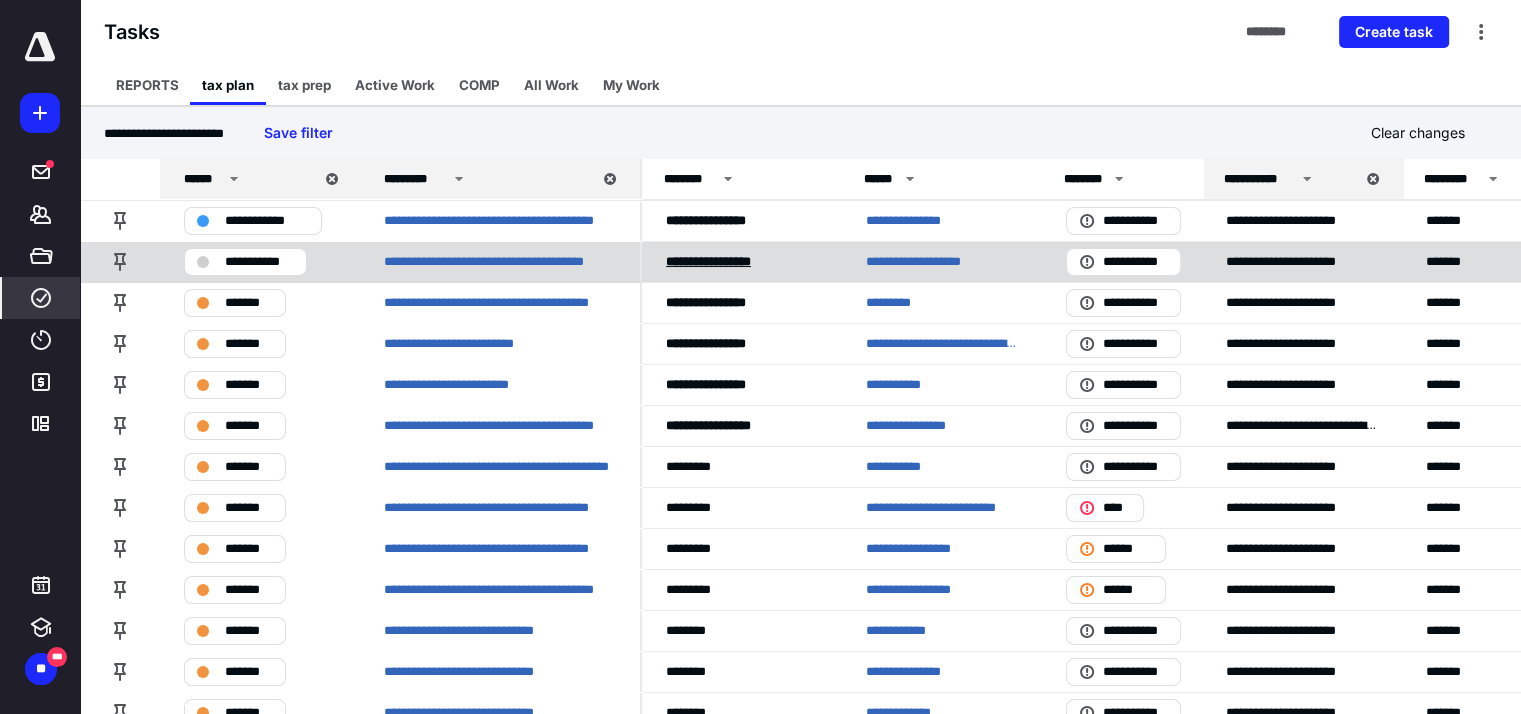 click on "******* *********" at bounding box center [708, 261] 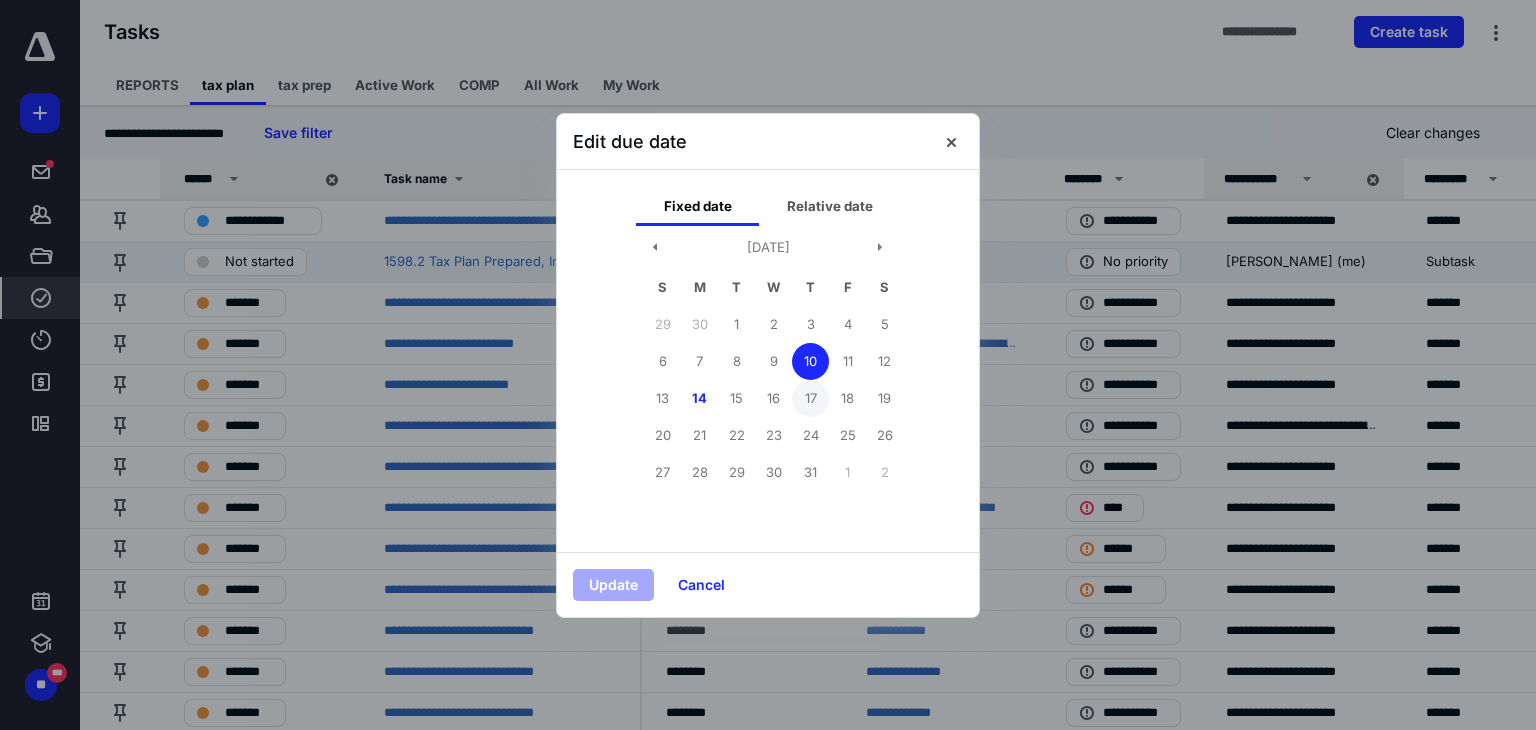 click on "17" at bounding box center (810, 398) 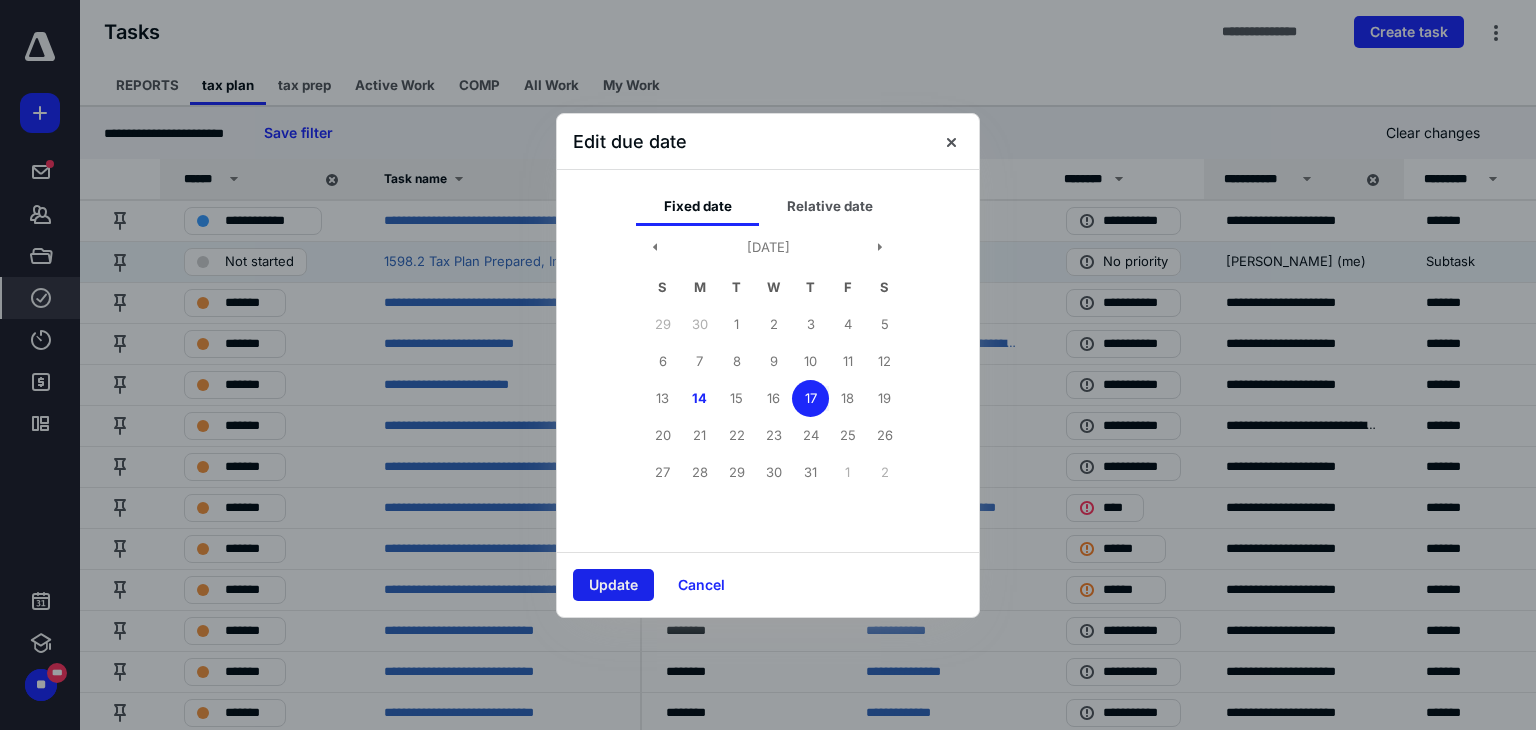 click on "Update" at bounding box center [613, 585] 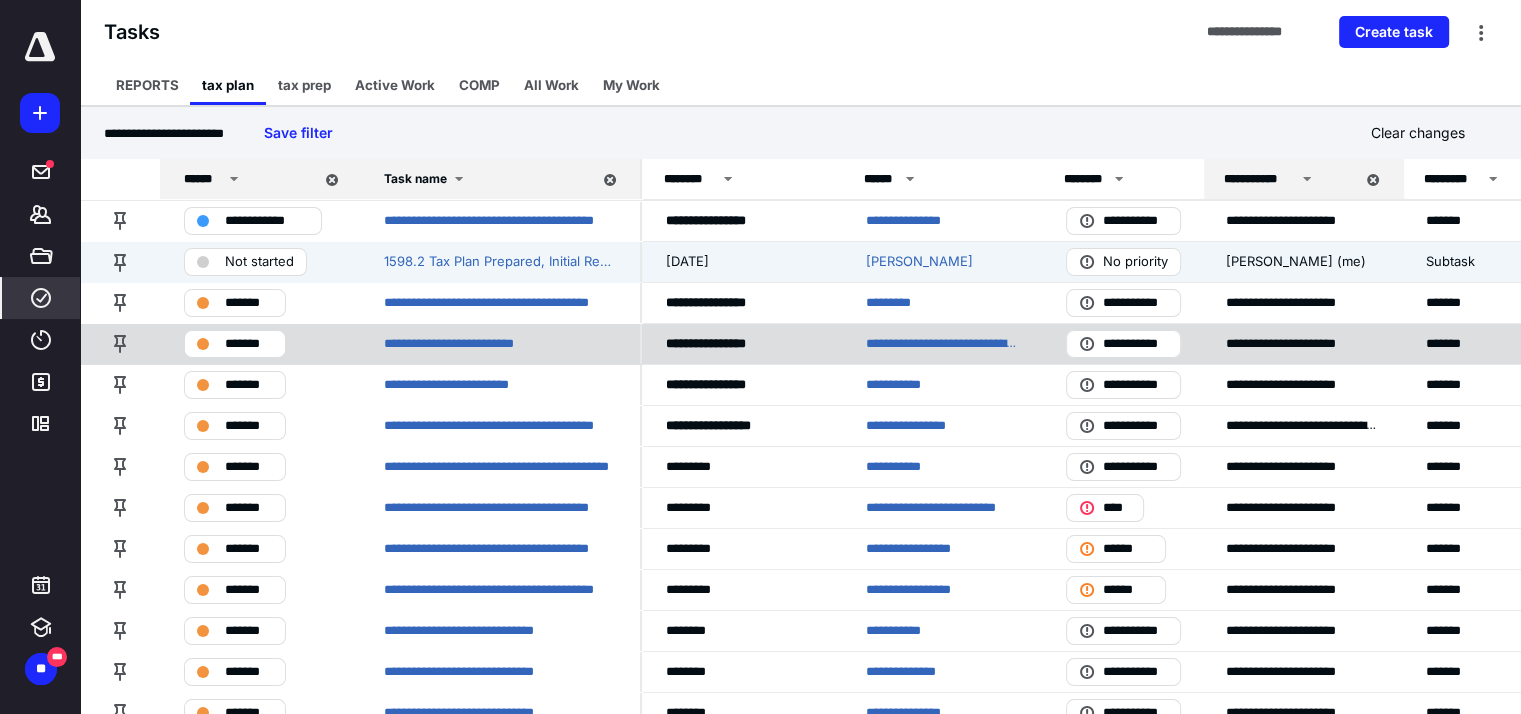 click on "**********" at bounding box center (942, 344) 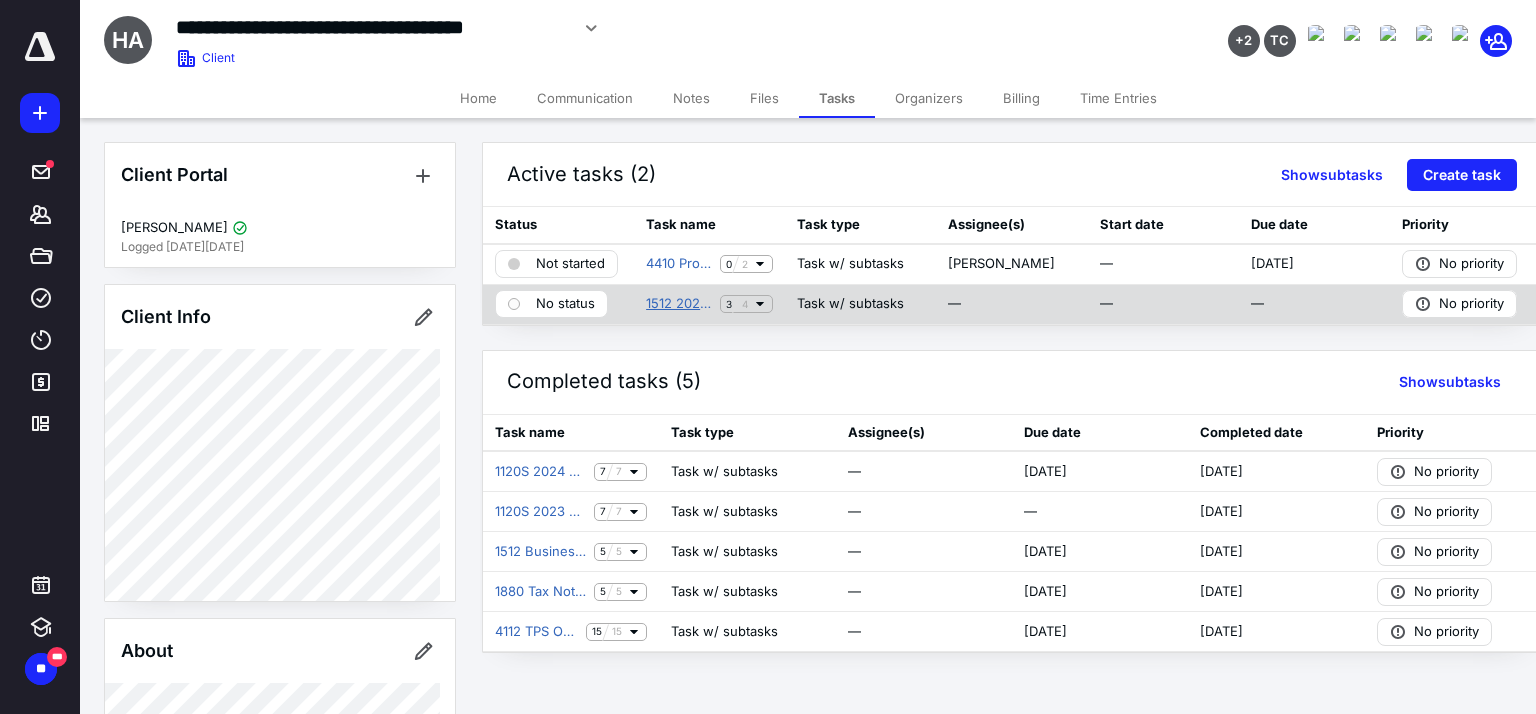 click on "1512 2025 Business Tax Plan" at bounding box center [679, 304] 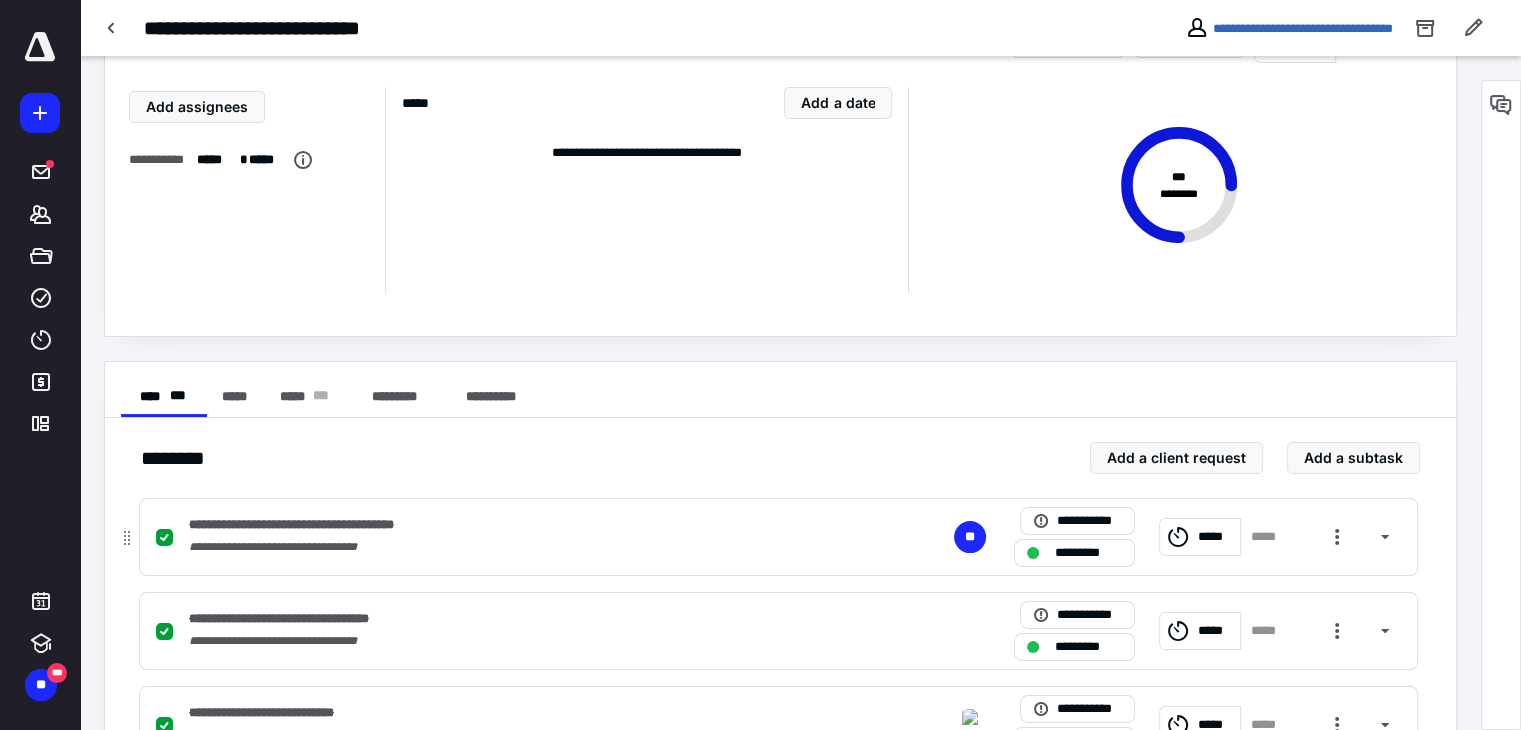scroll, scrollTop: 256, scrollLeft: 0, axis: vertical 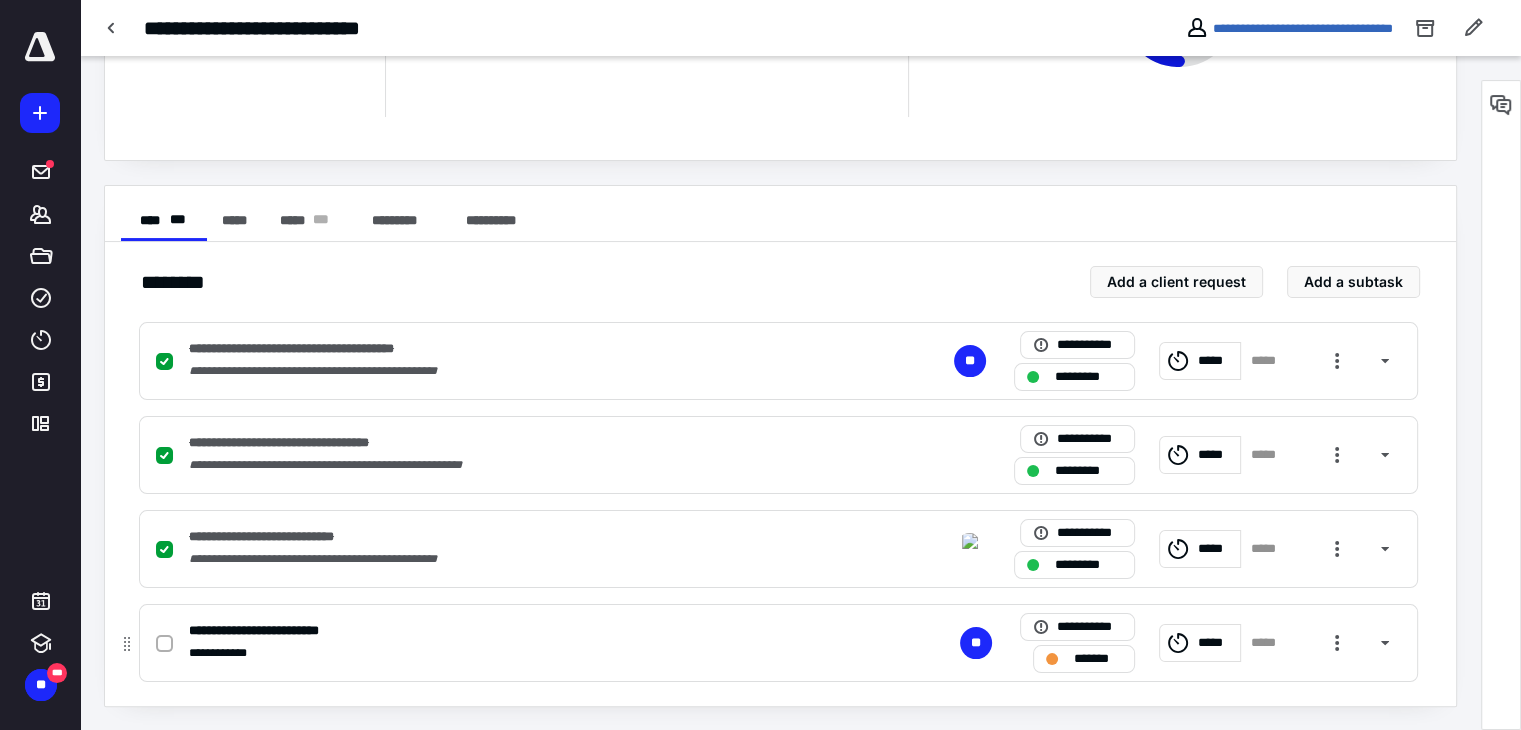 click on "**********" at bounding box center [516, 653] 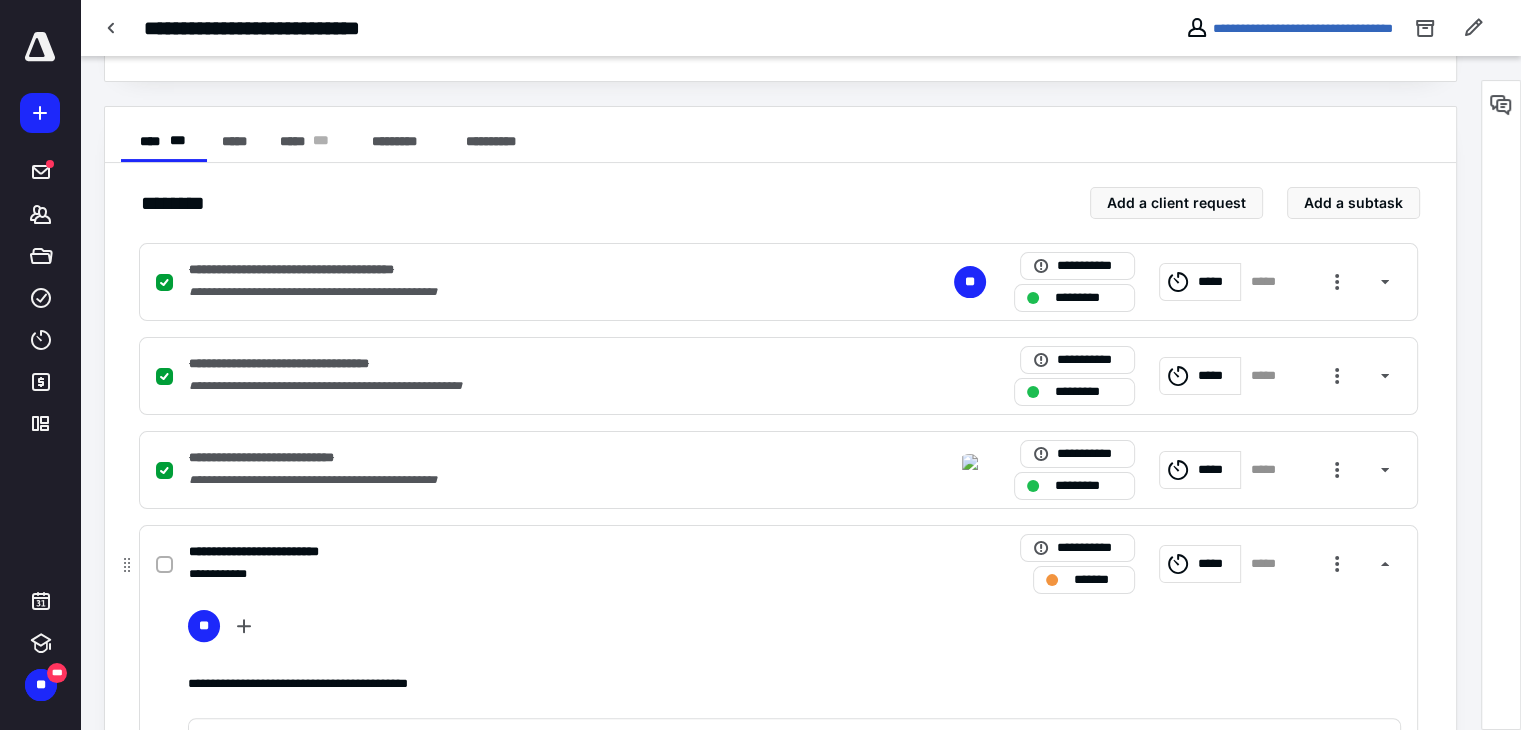 scroll, scrollTop: 456, scrollLeft: 0, axis: vertical 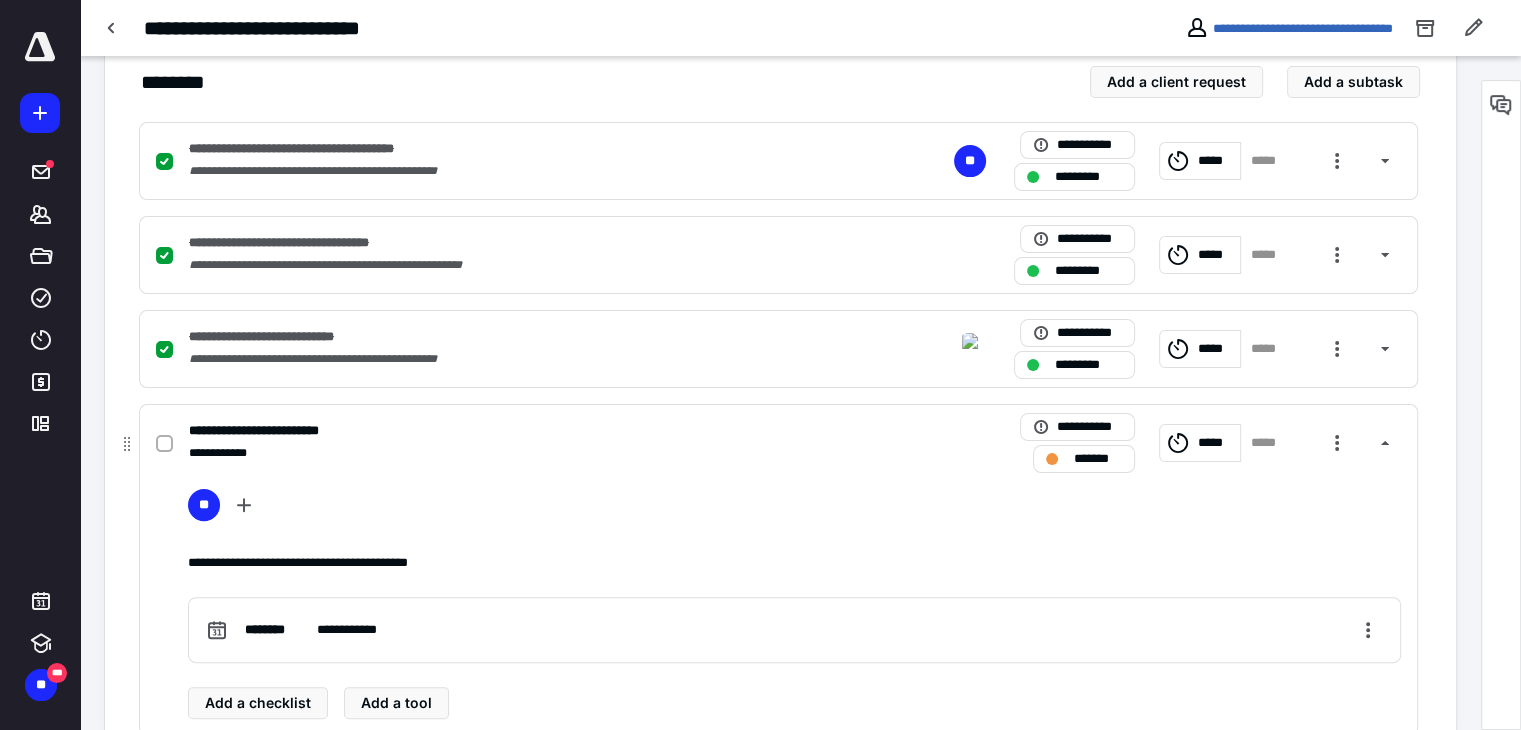 click on "**********" at bounding box center (516, 431) 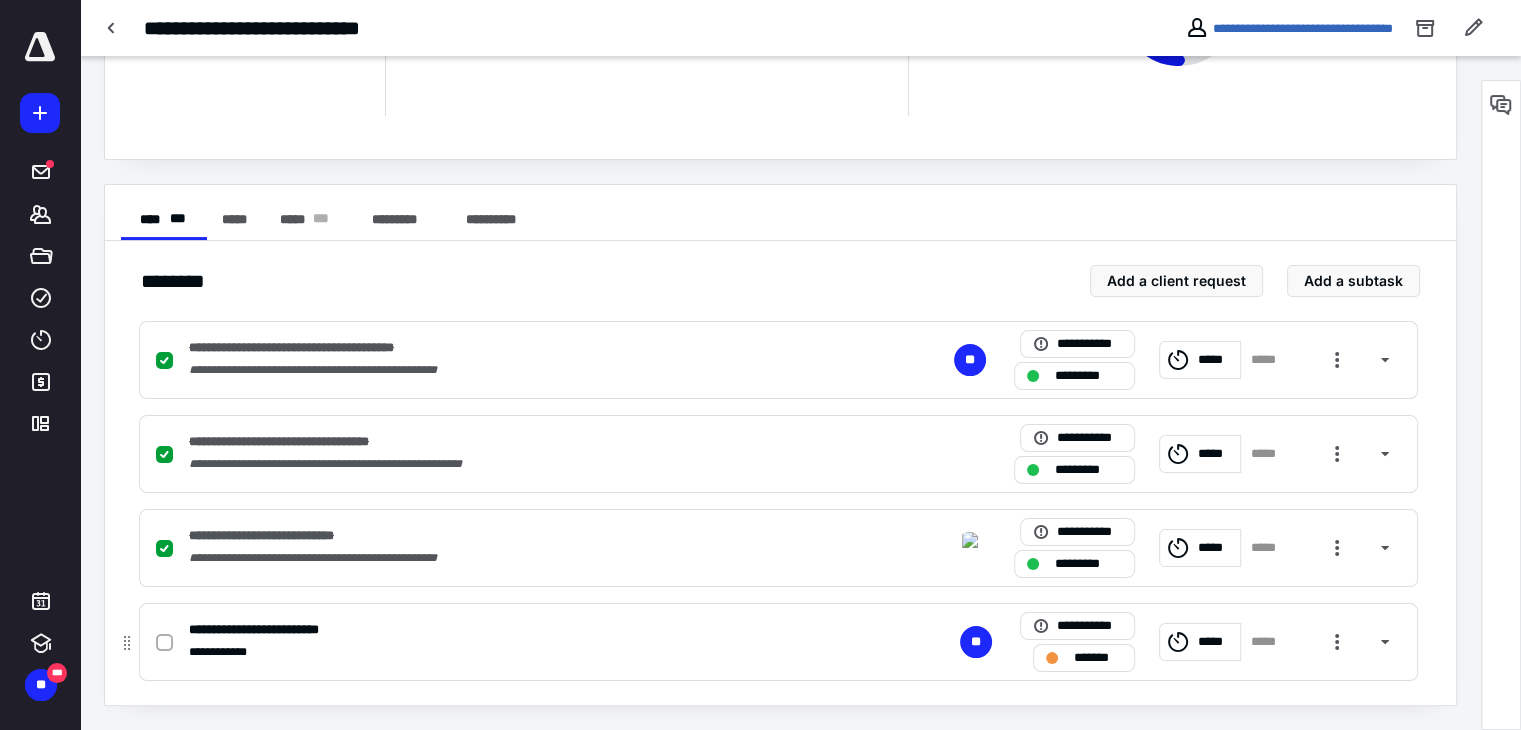 scroll, scrollTop: 256, scrollLeft: 0, axis: vertical 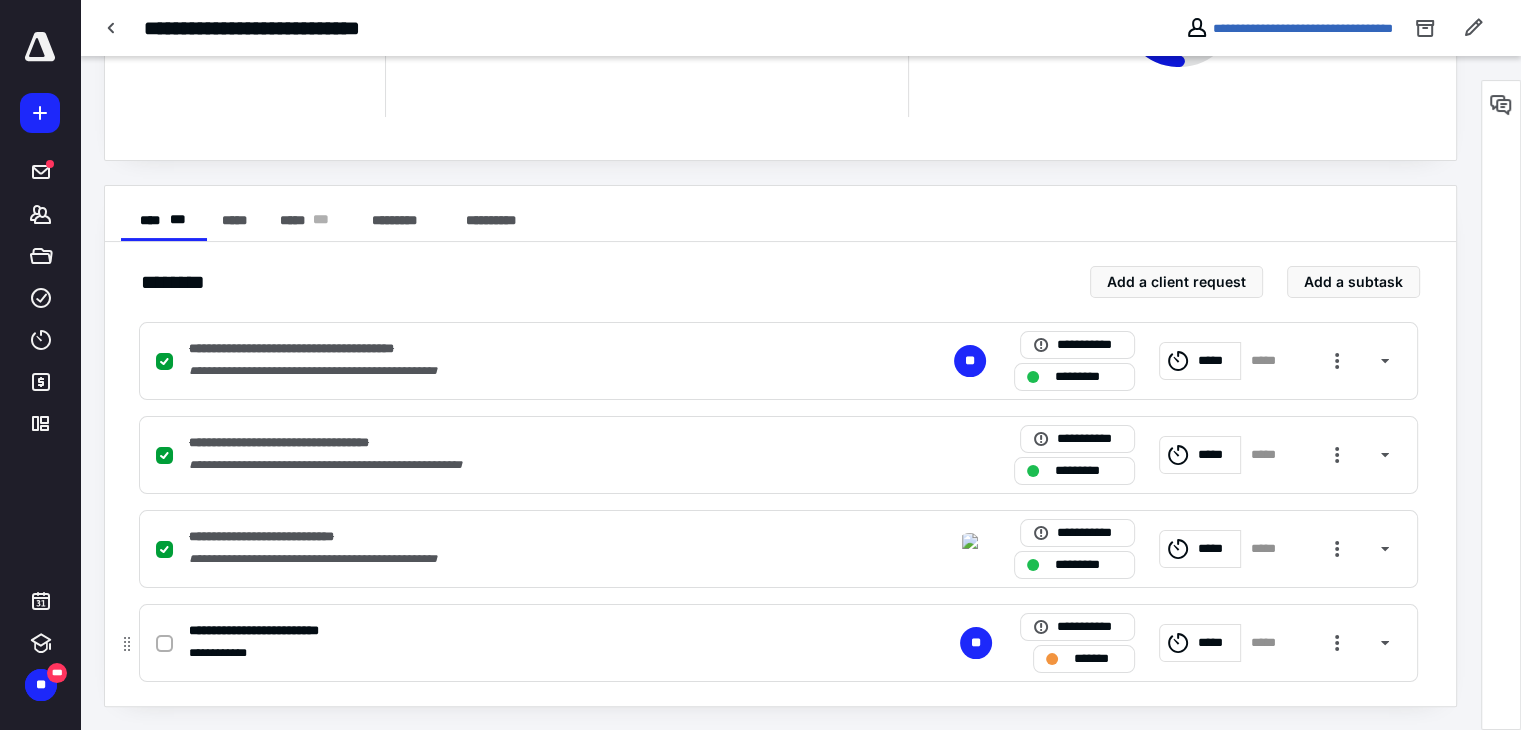 click on "**********" at bounding box center [516, 653] 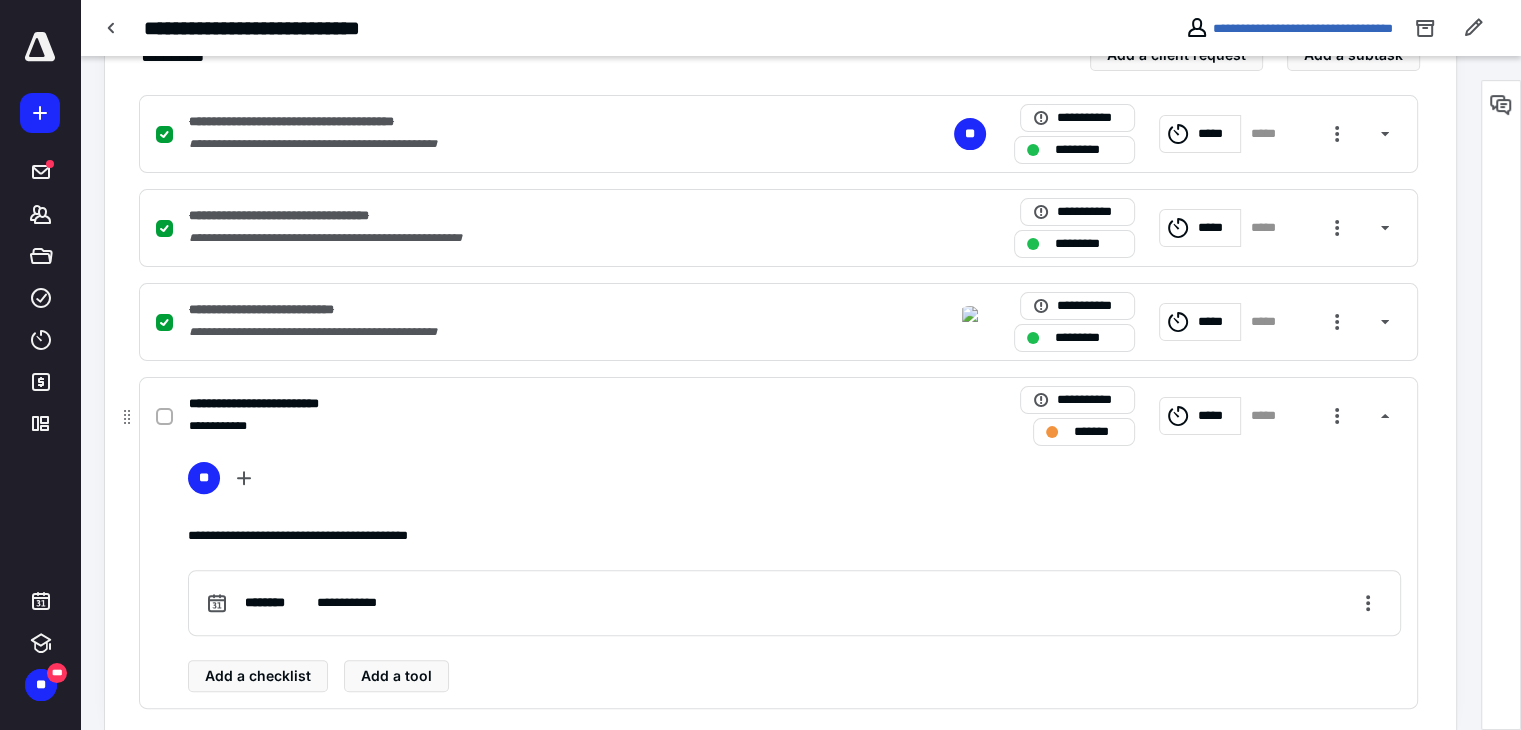 scroll, scrollTop: 509, scrollLeft: 0, axis: vertical 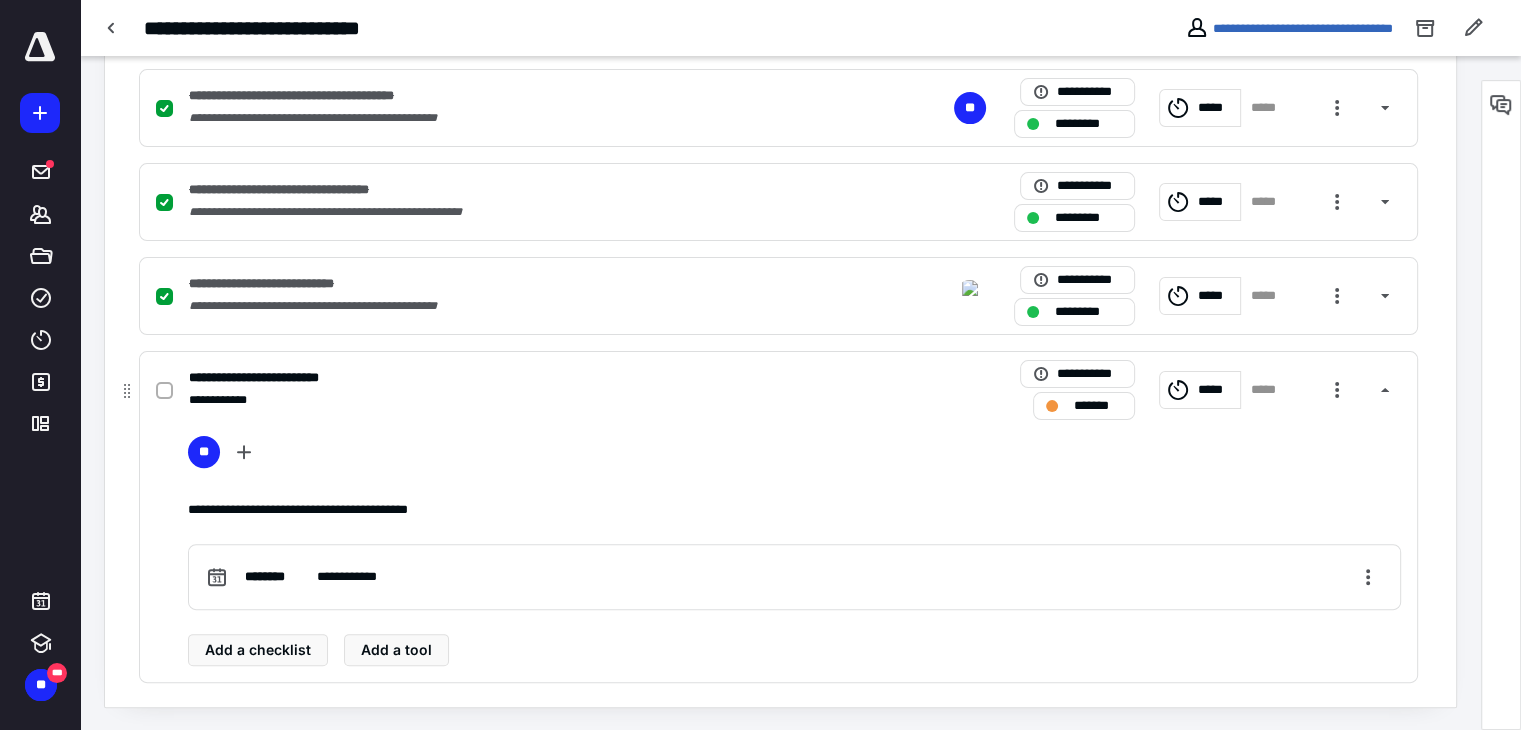 click on "**********" at bounding box center [516, 378] 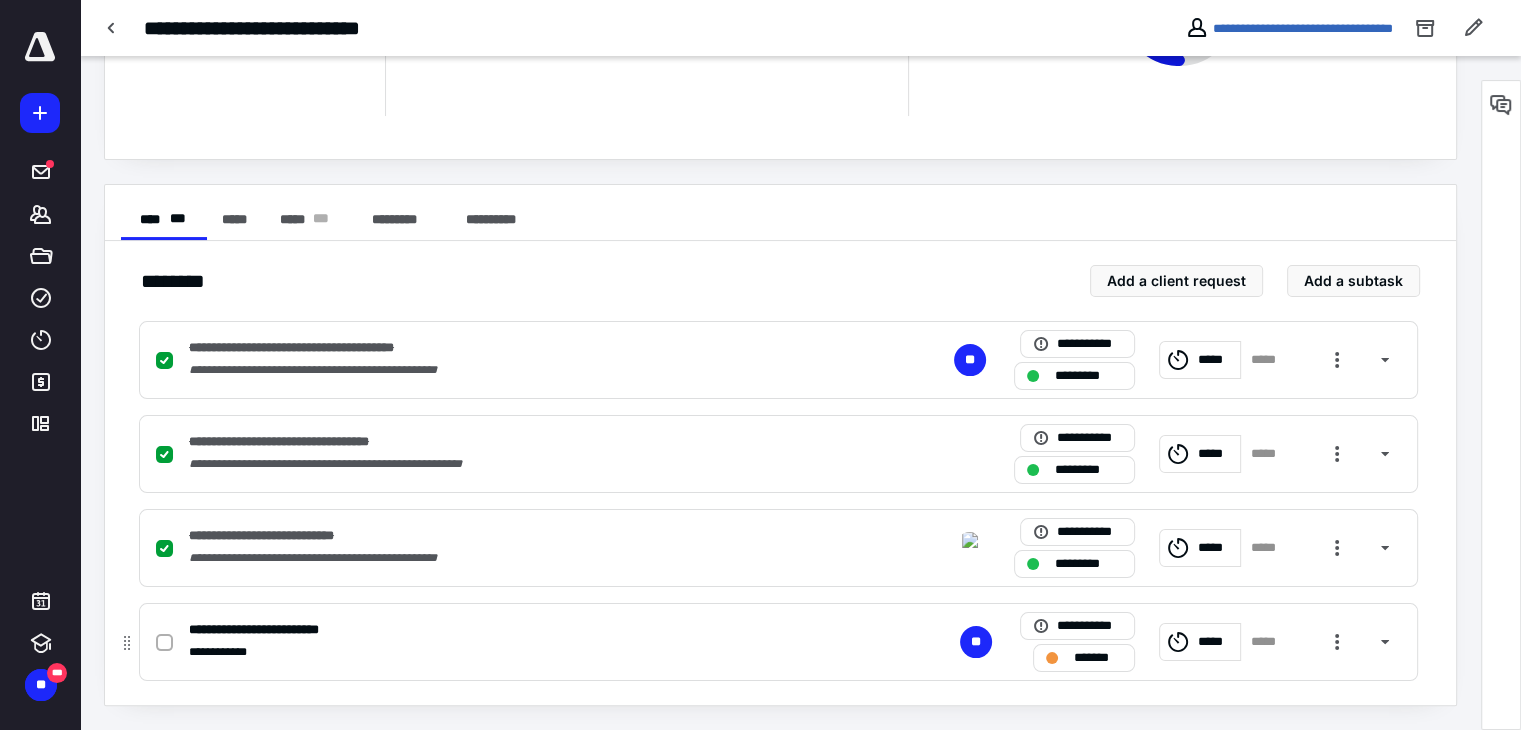 scroll, scrollTop: 256, scrollLeft: 0, axis: vertical 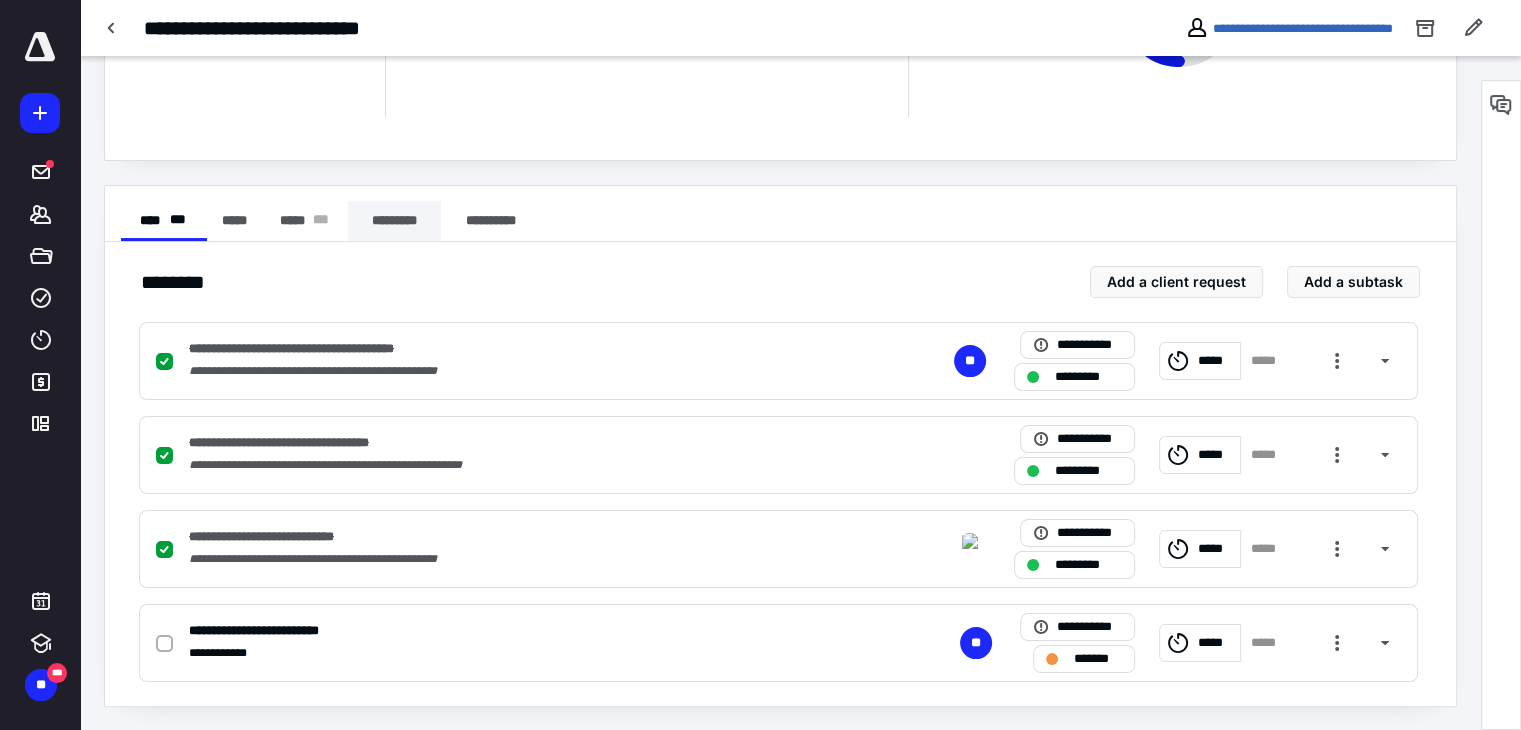click on "*********" at bounding box center (395, 221) 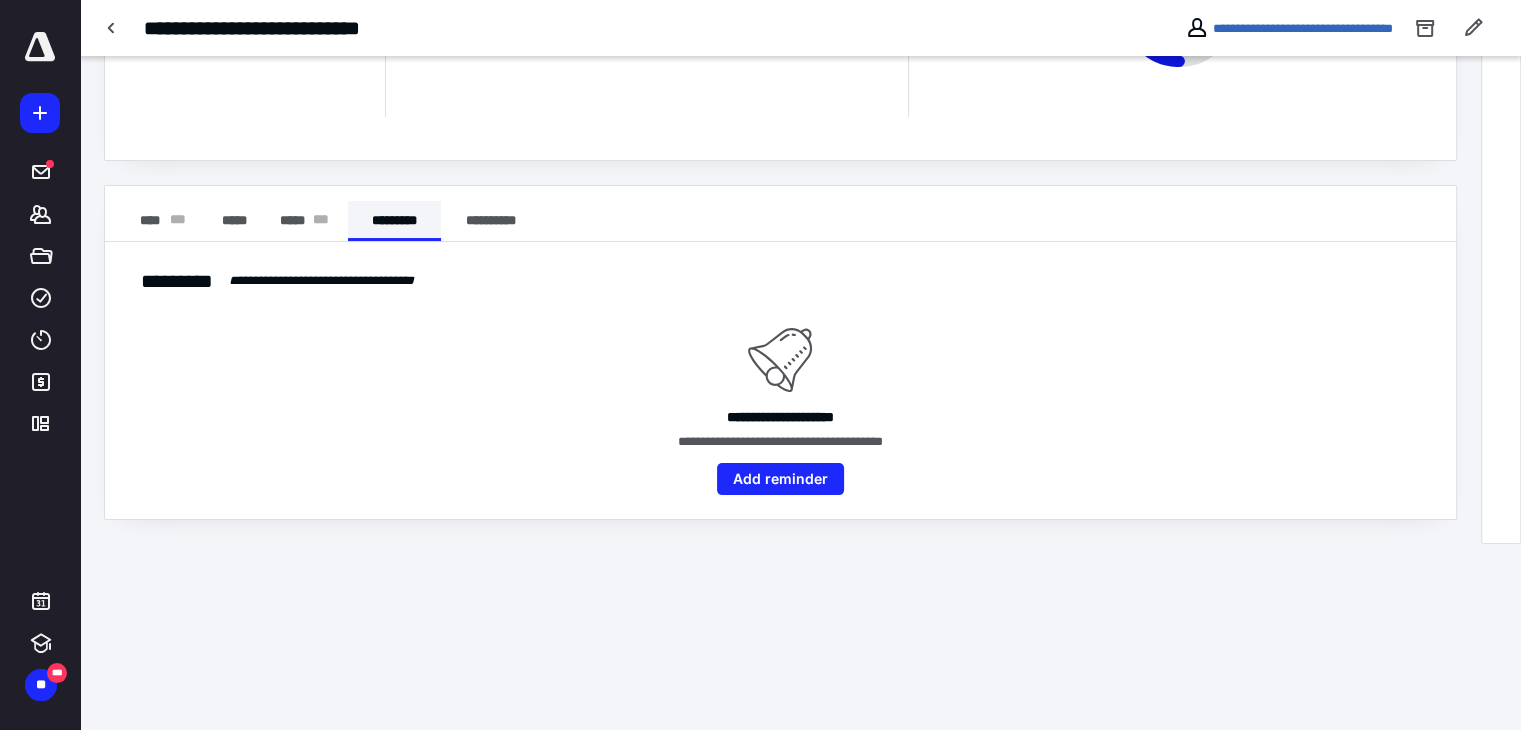 scroll, scrollTop: 68, scrollLeft: 0, axis: vertical 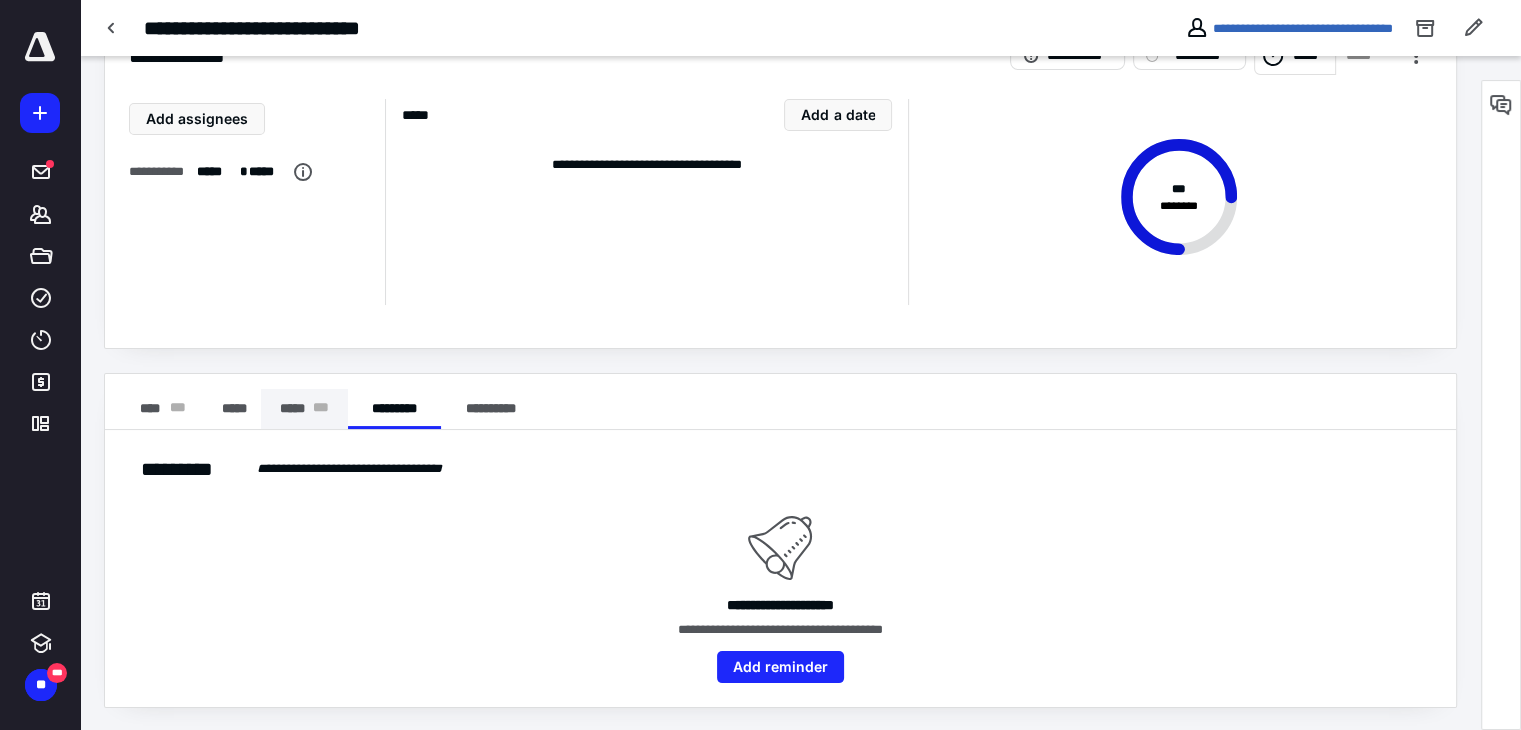 click on "* * *" at bounding box center [321, 409] 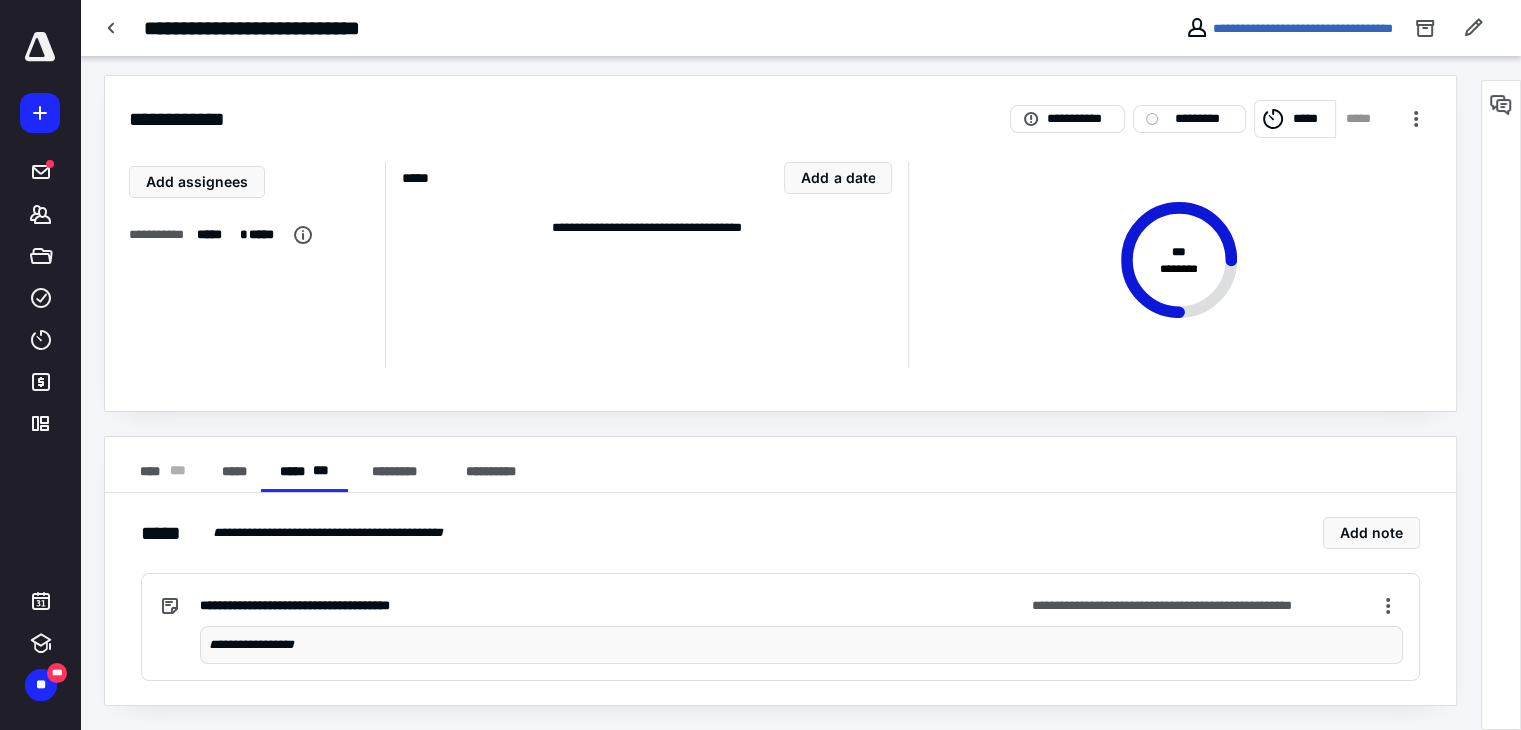 scroll, scrollTop: 4, scrollLeft: 0, axis: vertical 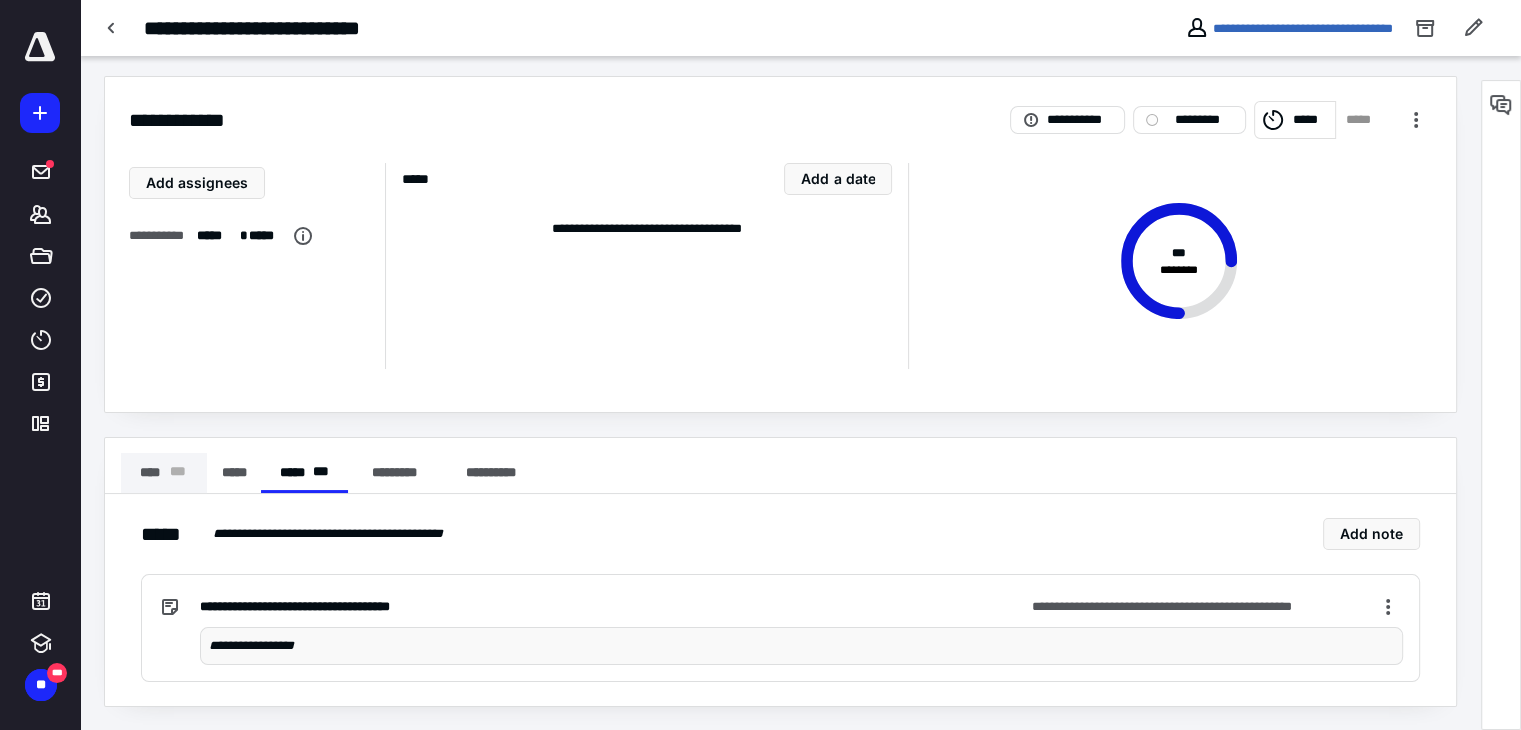 click on "**** * * *" at bounding box center (164, 473) 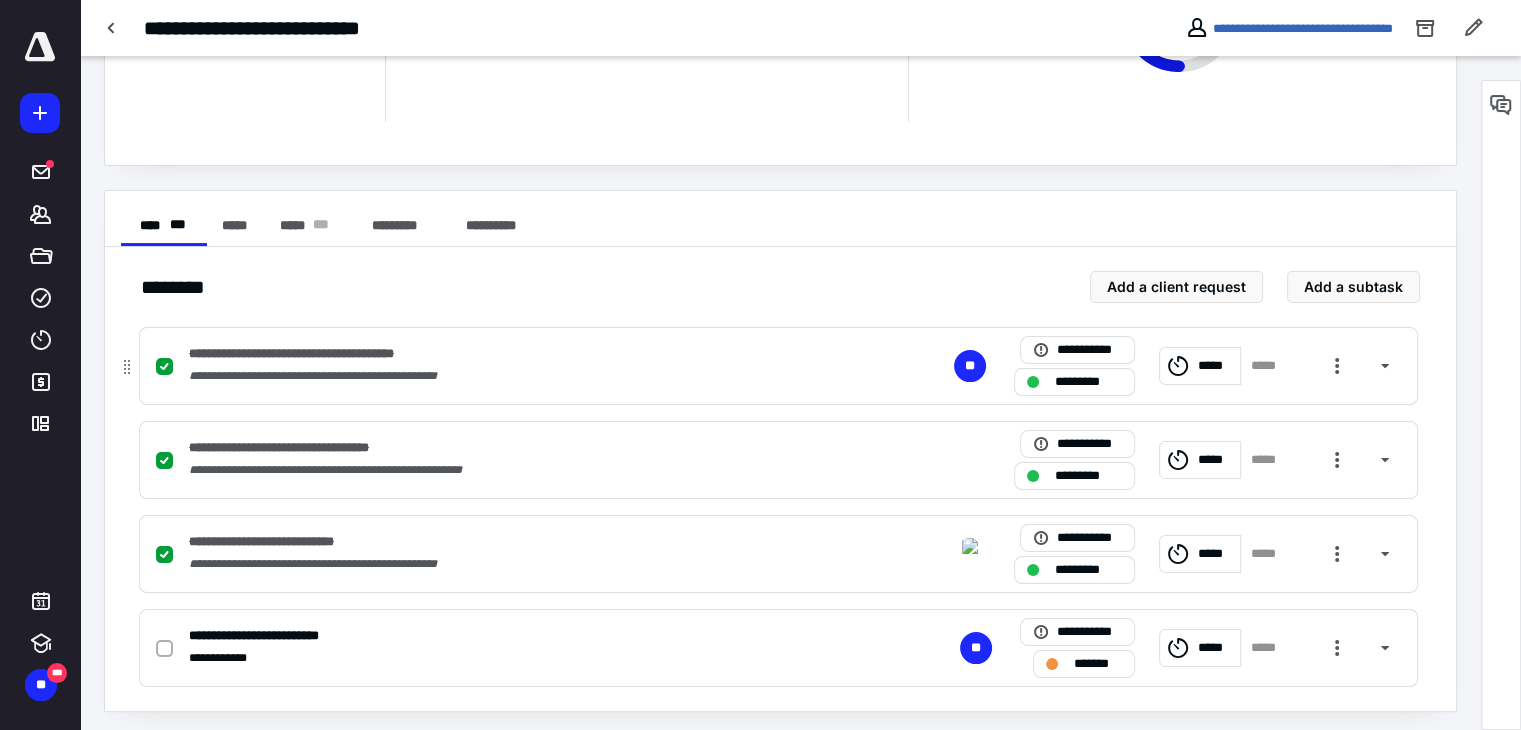 scroll, scrollTop: 256, scrollLeft: 0, axis: vertical 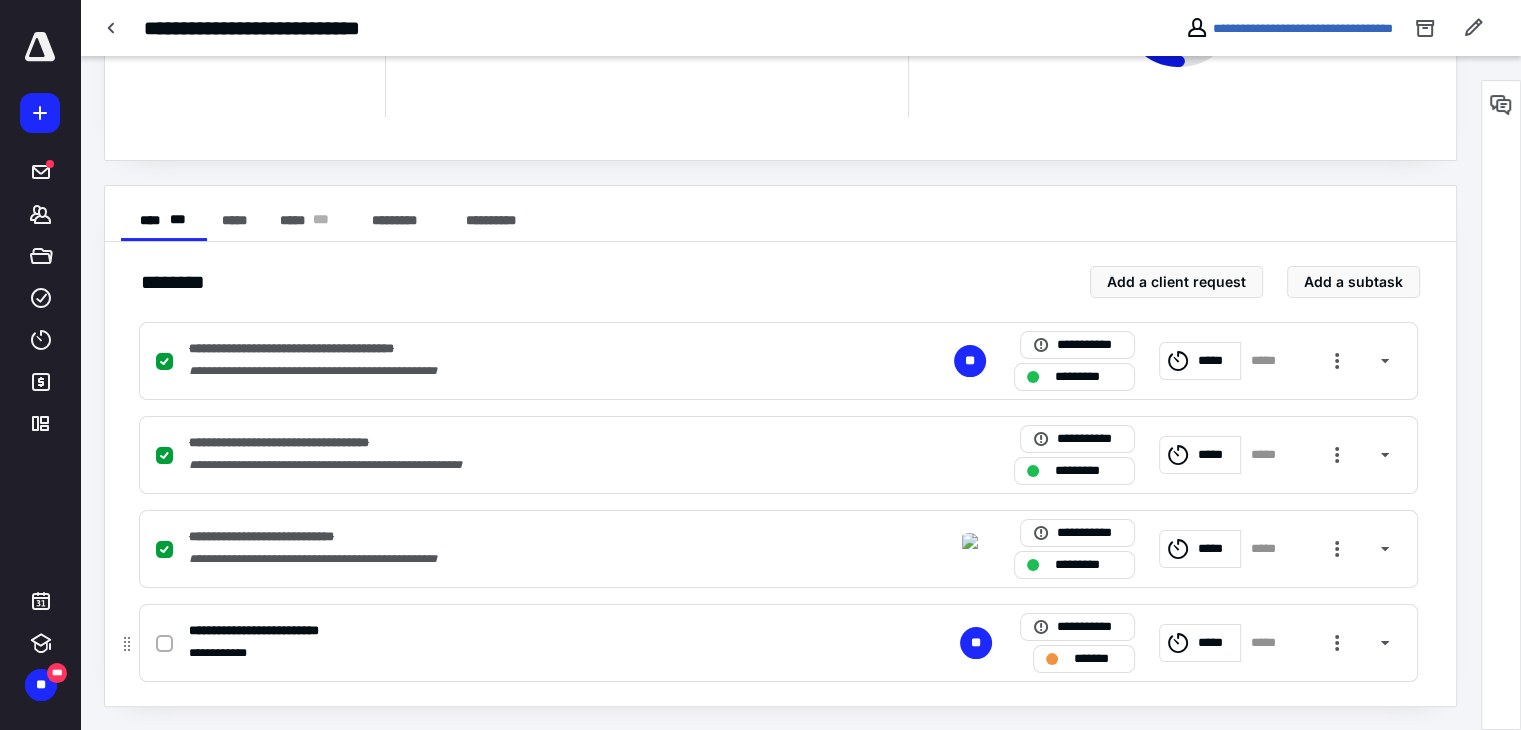 click on "**********" at bounding box center (778, 643) 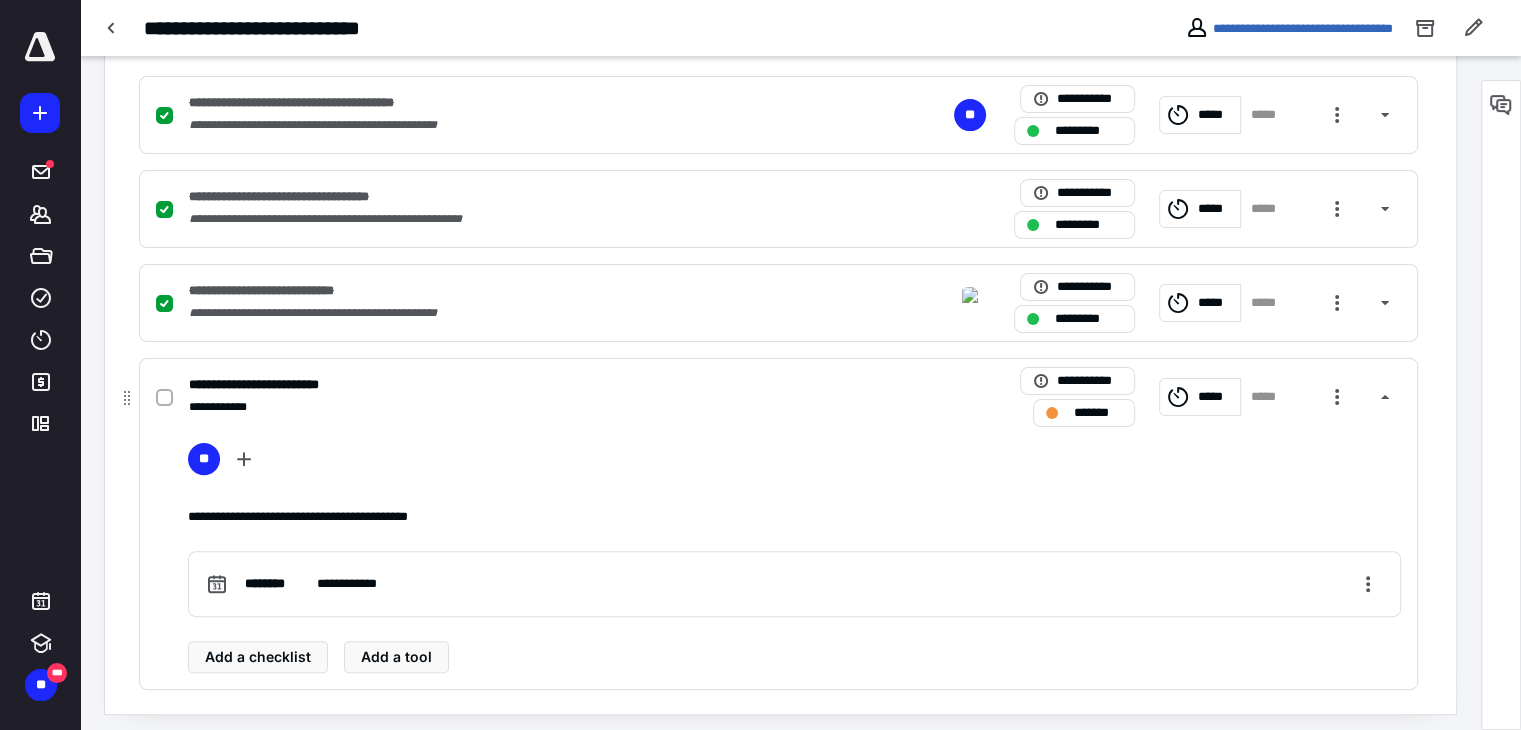 scroll, scrollTop: 509, scrollLeft: 0, axis: vertical 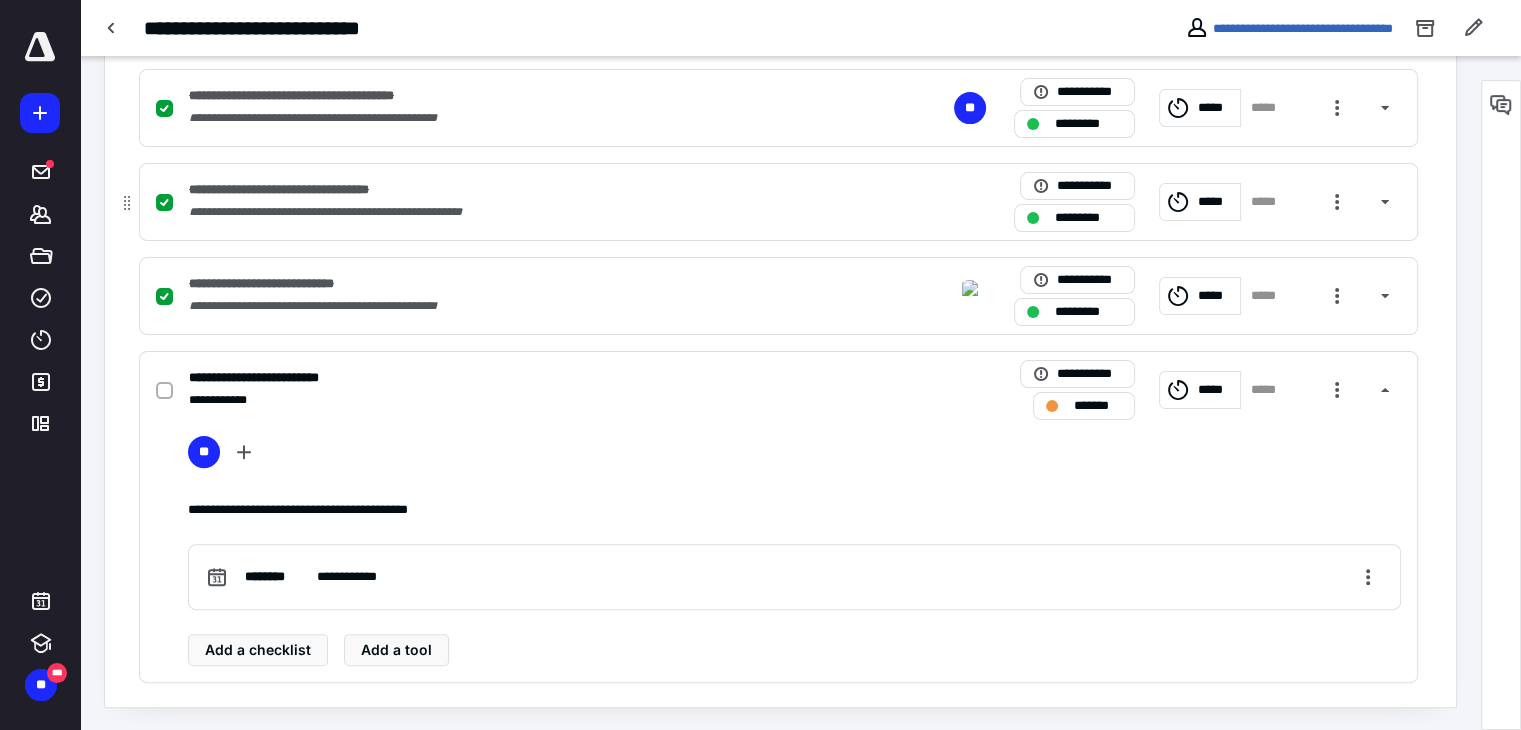 click on "**********" at bounding box center [516, 212] 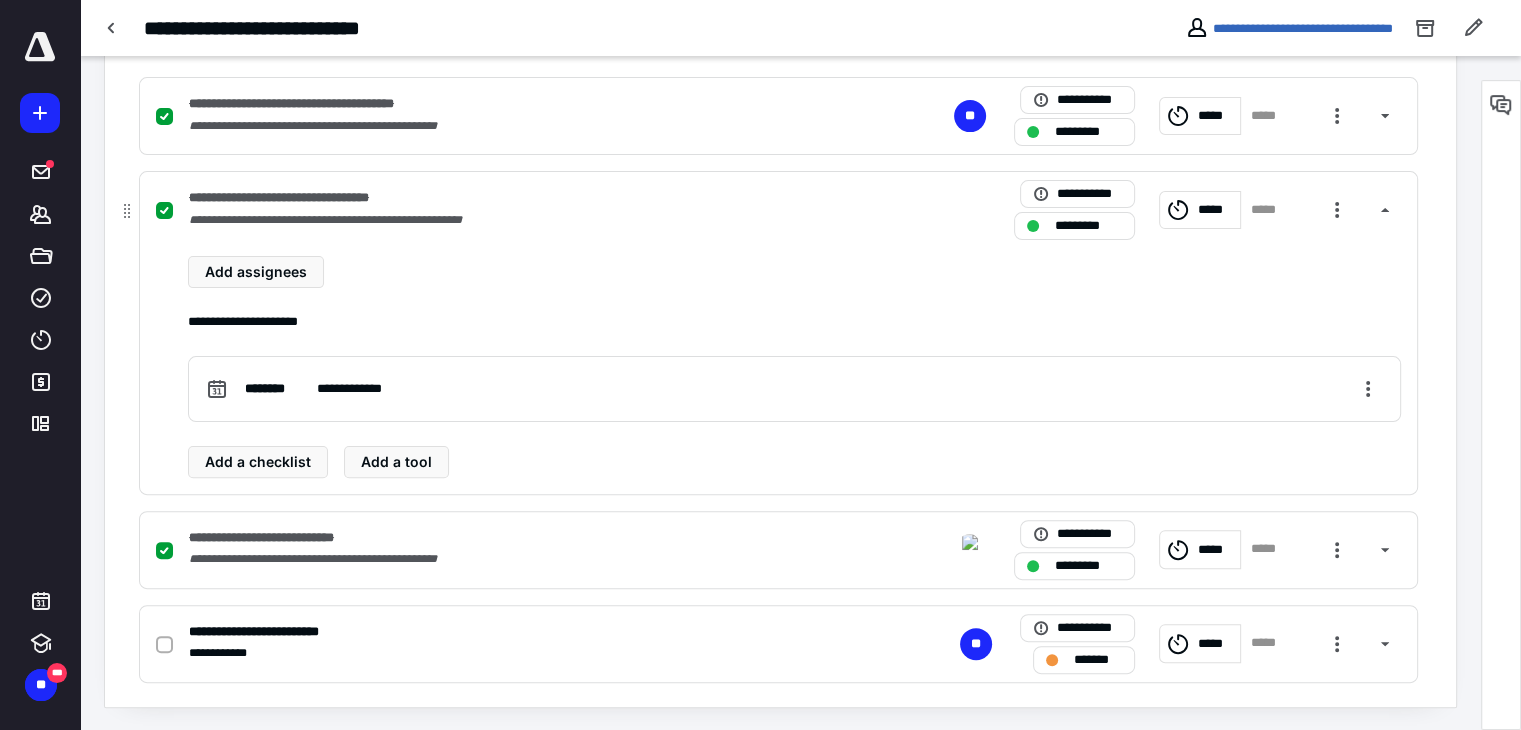 click on "**********" at bounding box center (516, 220) 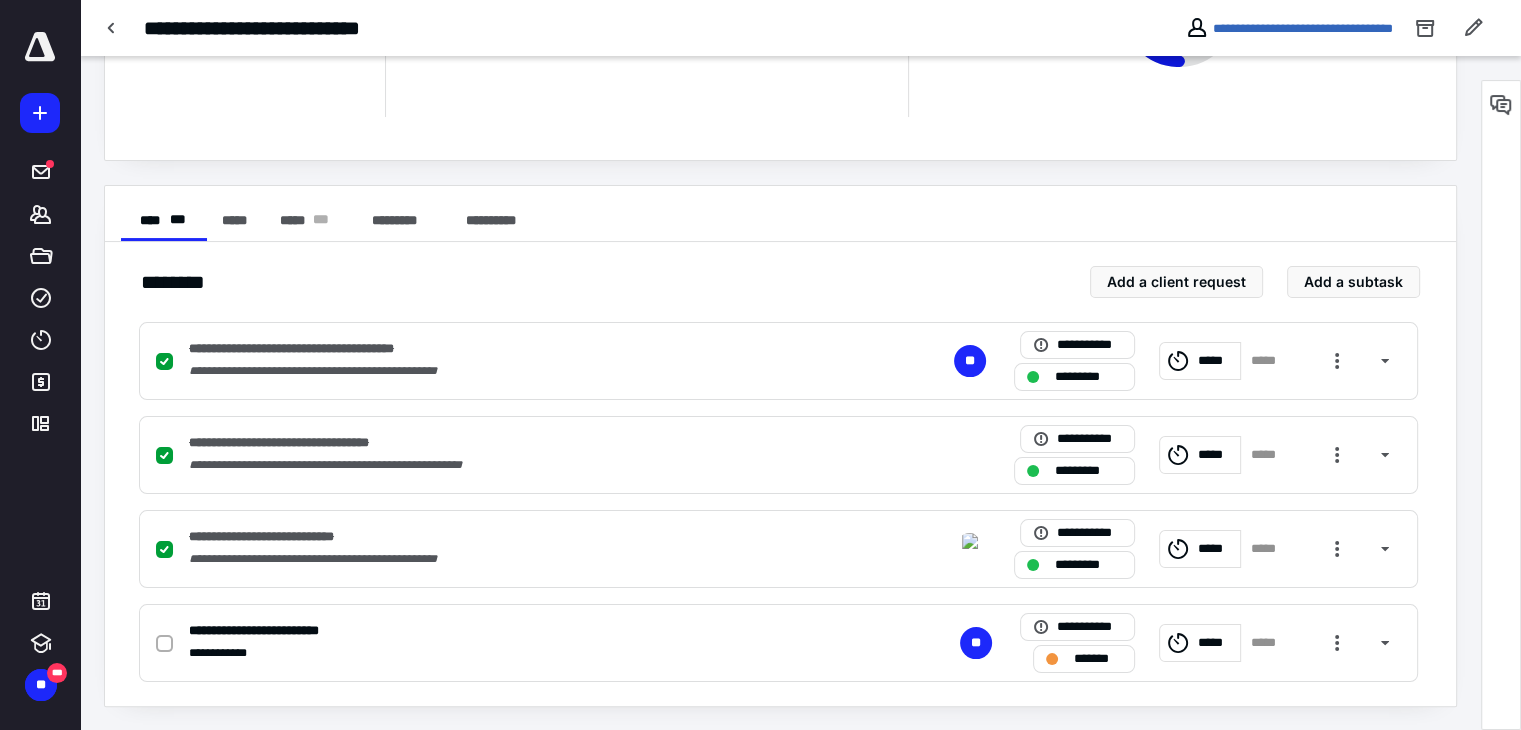 click on "**********" at bounding box center (780, 502) 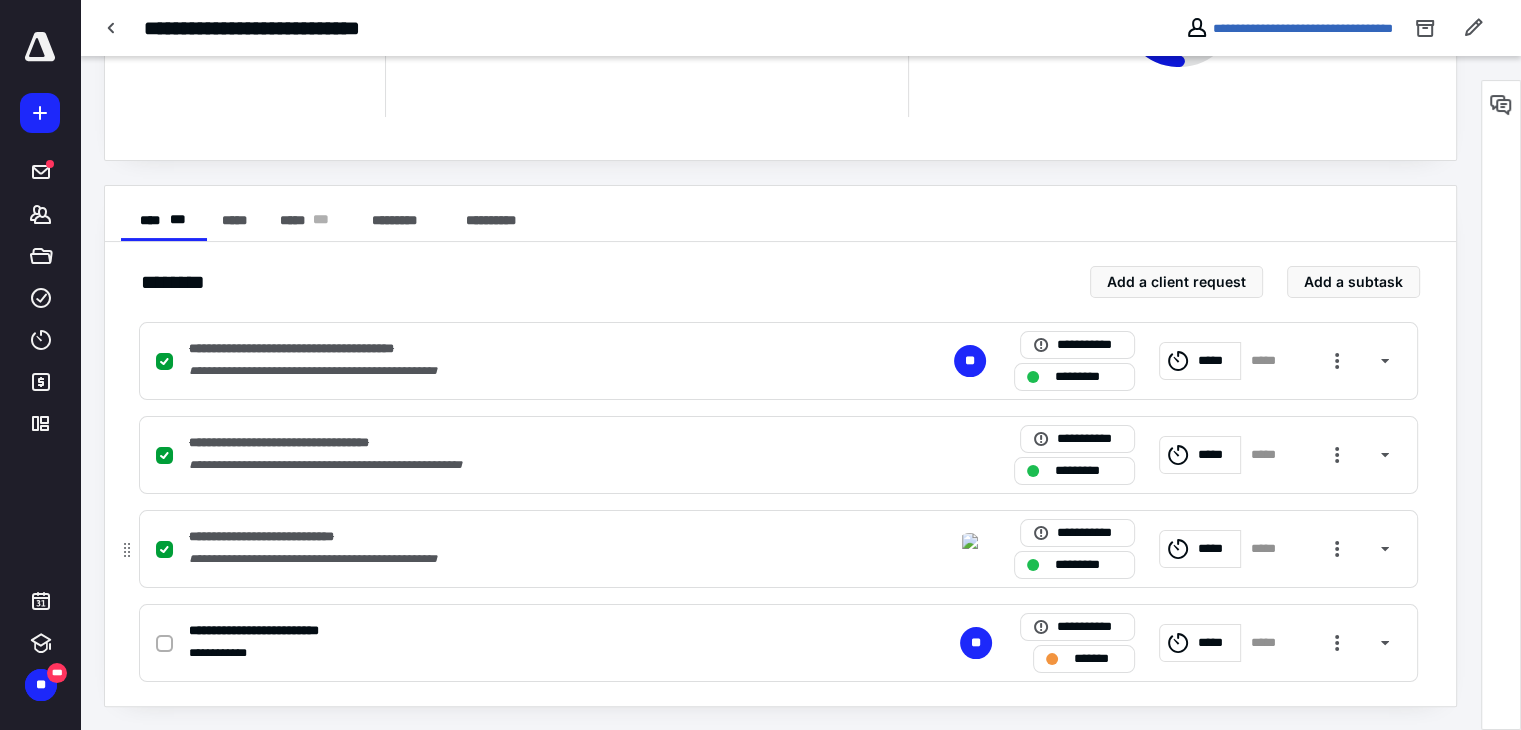 click on "**********" at bounding box center (516, 559) 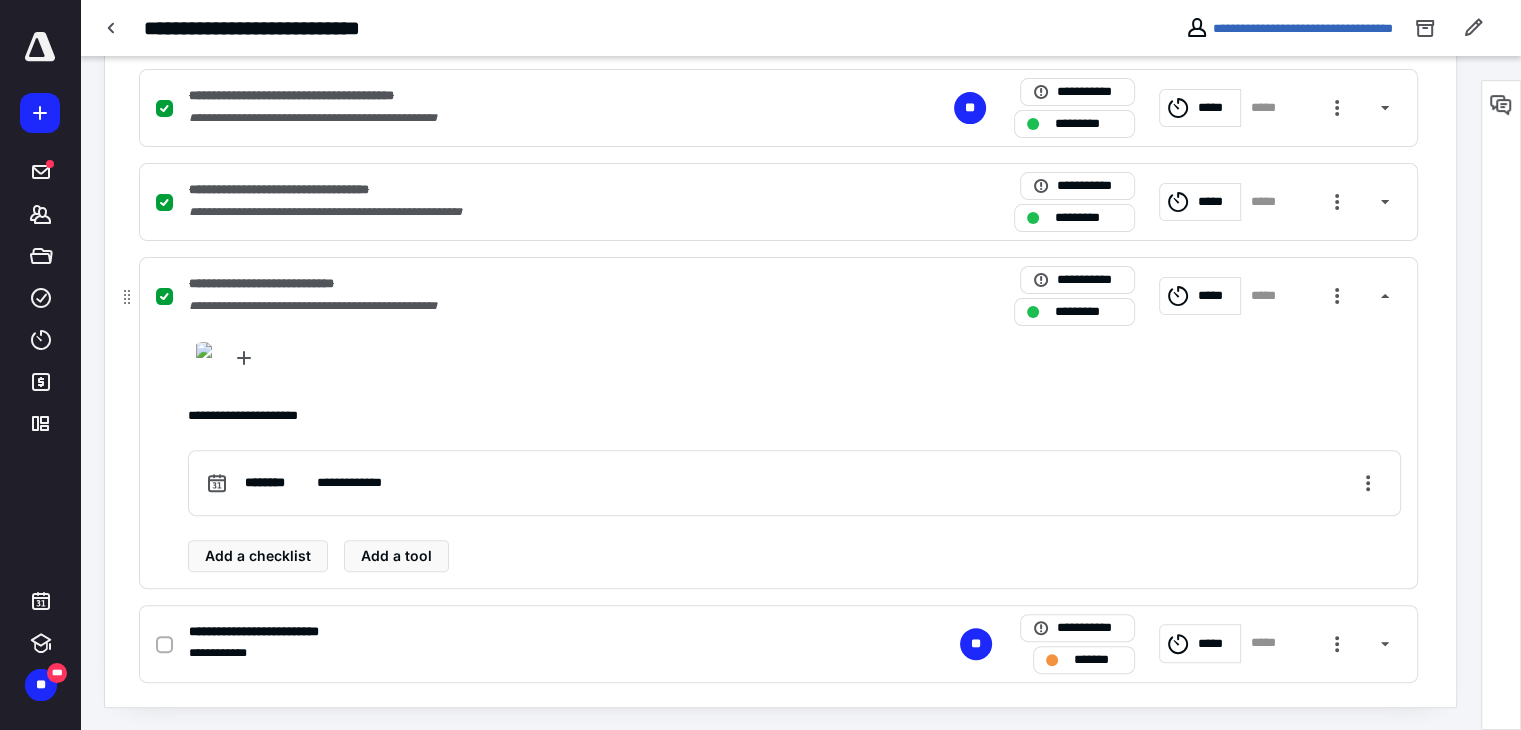 click on "**********" at bounding box center (516, 284) 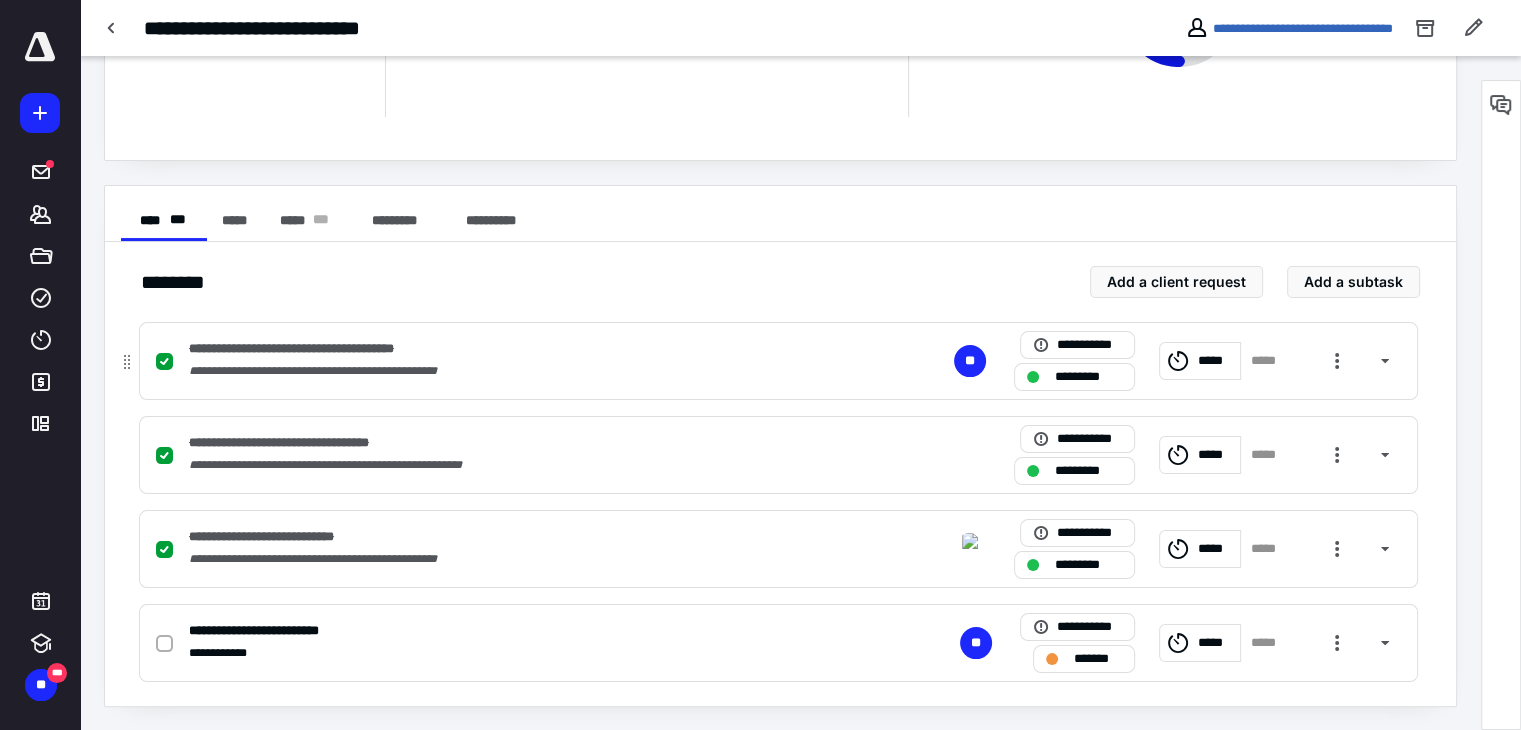 click on "**********" at bounding box center (778, 361) 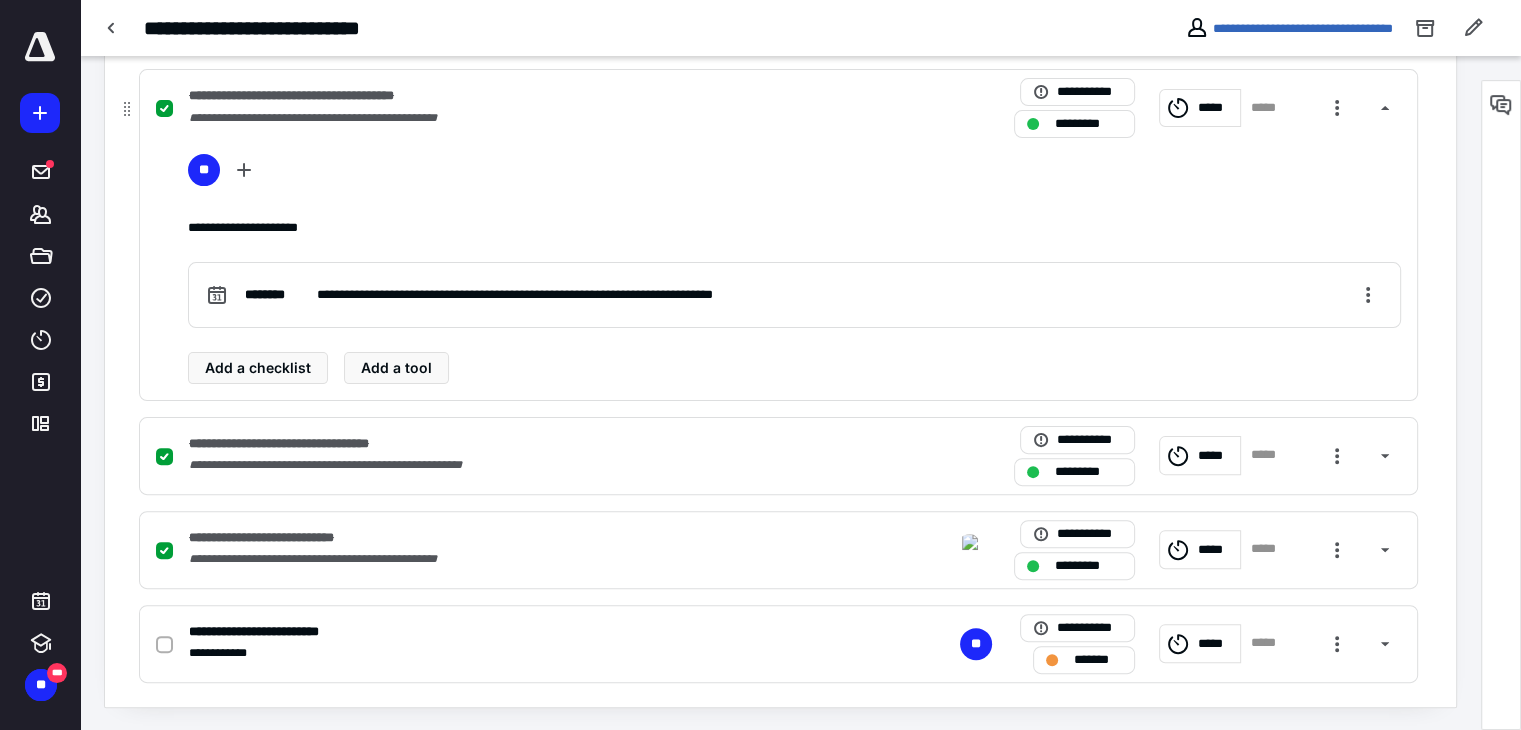 scroll, scrollTop: 309, scrollLeft: 0, axis: vertical 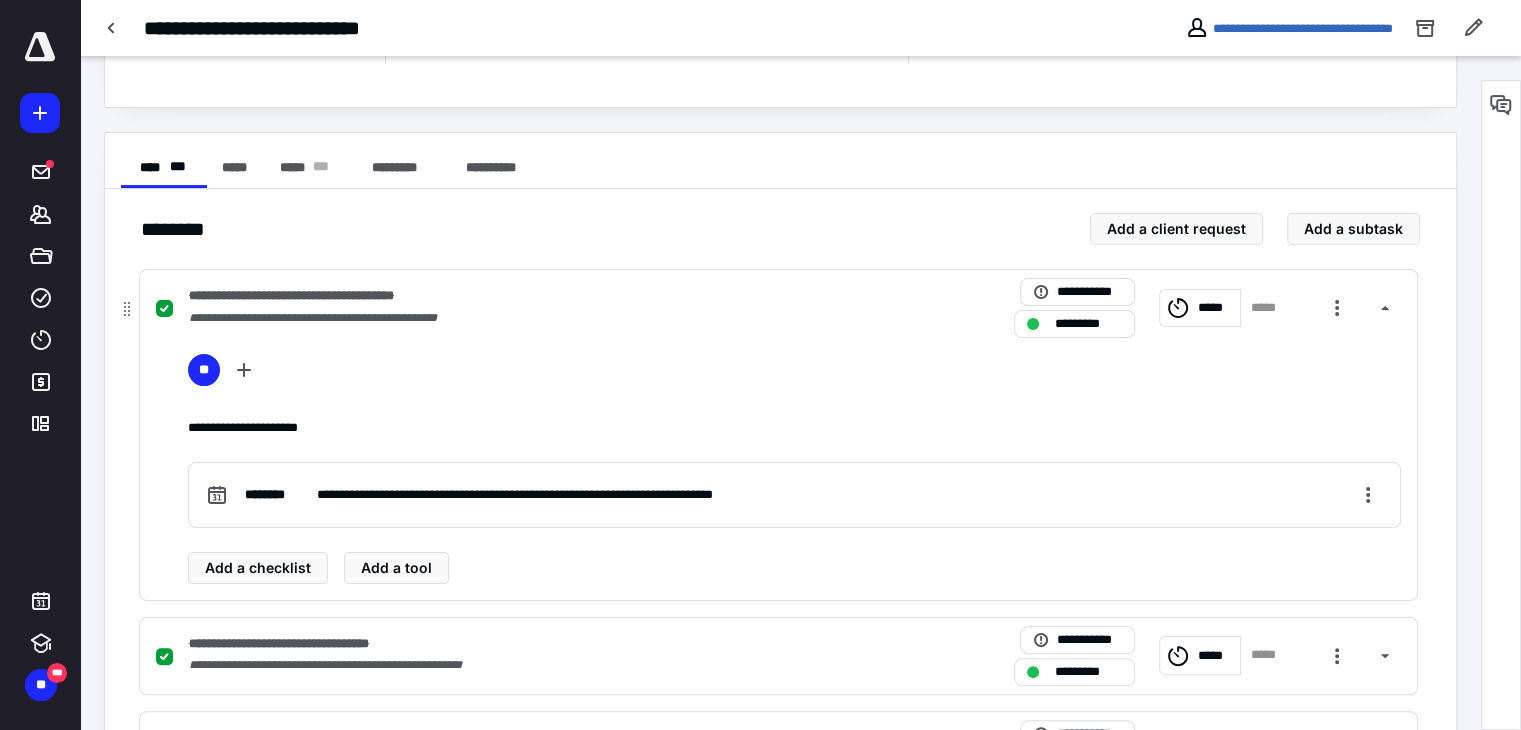 click on "**********" at bounding box center [516, 318] 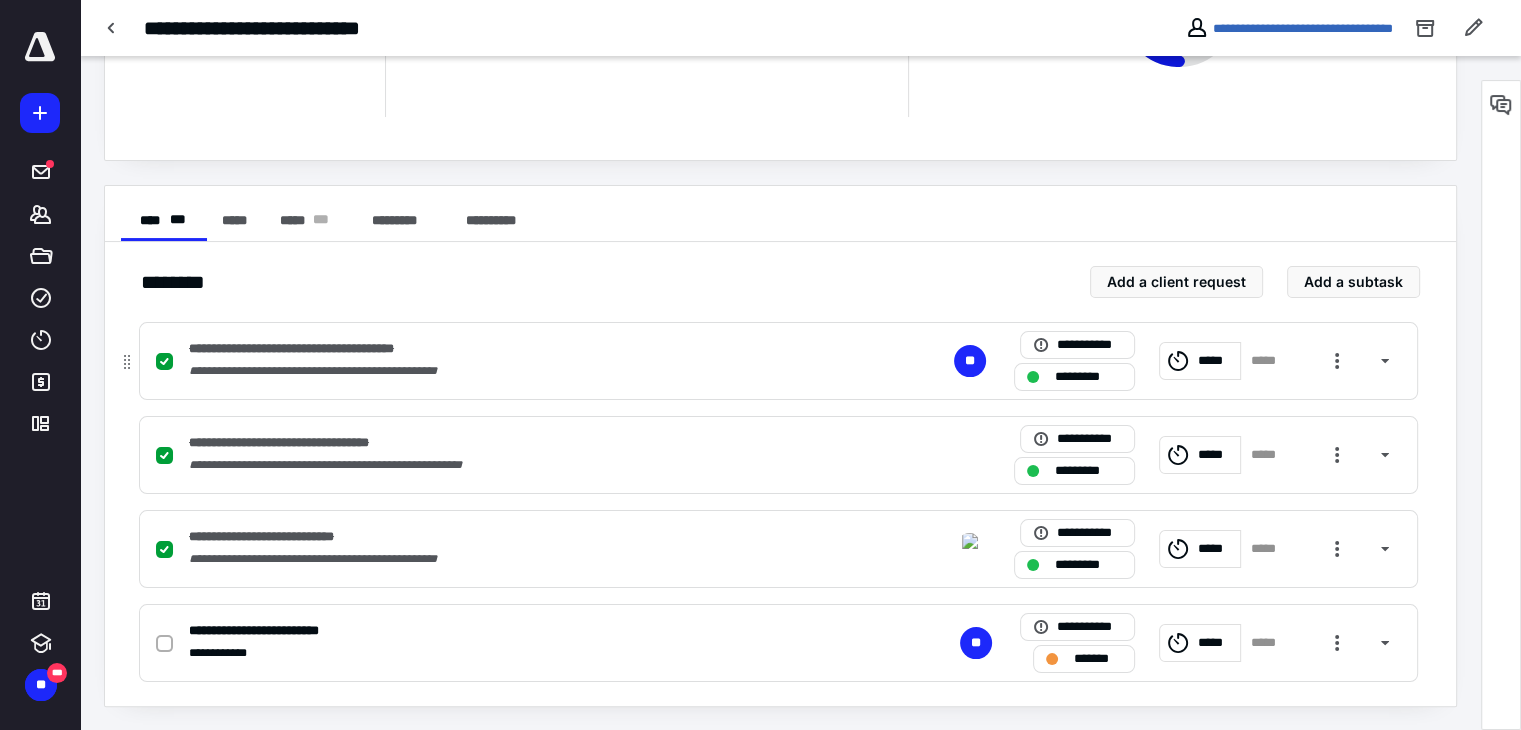 click on "**********" at bounding box center [516, 371] 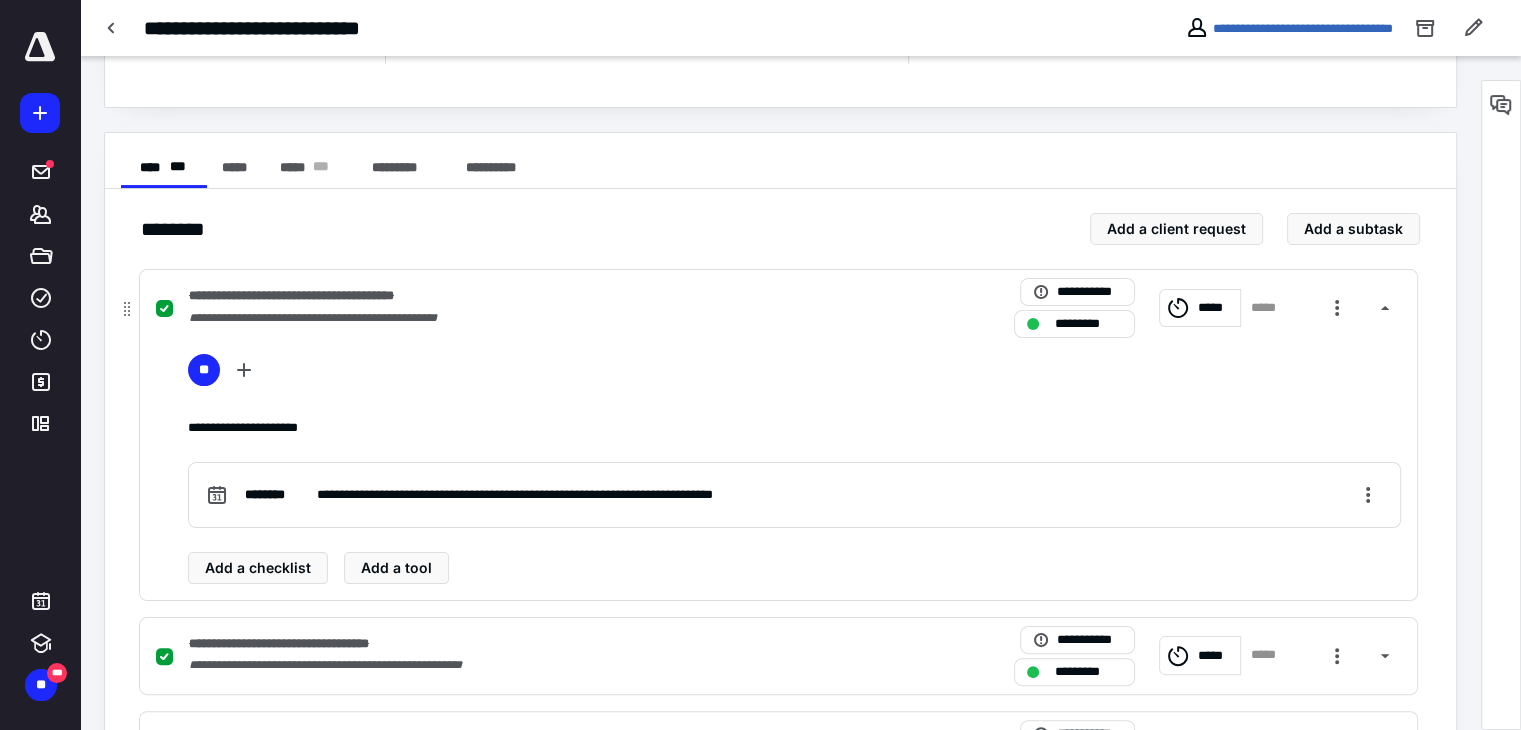 click on "**********" at bounding box center (516, 296) 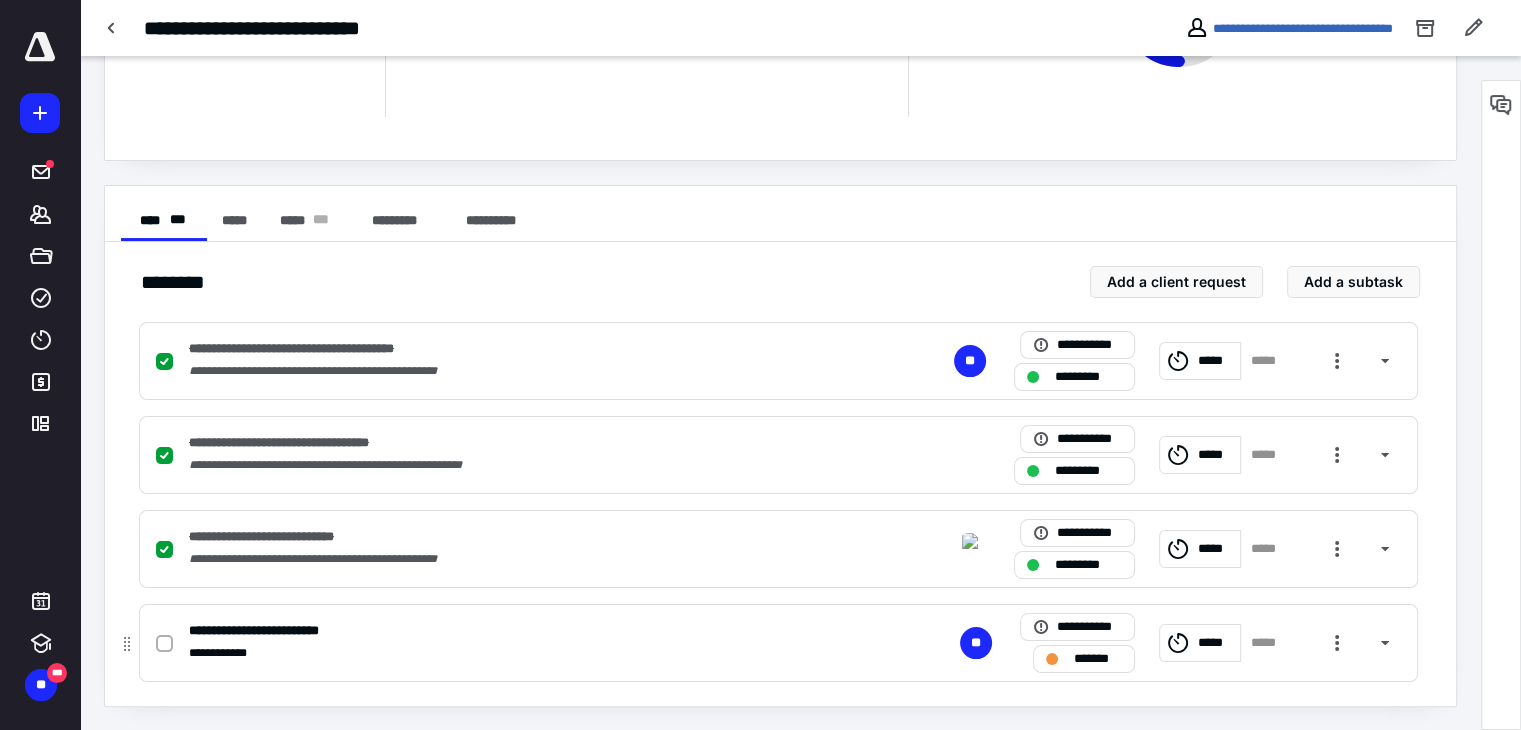 click on "**********" at bounding box center [516, 653] 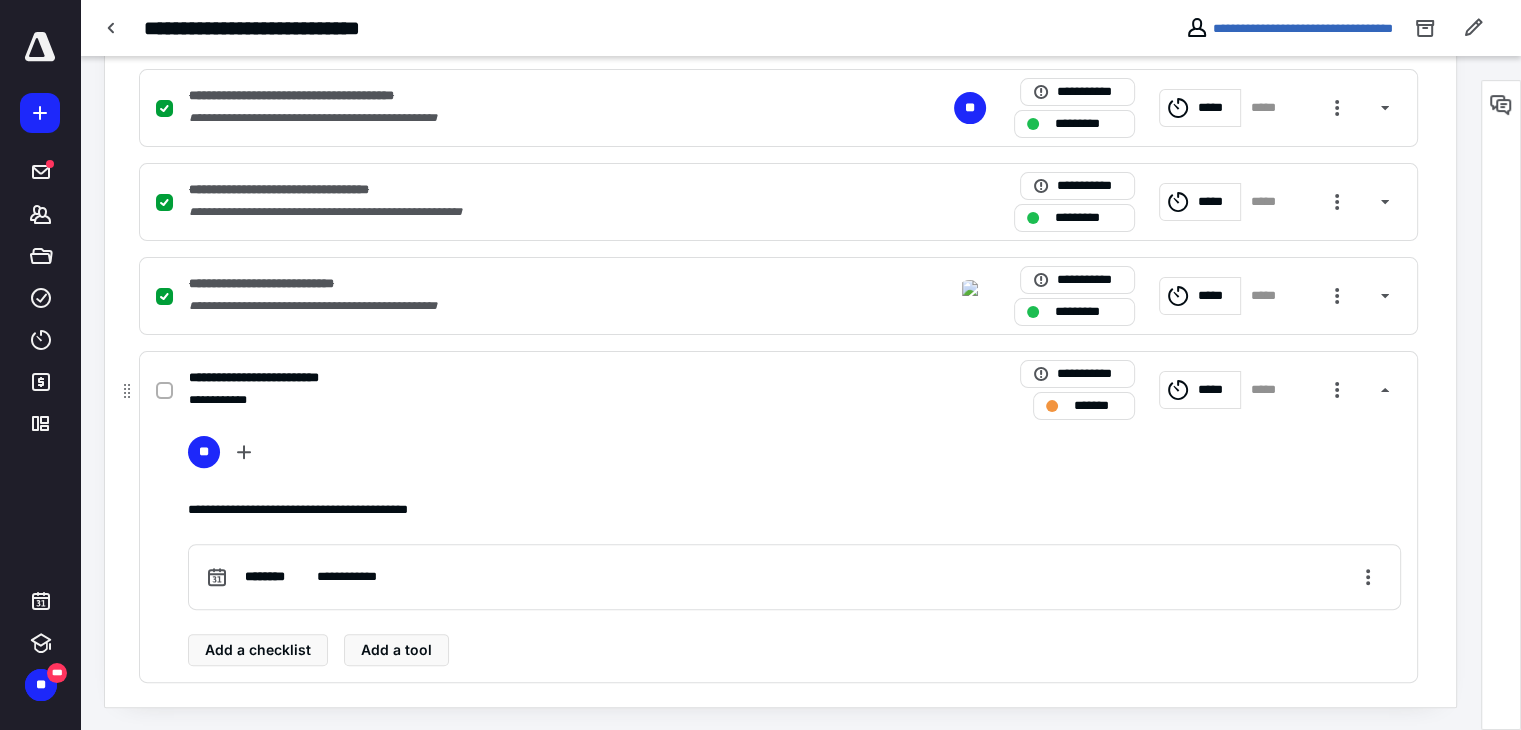click on "**********" at bounding box center (516, 400) 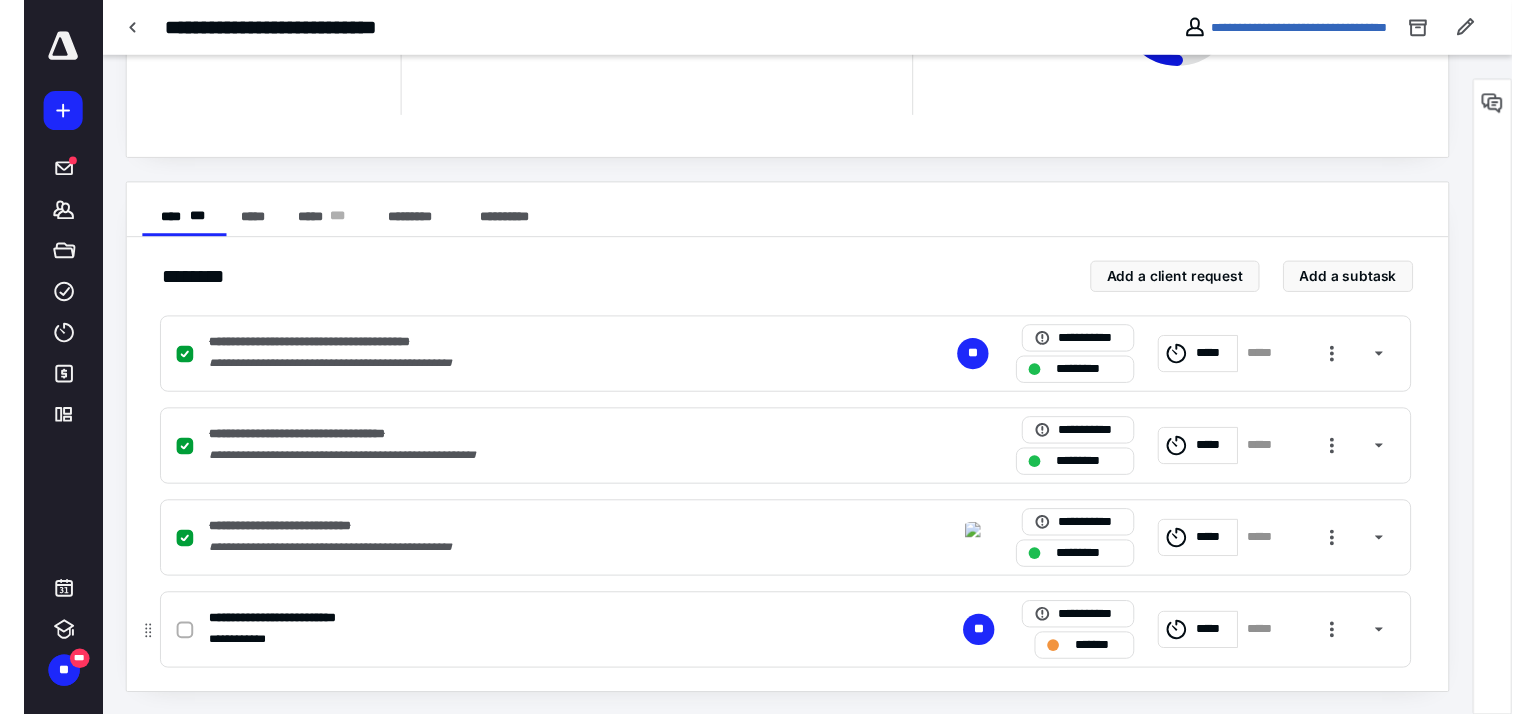 scroll, scrollTop: 0, scrollLeft: 0, axis: both 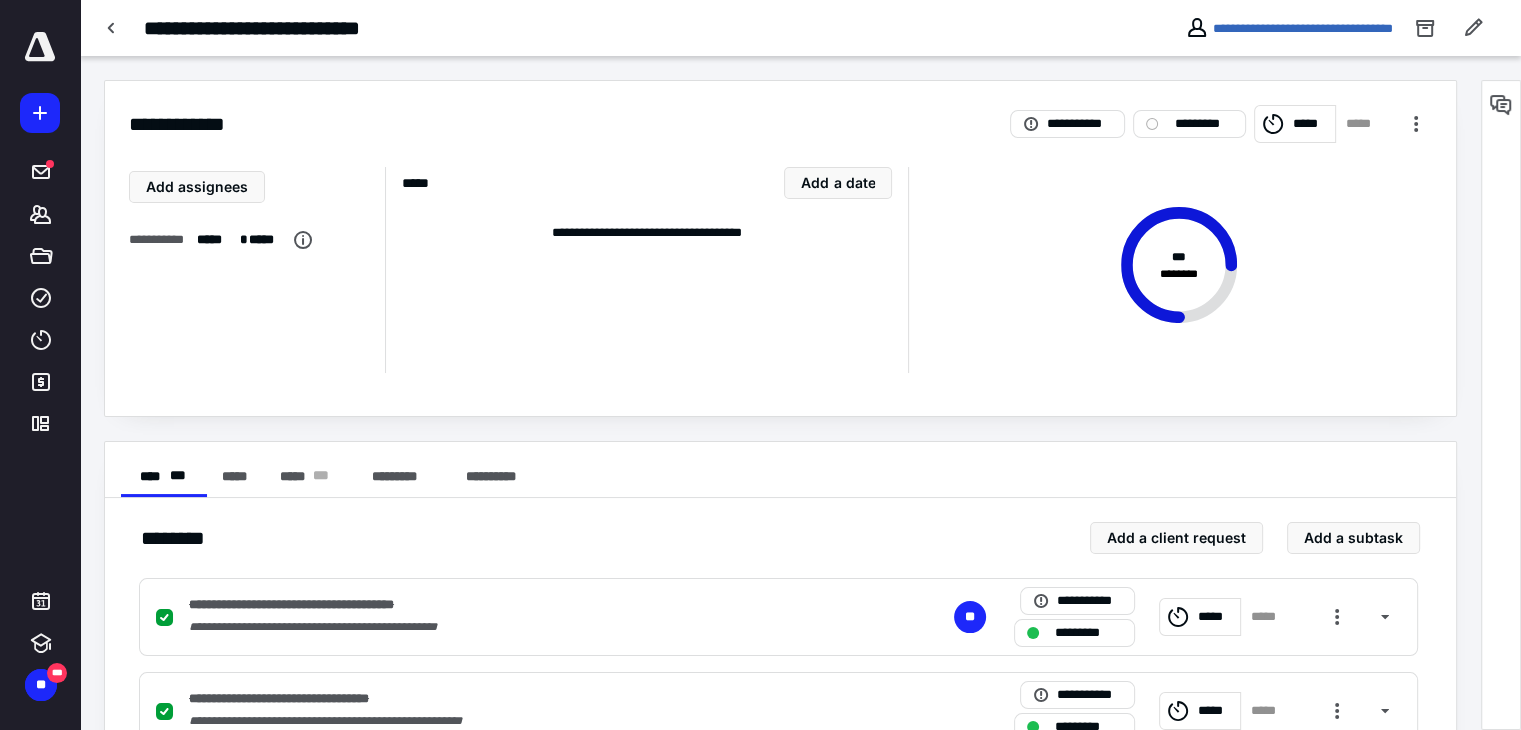 click on "**********" at bounding box center [800, 28] 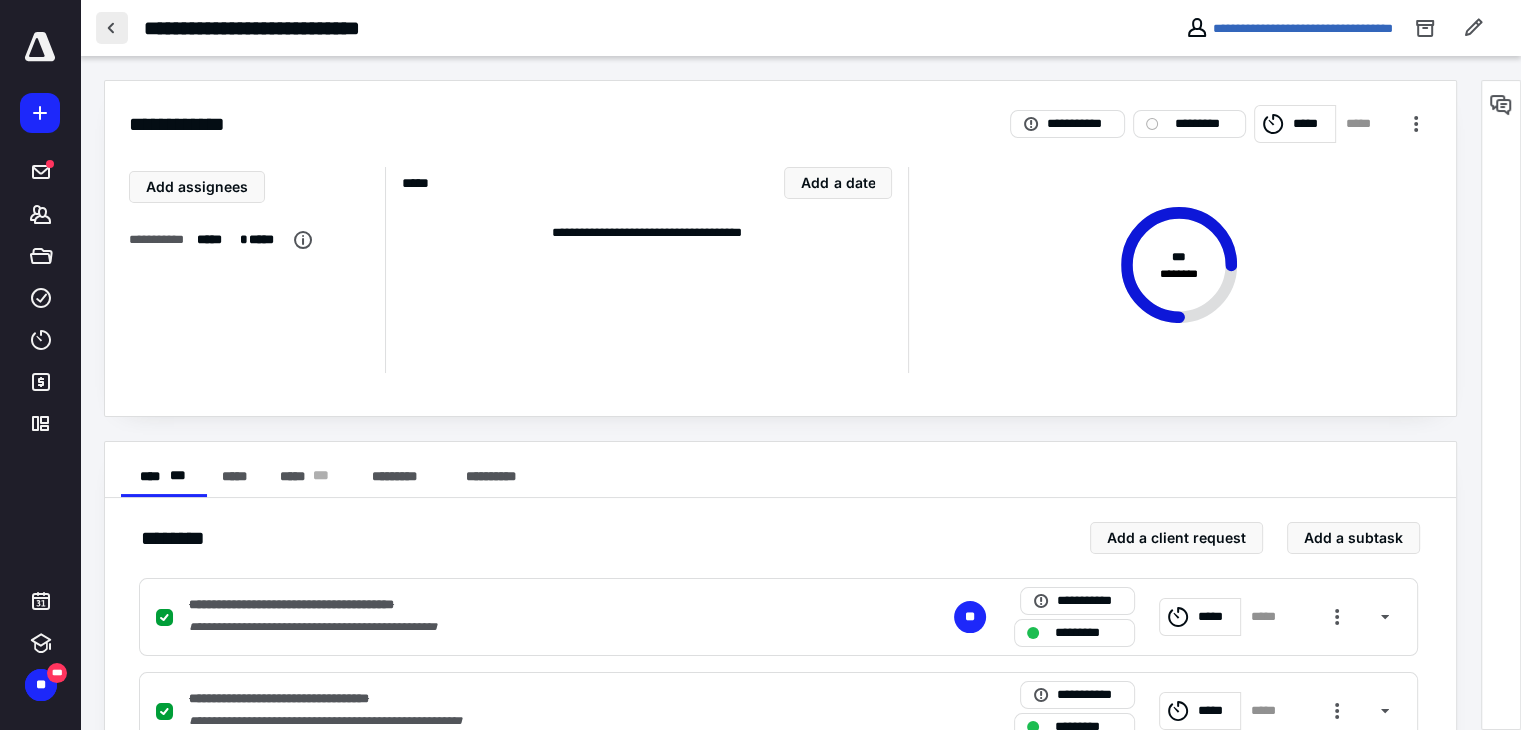 click at bounding box center [112, 28] 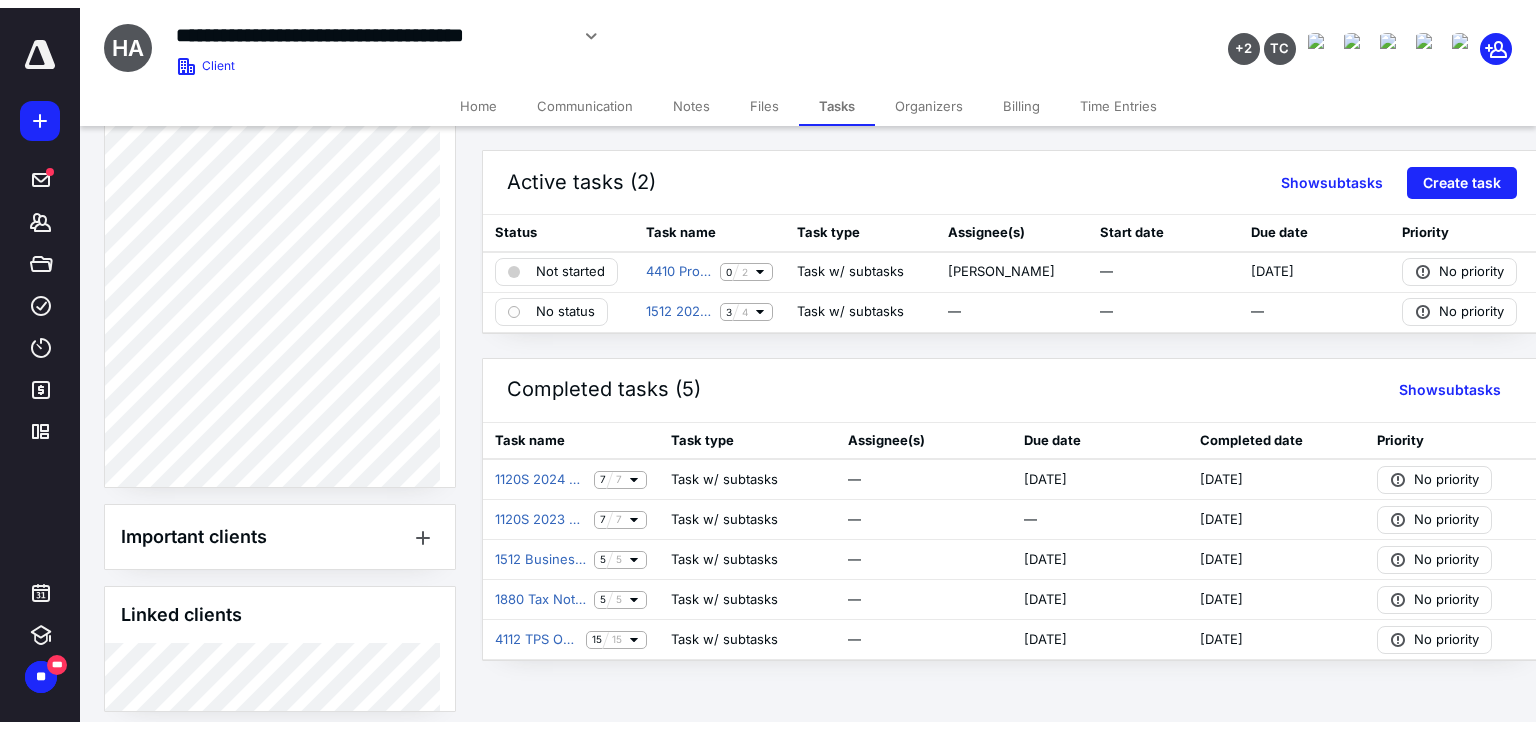 scroll, scrollTop: 1665, scrollLeft: 0, axis: vertical 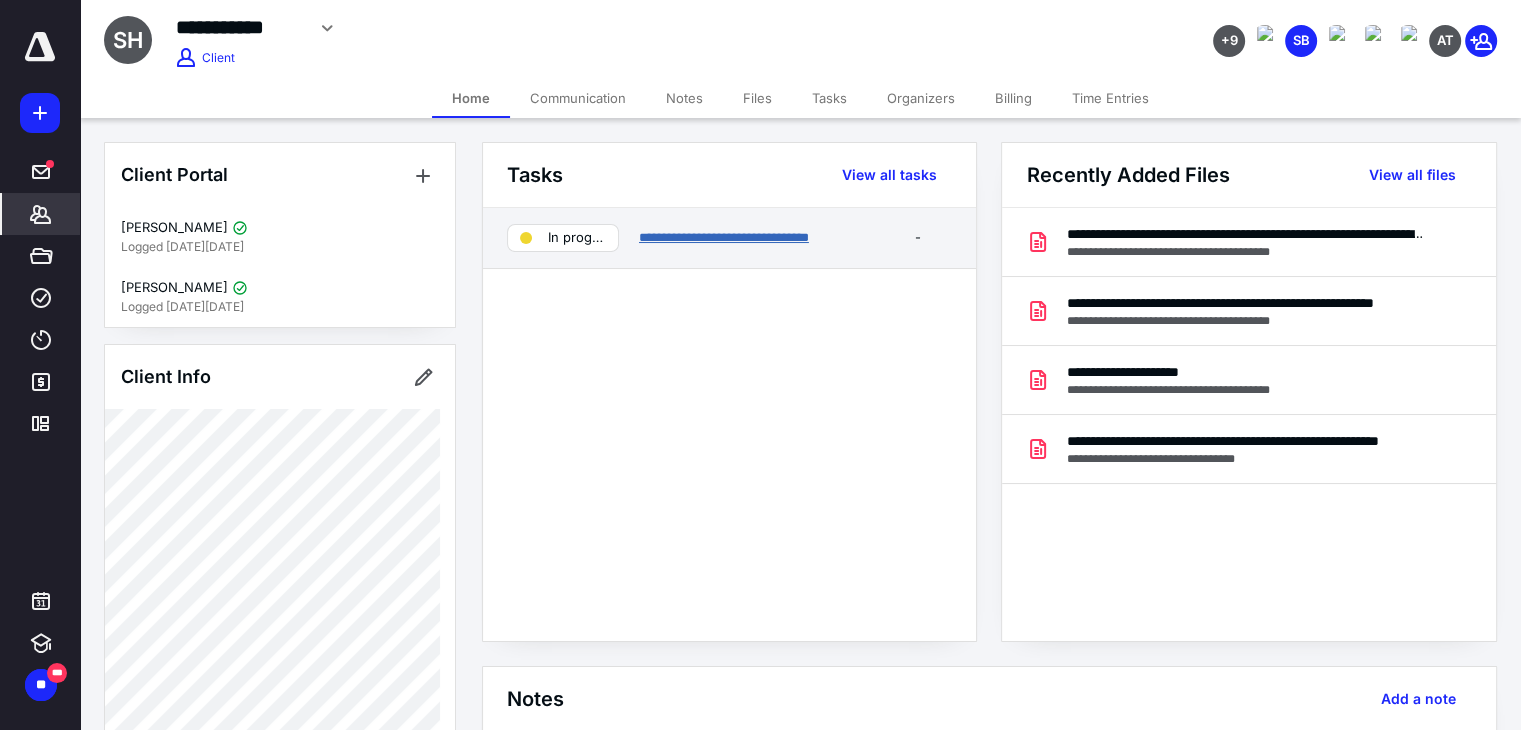 click on "**********" at bounding box center [724, 237] 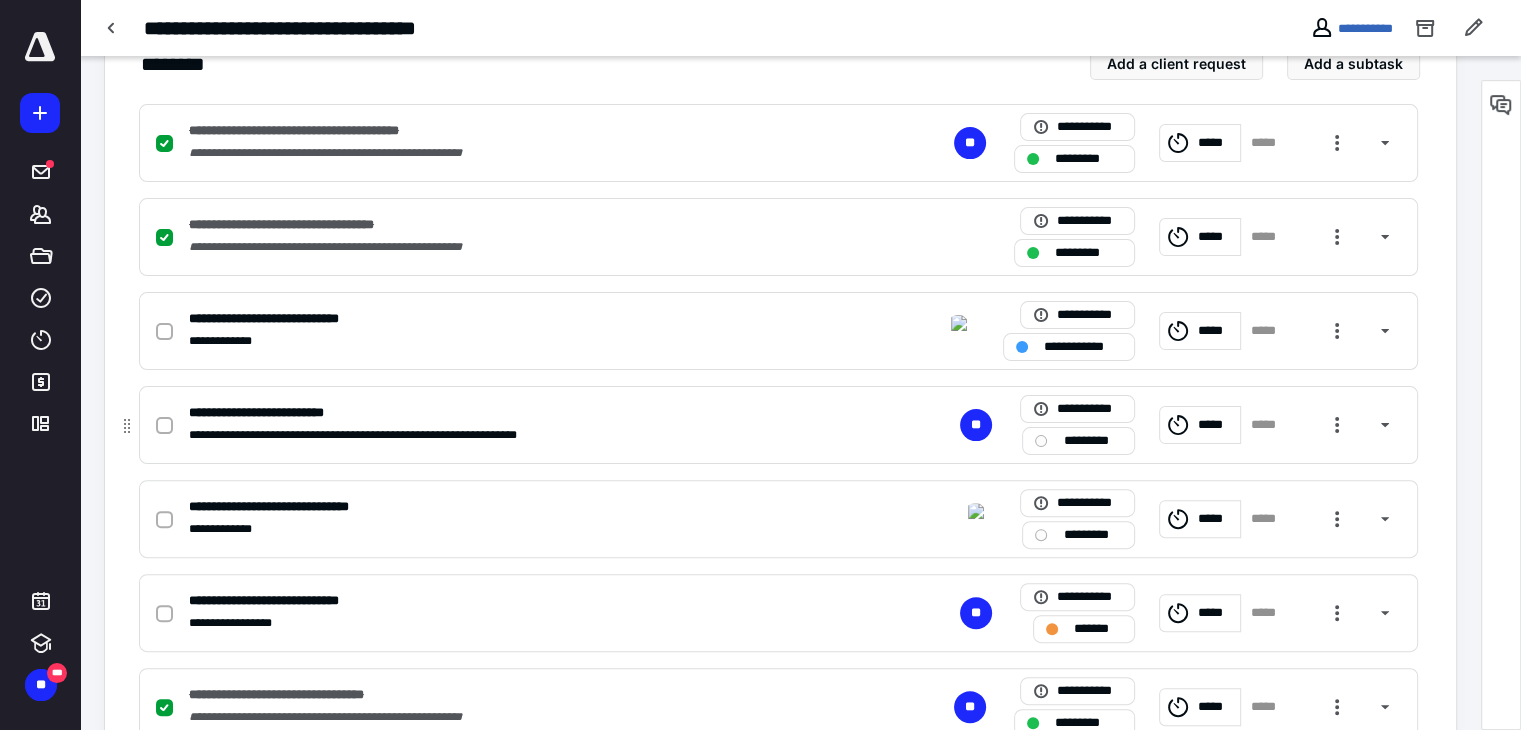 scroll, scrollTop: 500, scrollLeft: 0, axis: vertical 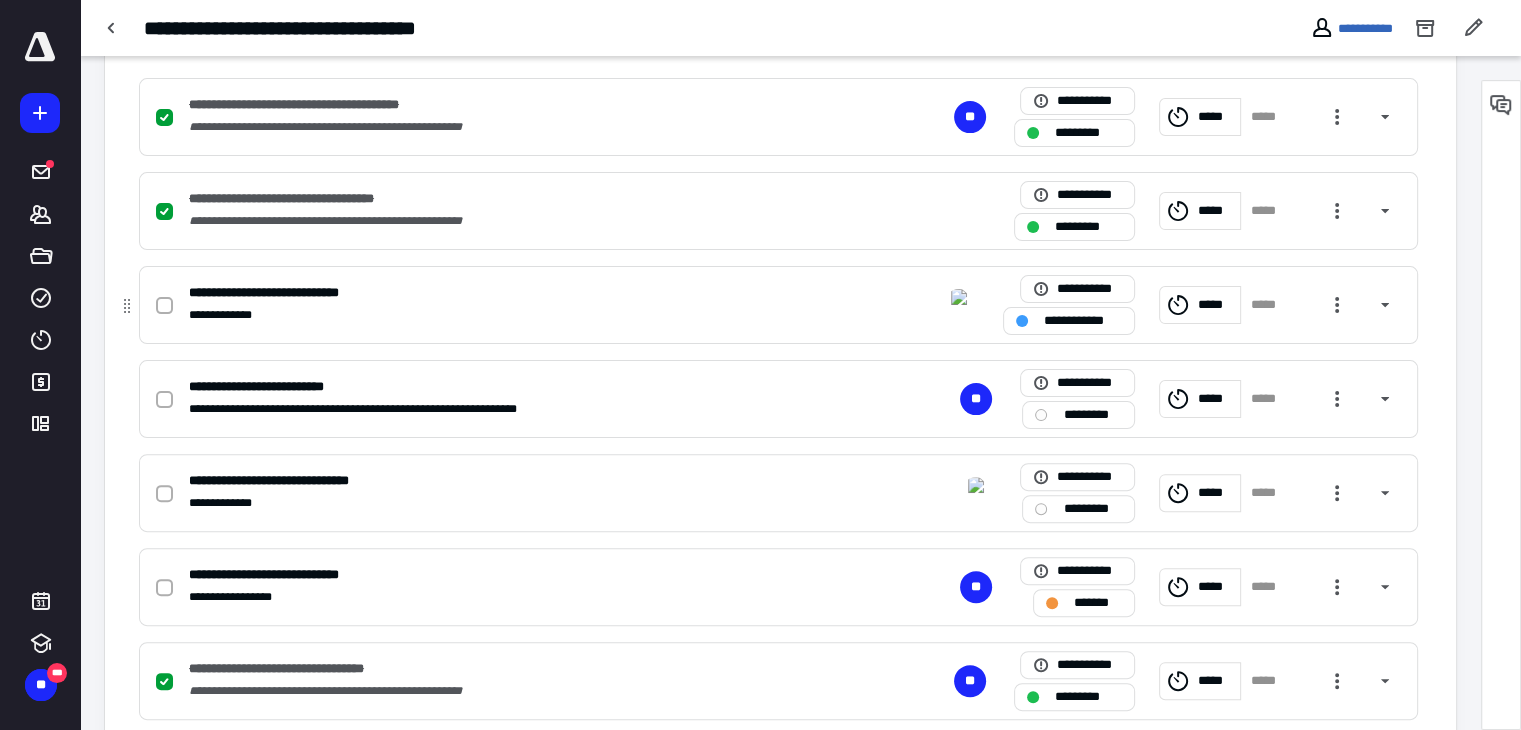 click on "**********" at bounding box center [516, 315] 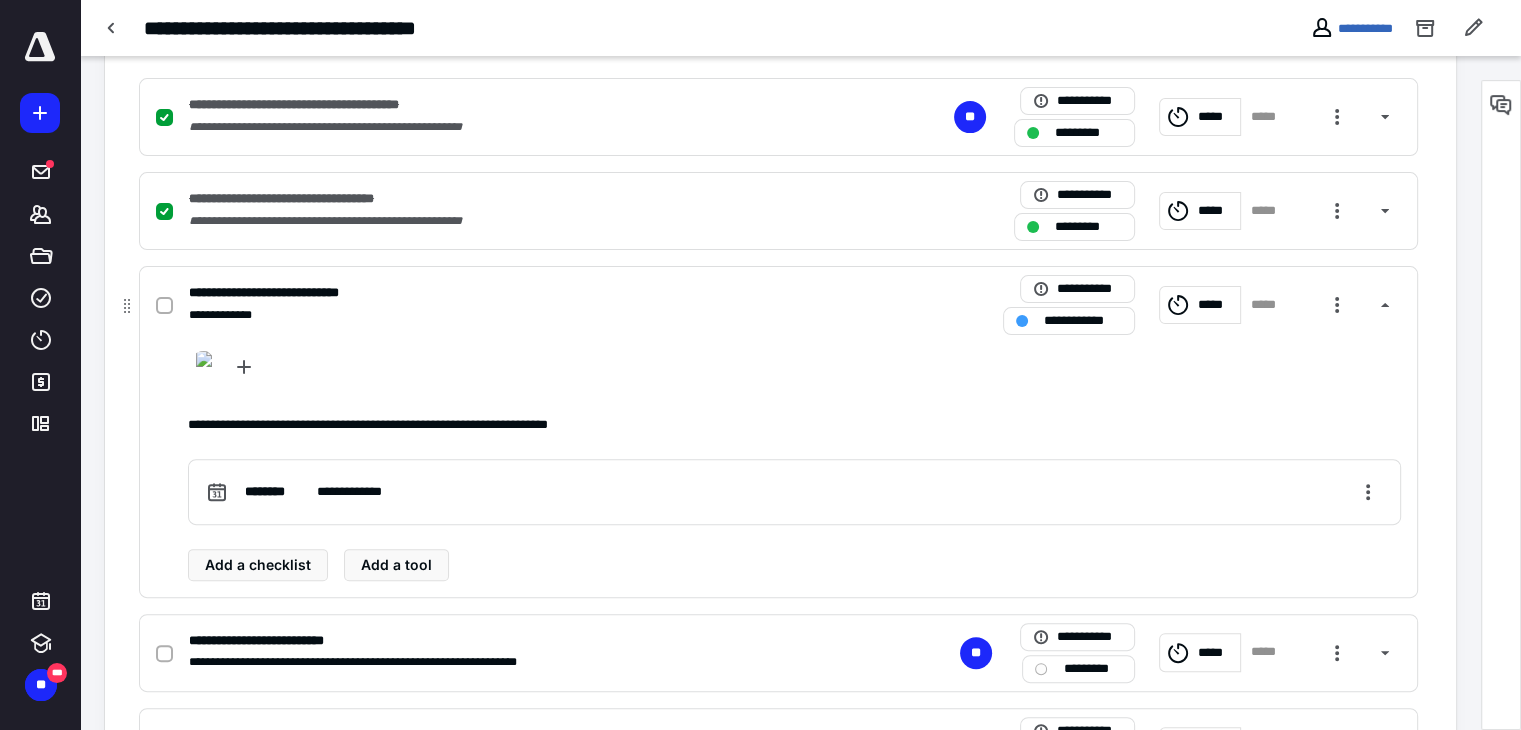click on "**********" at bounding box center [516, 293] 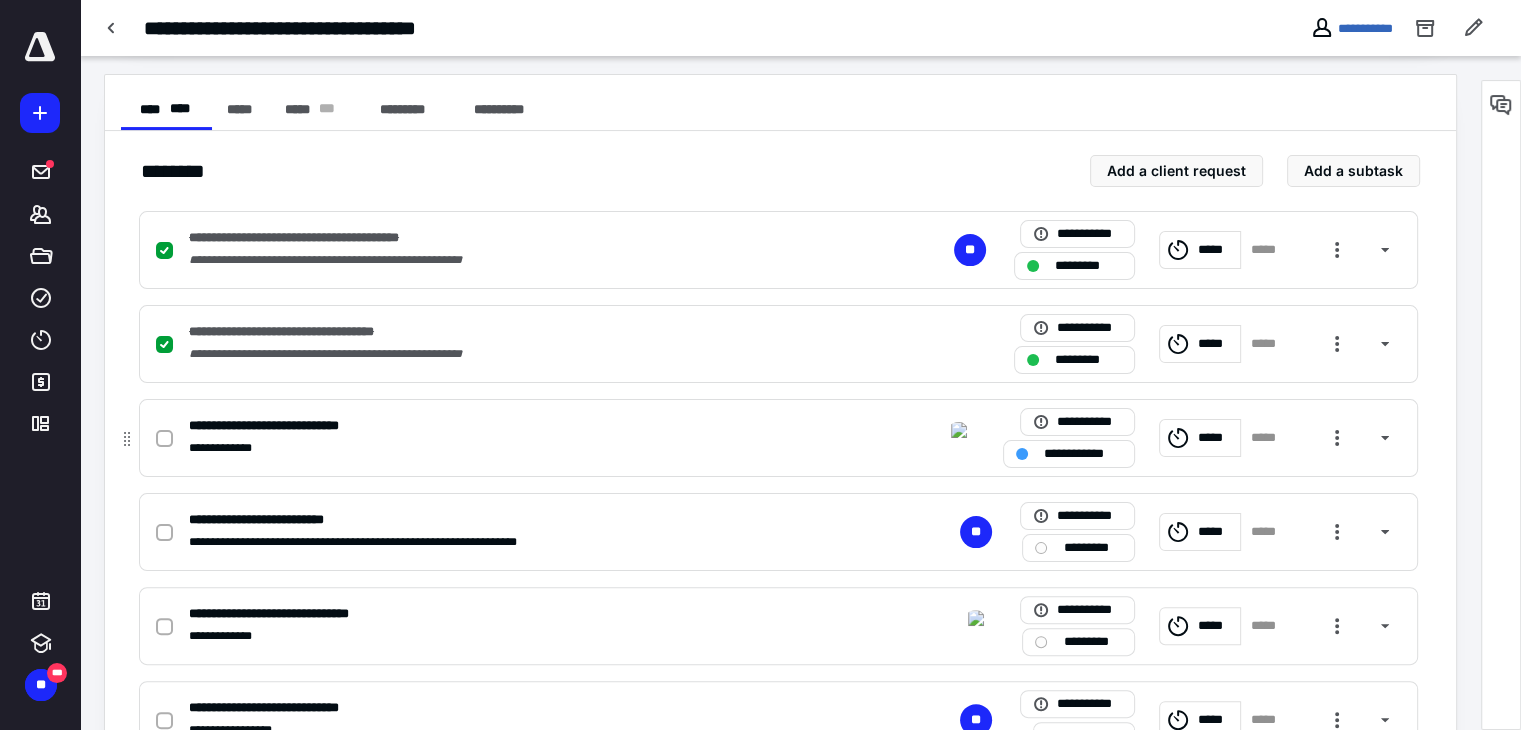 scroll, scrollTop: 200, scrollLeft: 0, axis: vertical 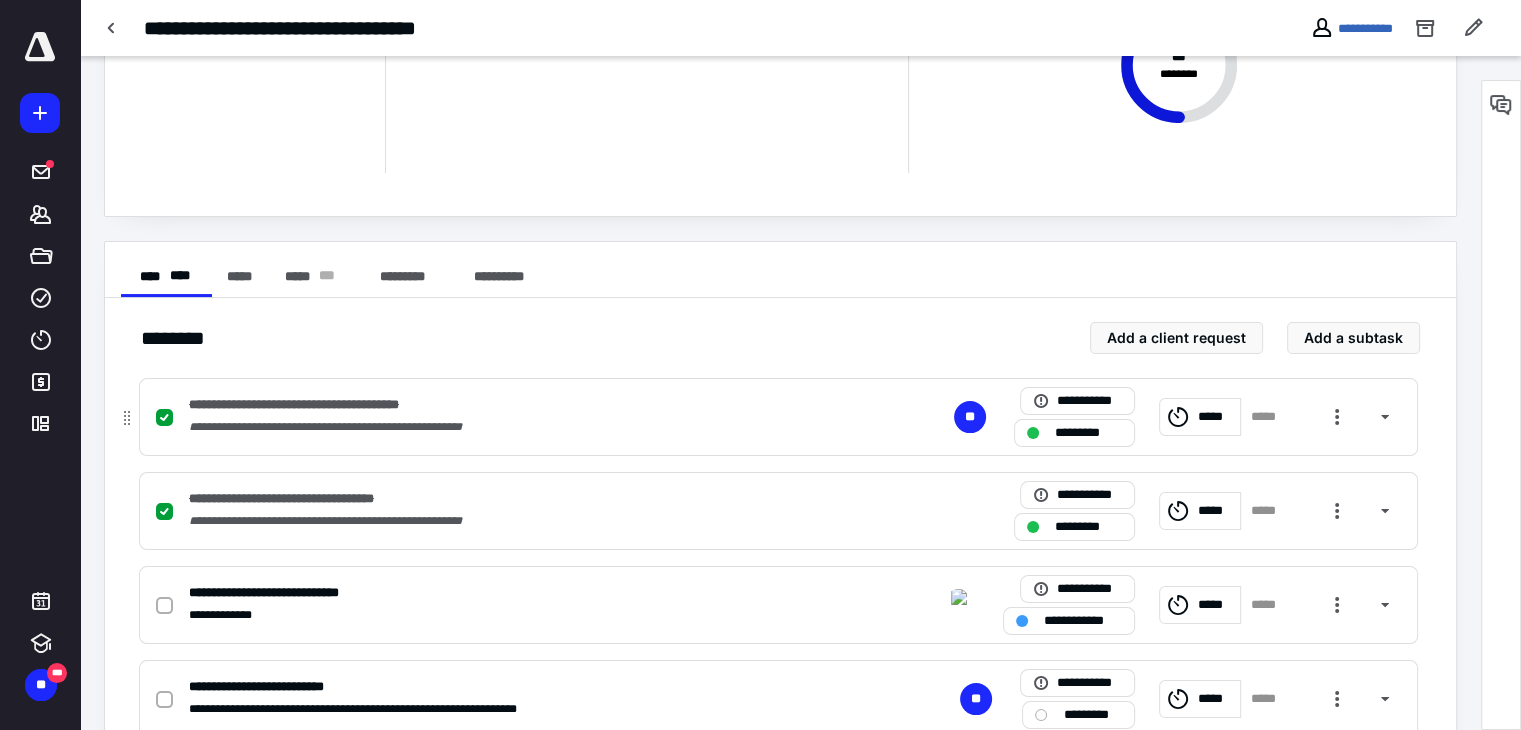 click on "**********" at bounding box center [778, 417] 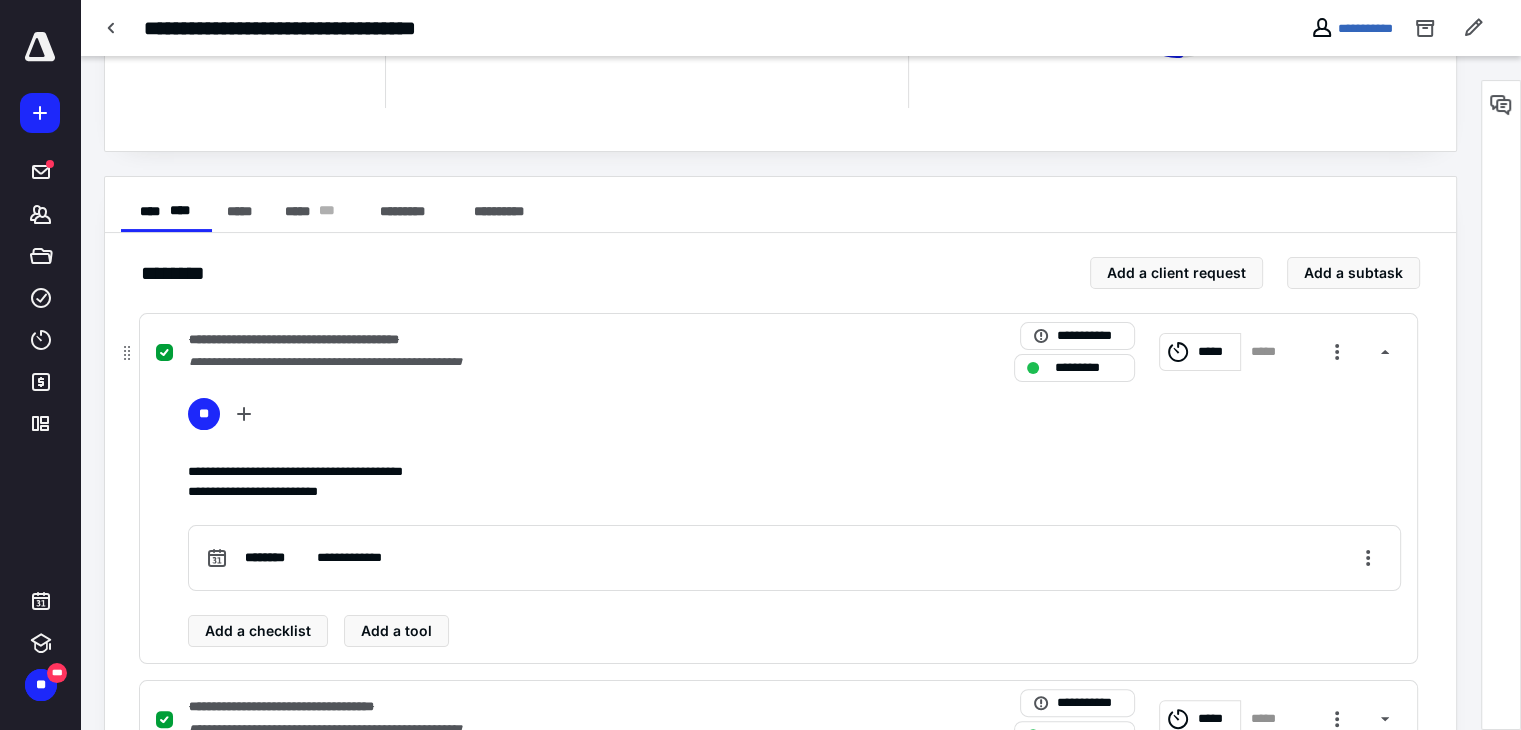 scroll, scrollTop: 300, scrollLeft: 0, axis: vertical 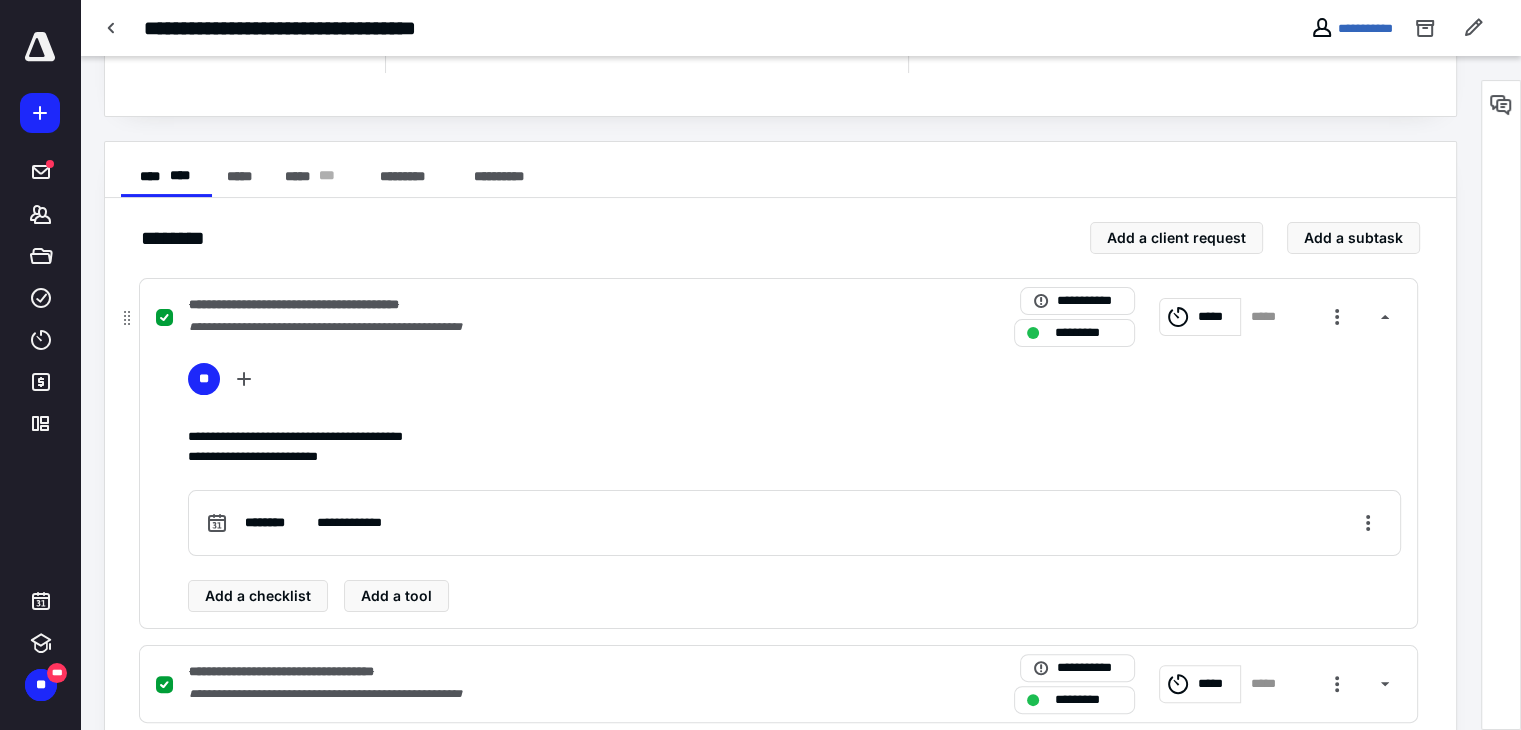 click on "**********" at bounding box center (516, 327) 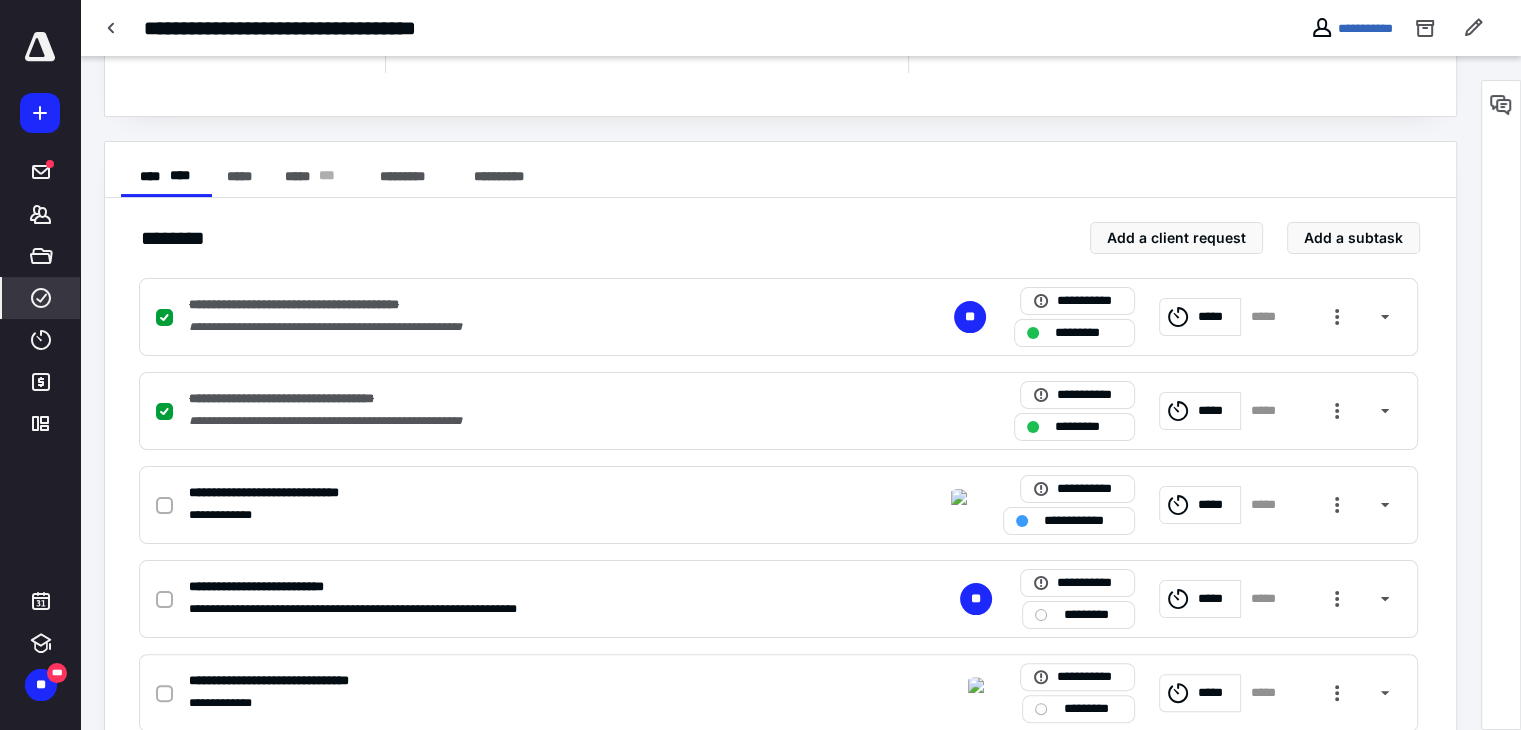 click 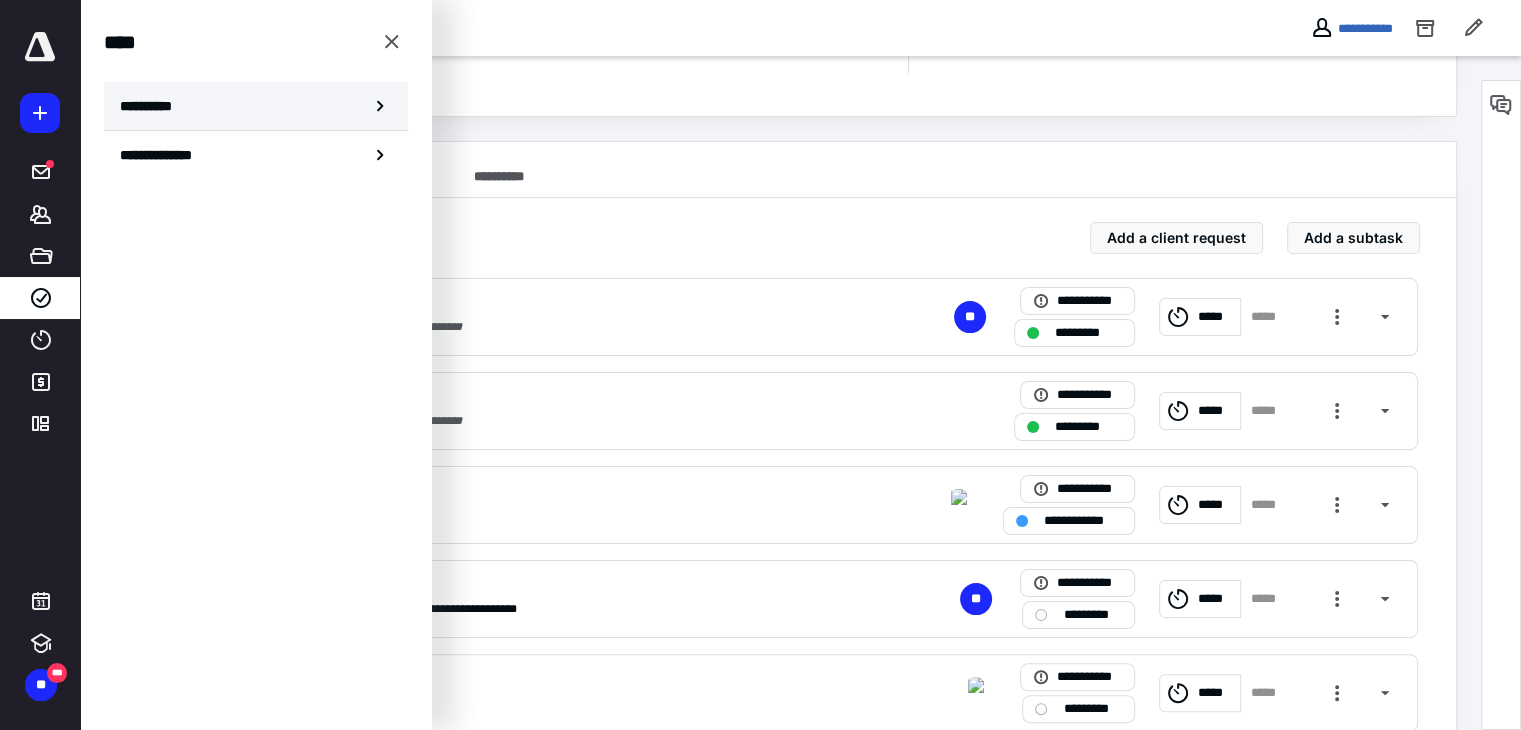click on "**********" at bounding box center [256, 106] 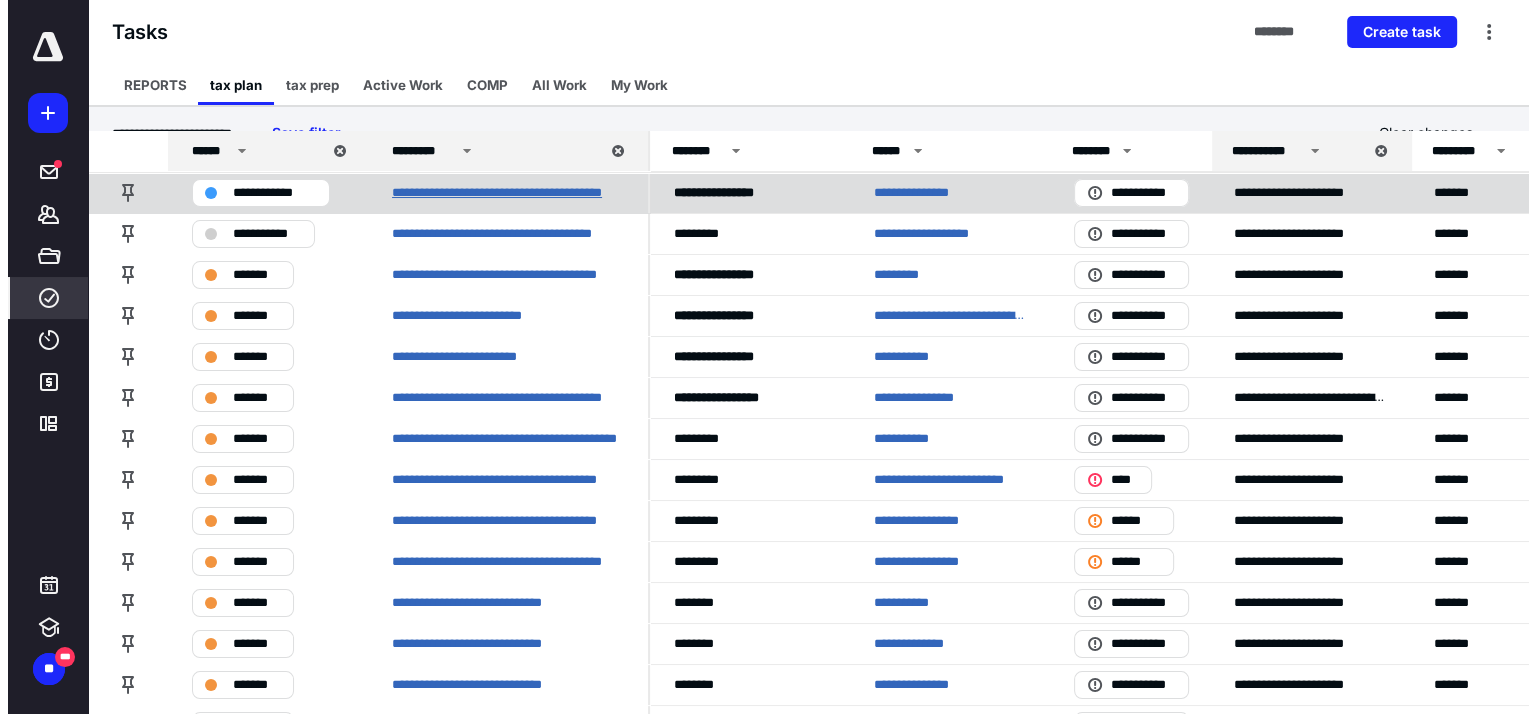 scroll, scrollTop: 0, scrollLeft: 0, axis: both 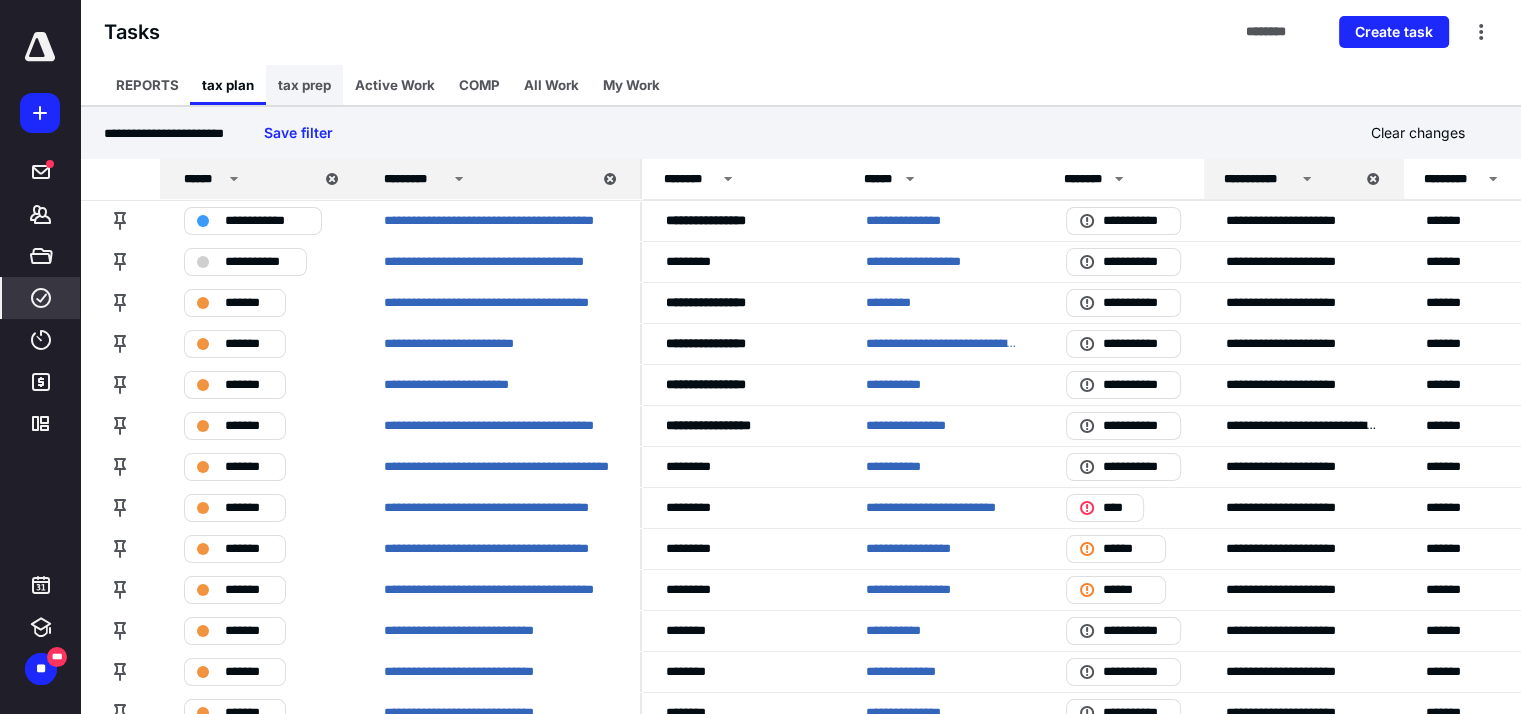click on "tax prep" at bounding box center [304, 85] 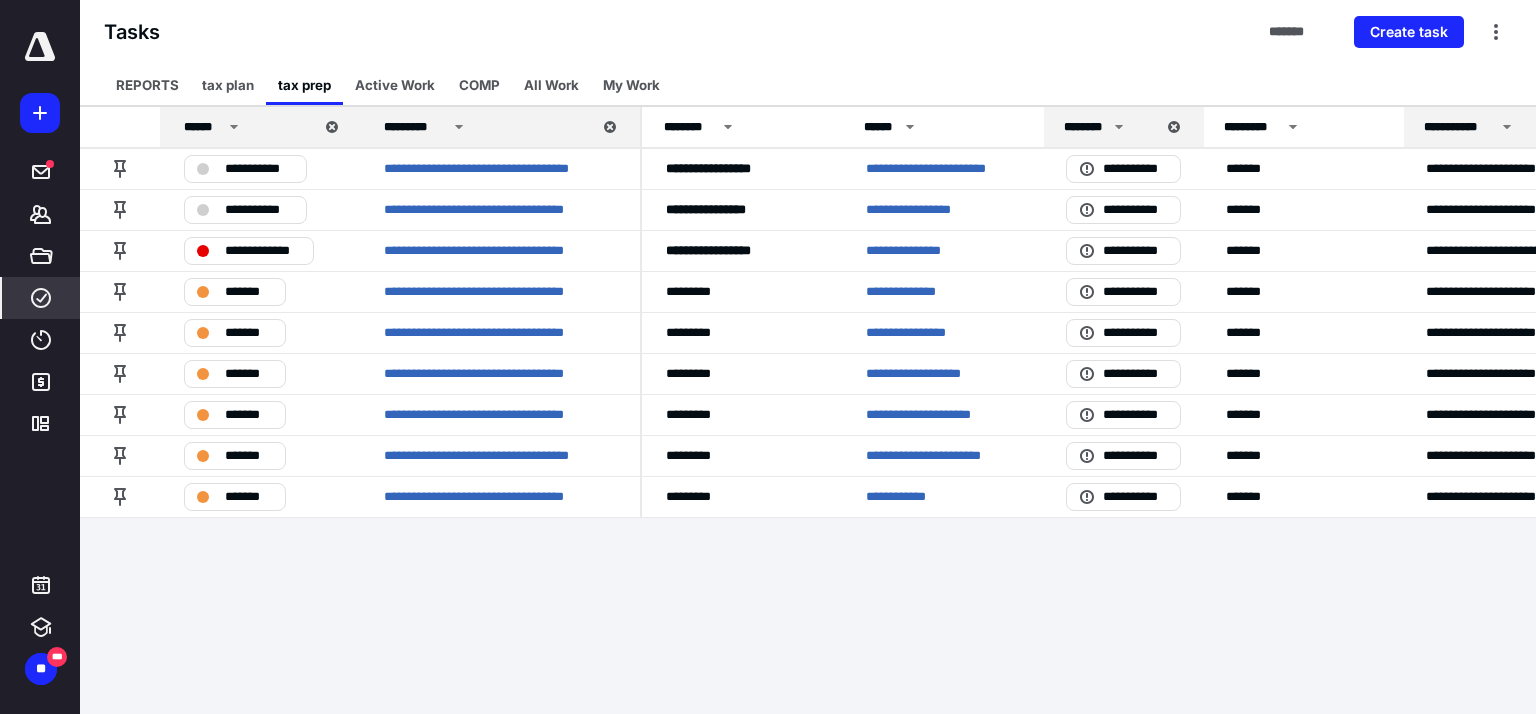 click on "**********" at bounding box center [768, 357] 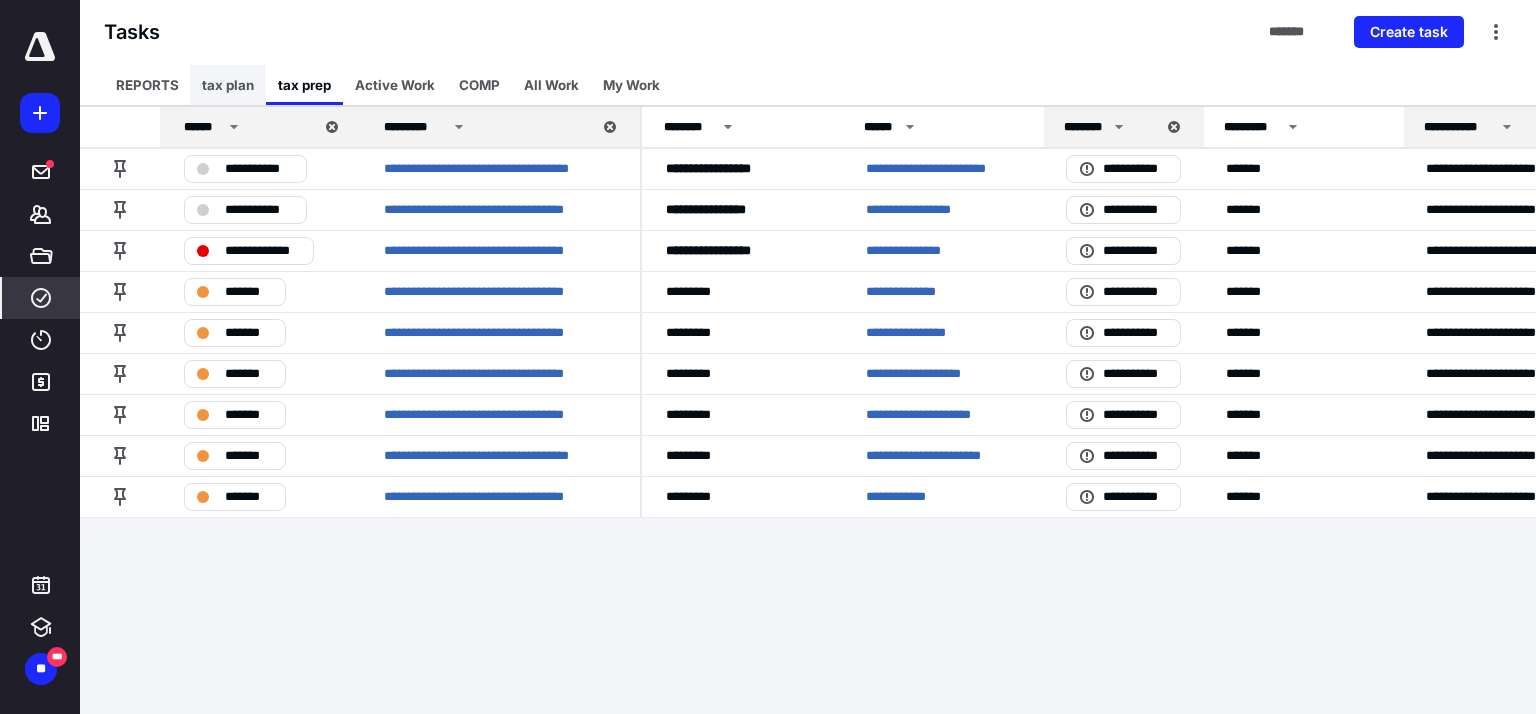 click on "tax plan" at bounding box center [228, 85] 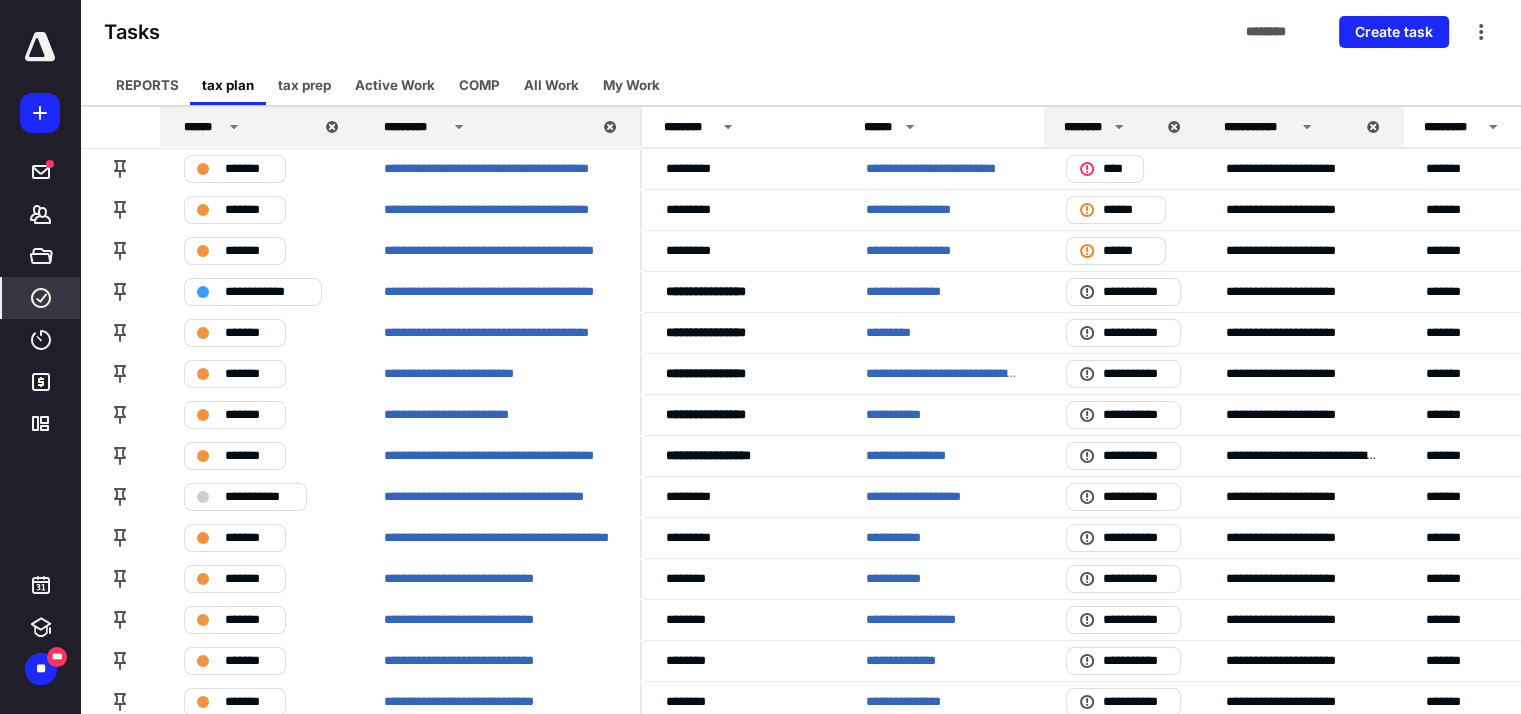 click 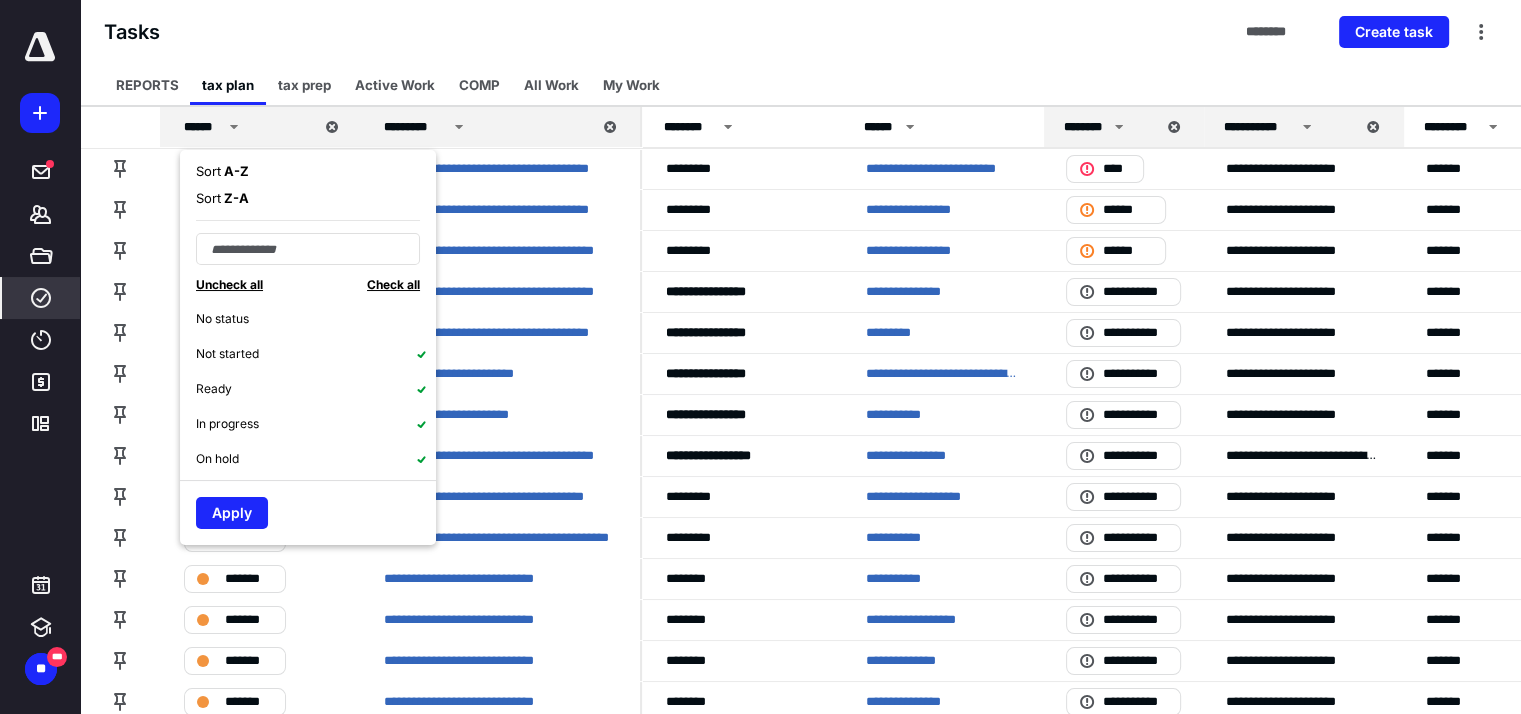 click on "A  -  Z" at bounding box center [235, 171] 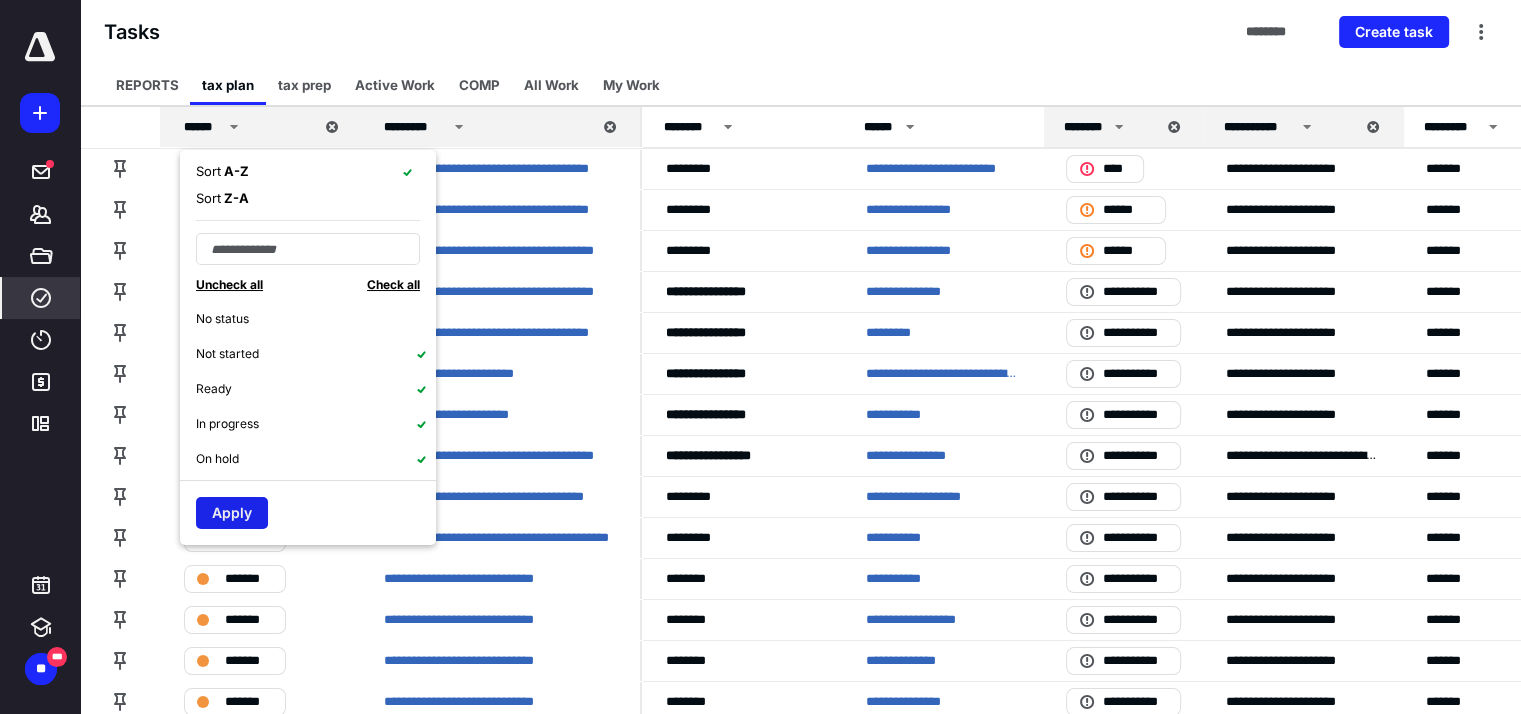 click on "Apply" at bounding box center [232, 513] 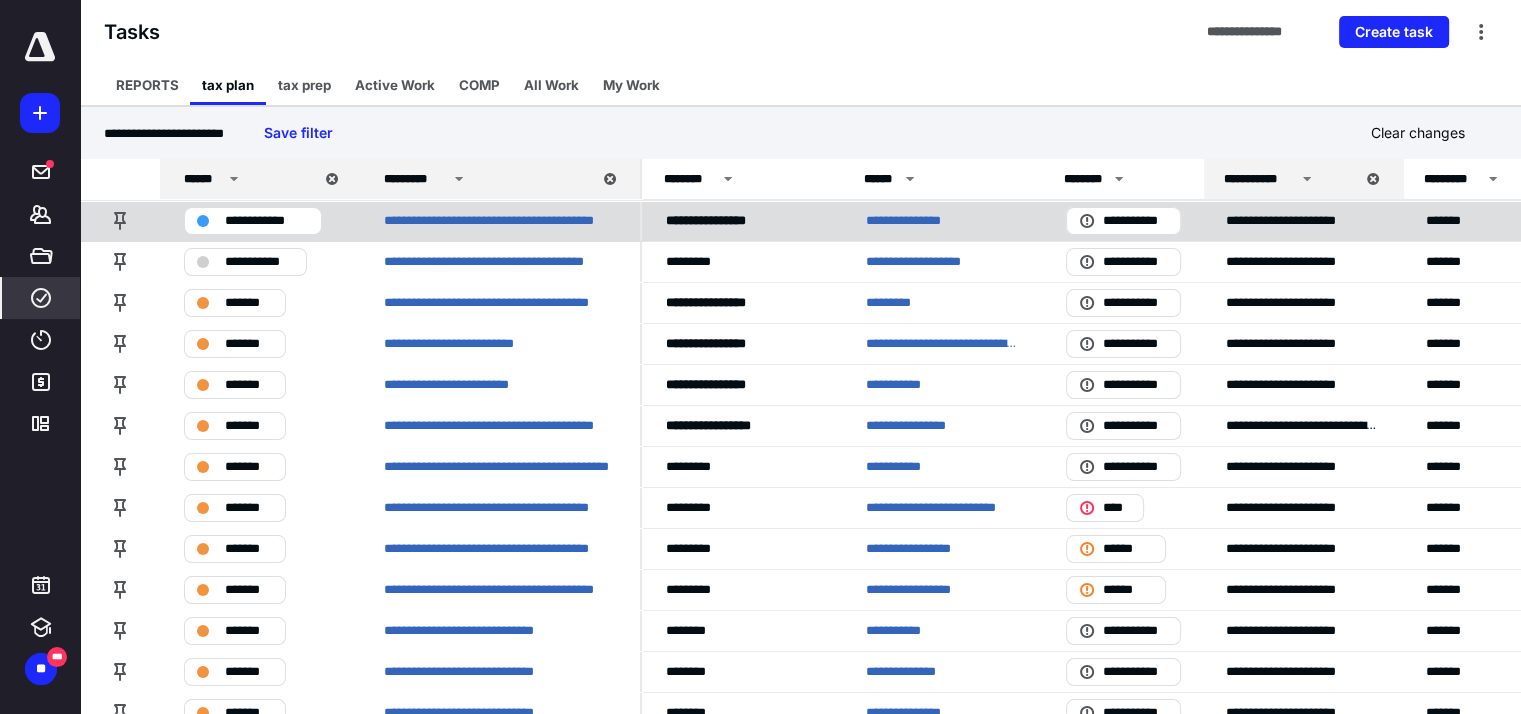 click on "**********" at bounding box center [915, 221] 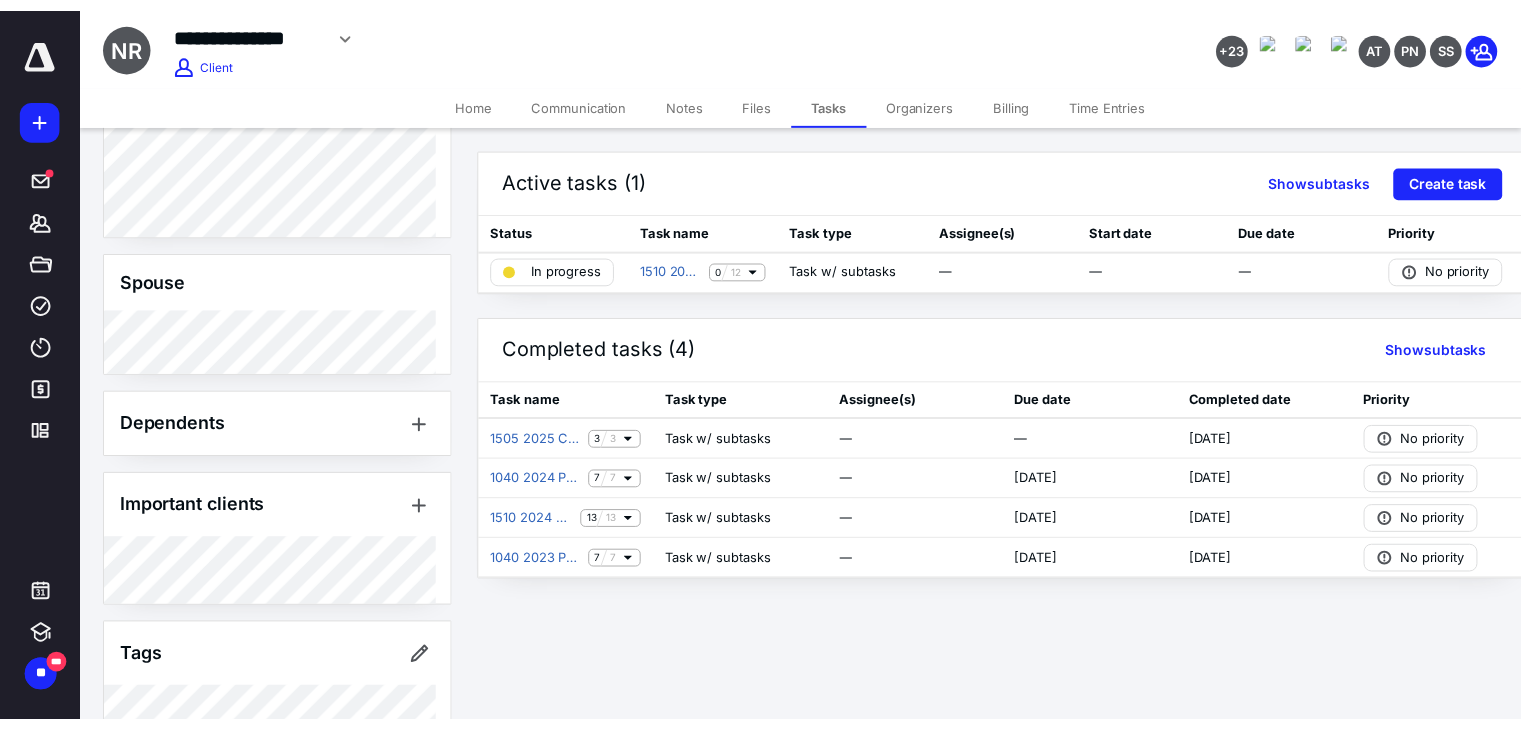 scroll, scrollTop: 1148, scrollLeft: 0, axis: vertical 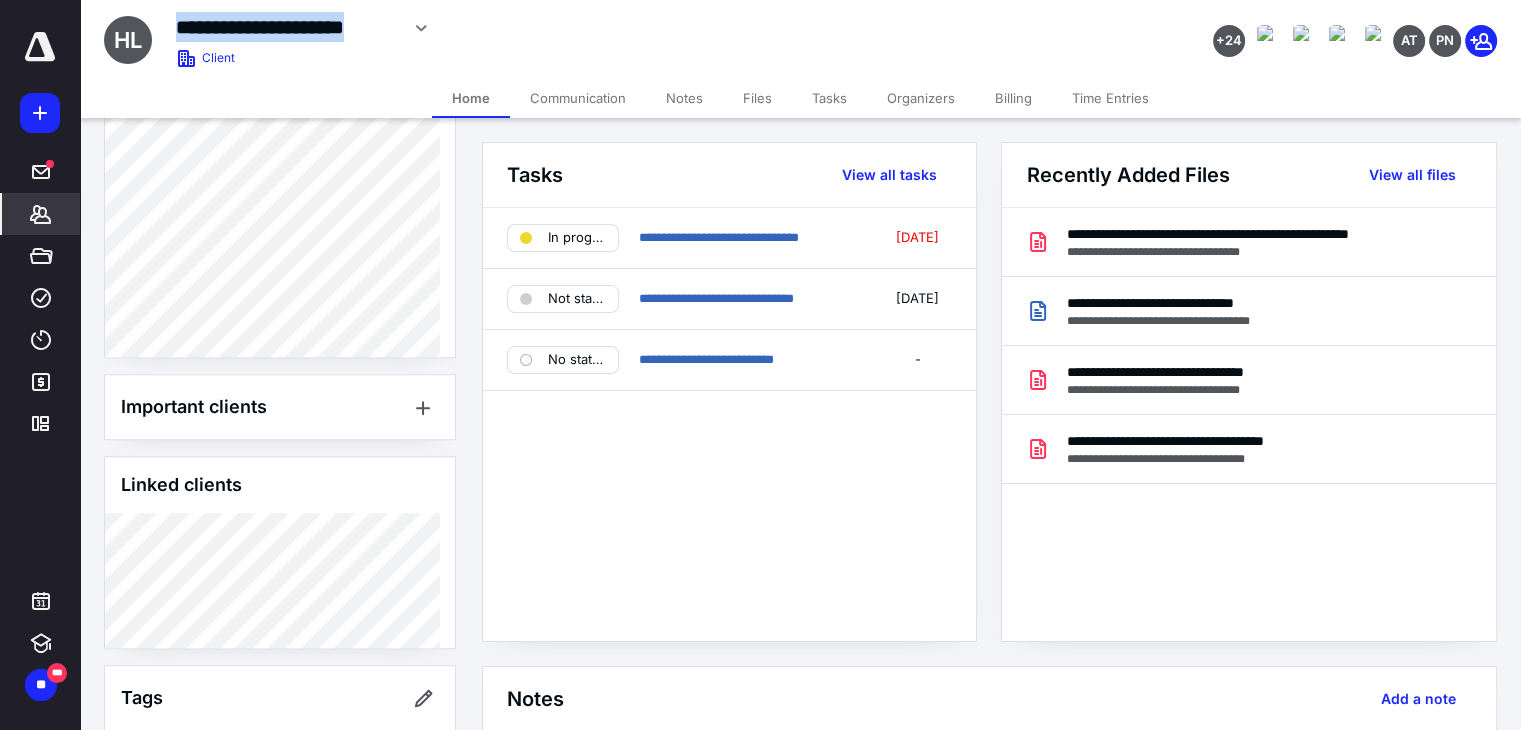 drag, startPoint x: 176, startPoint y: 26, endPoint x: 396, endPoint y: 26, distance: 220 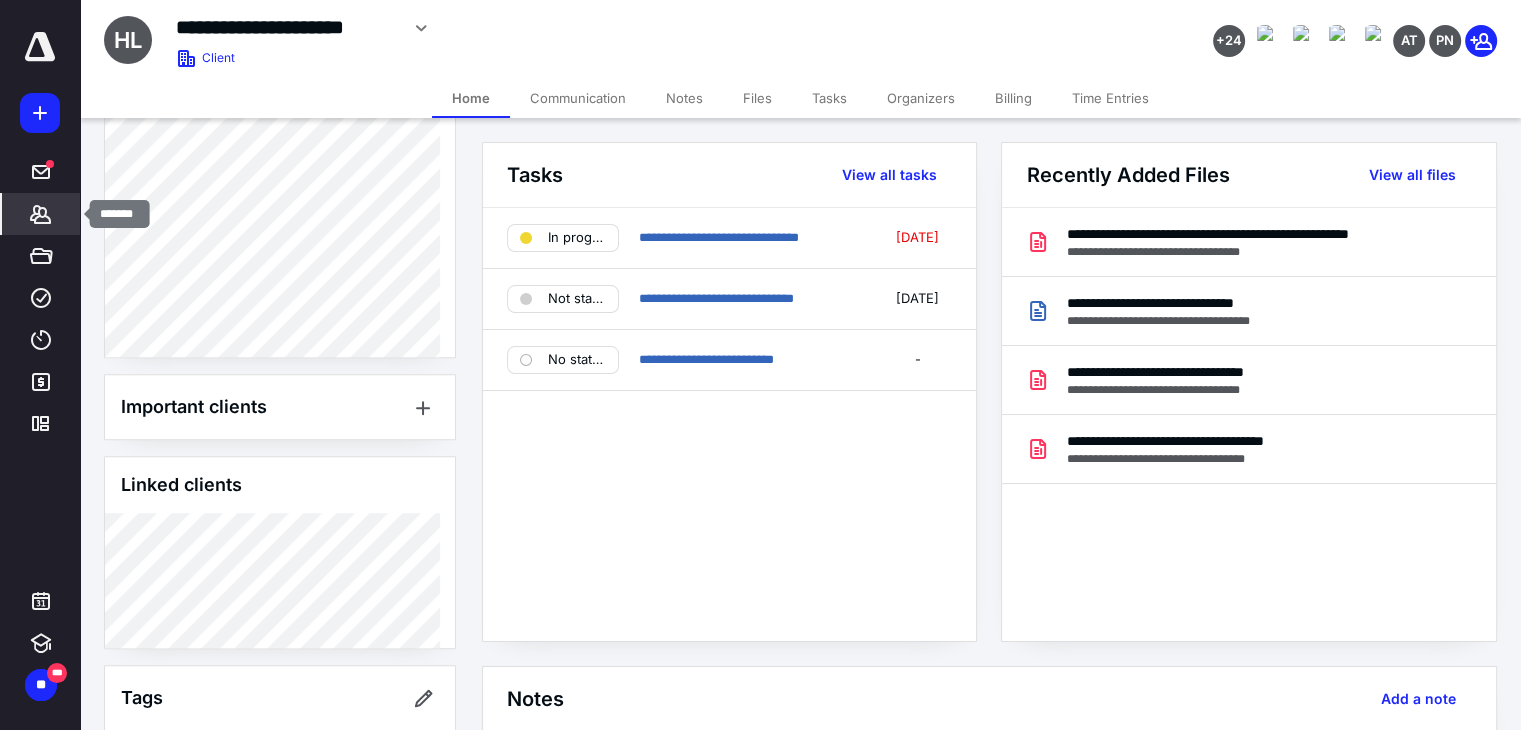 click 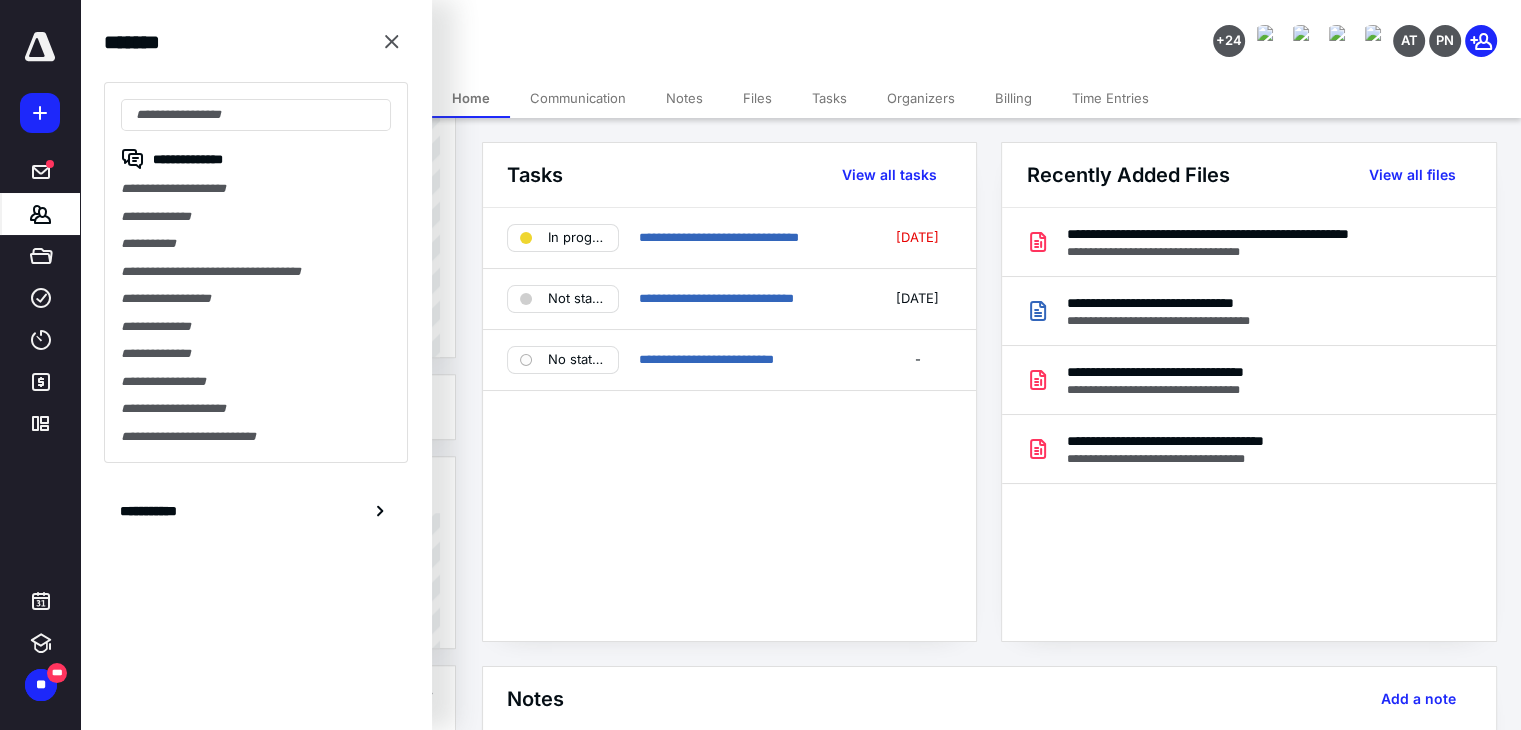 click on "**********" at bounding box center [729, 424] 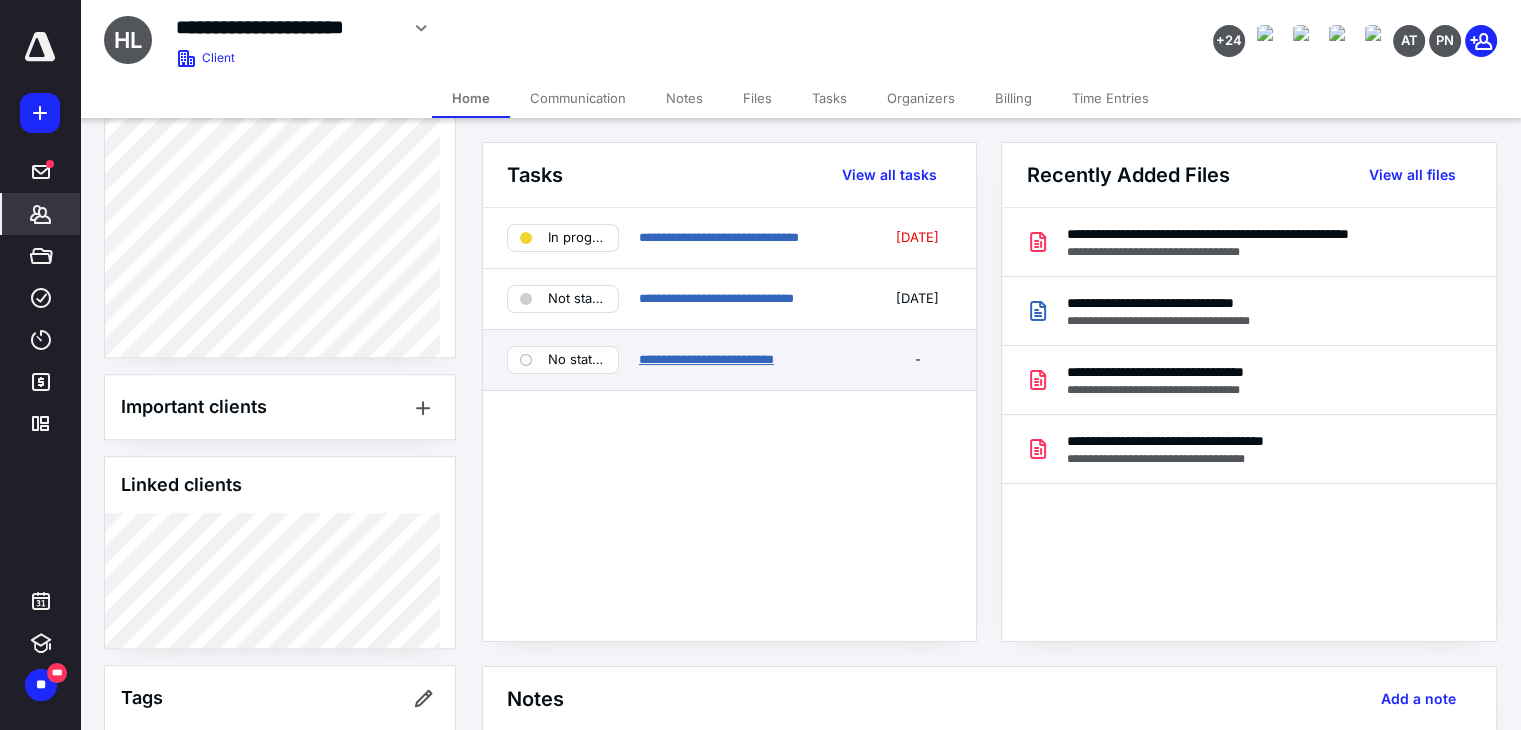 click on "**********" at bounding box center (706, 359) 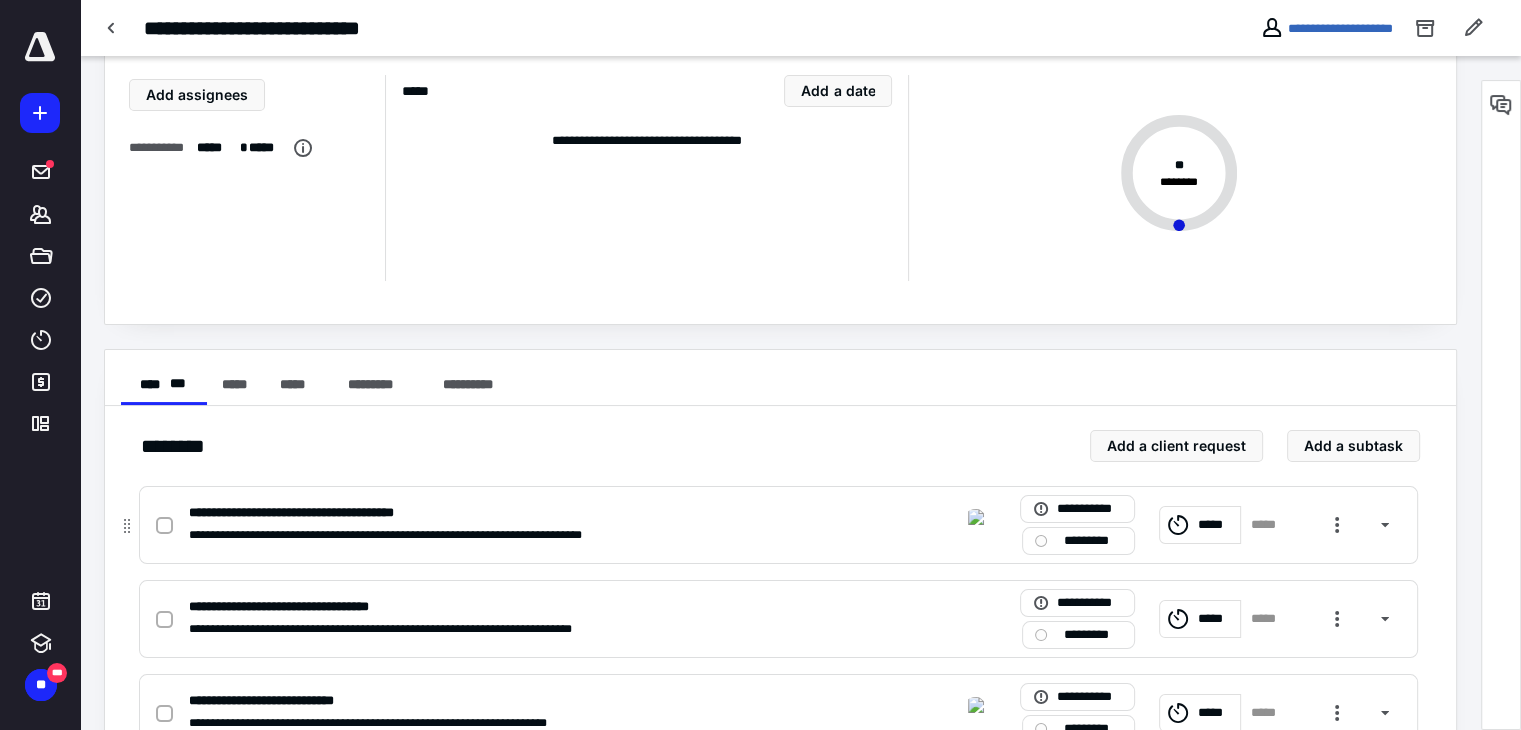 scroll, scrollTop: 200, scrollLeft: 0, axis: vertical 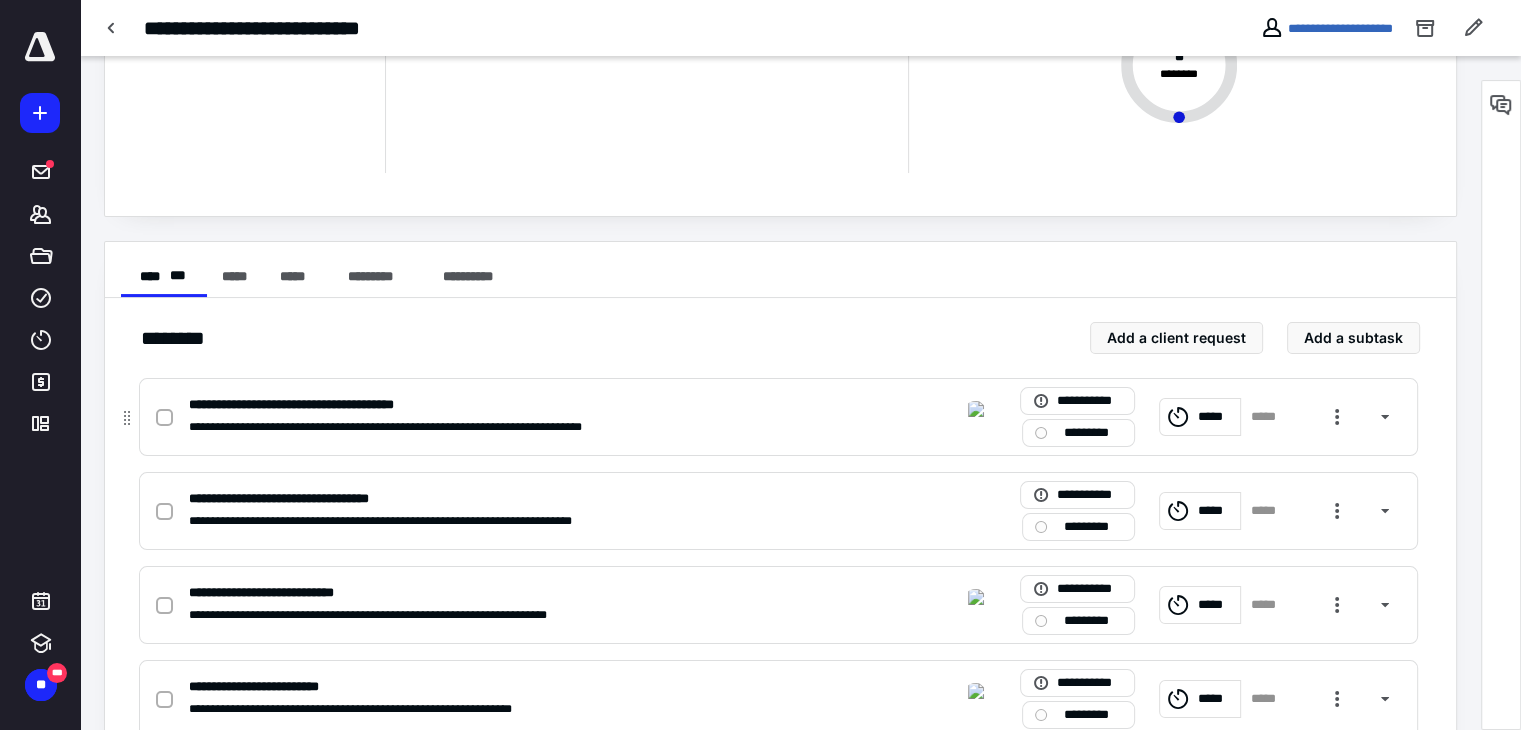 click on "**********" at bounding box center [503, 417] 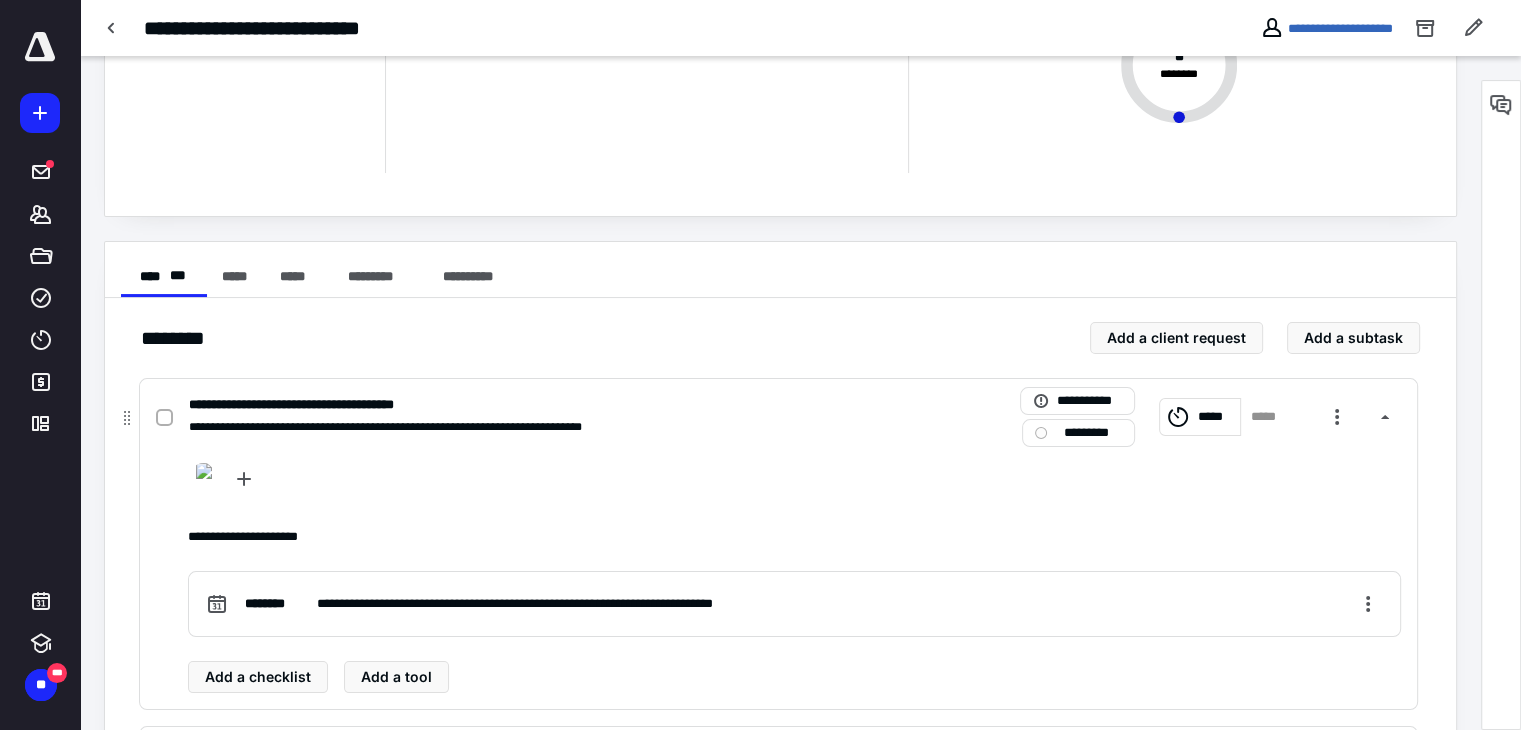 click on "**********" at bounding box center [516, 427] 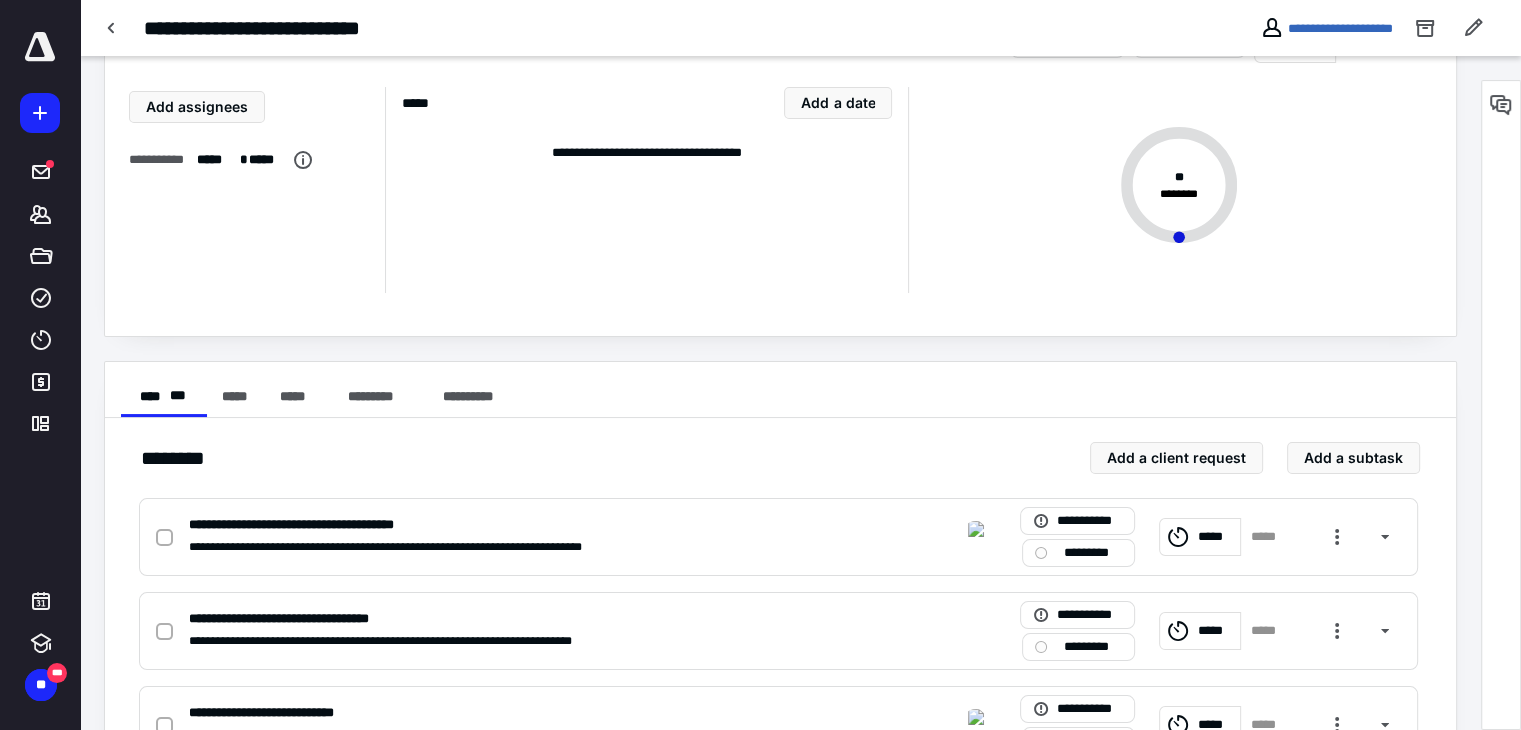 scroll, scrollTop: 0, scrollLeft: 0, axis: both 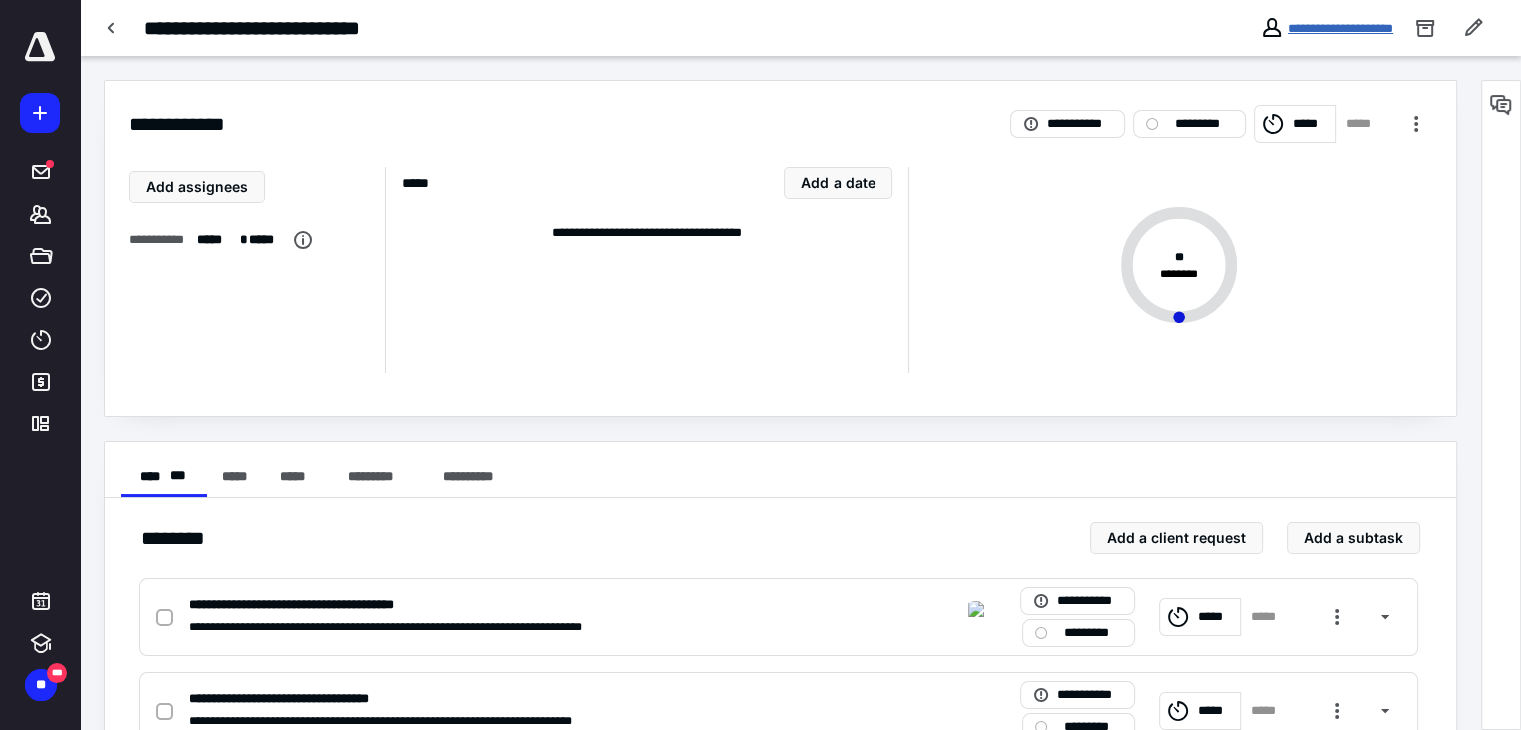 click on "**********" at bounding box center [1340, 28] 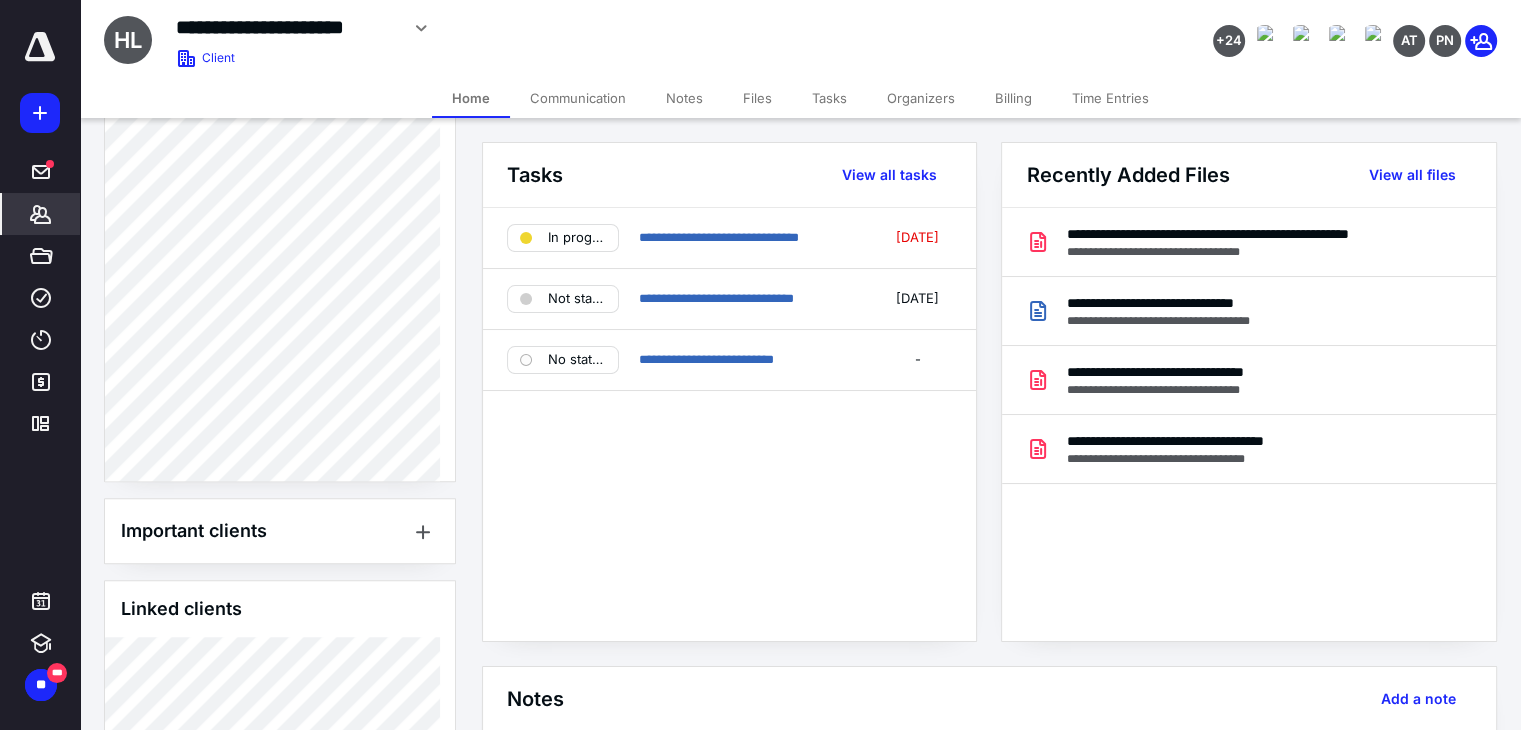 scroll, scrollTop: 2024, scrollLeft: 0, axis: vertical 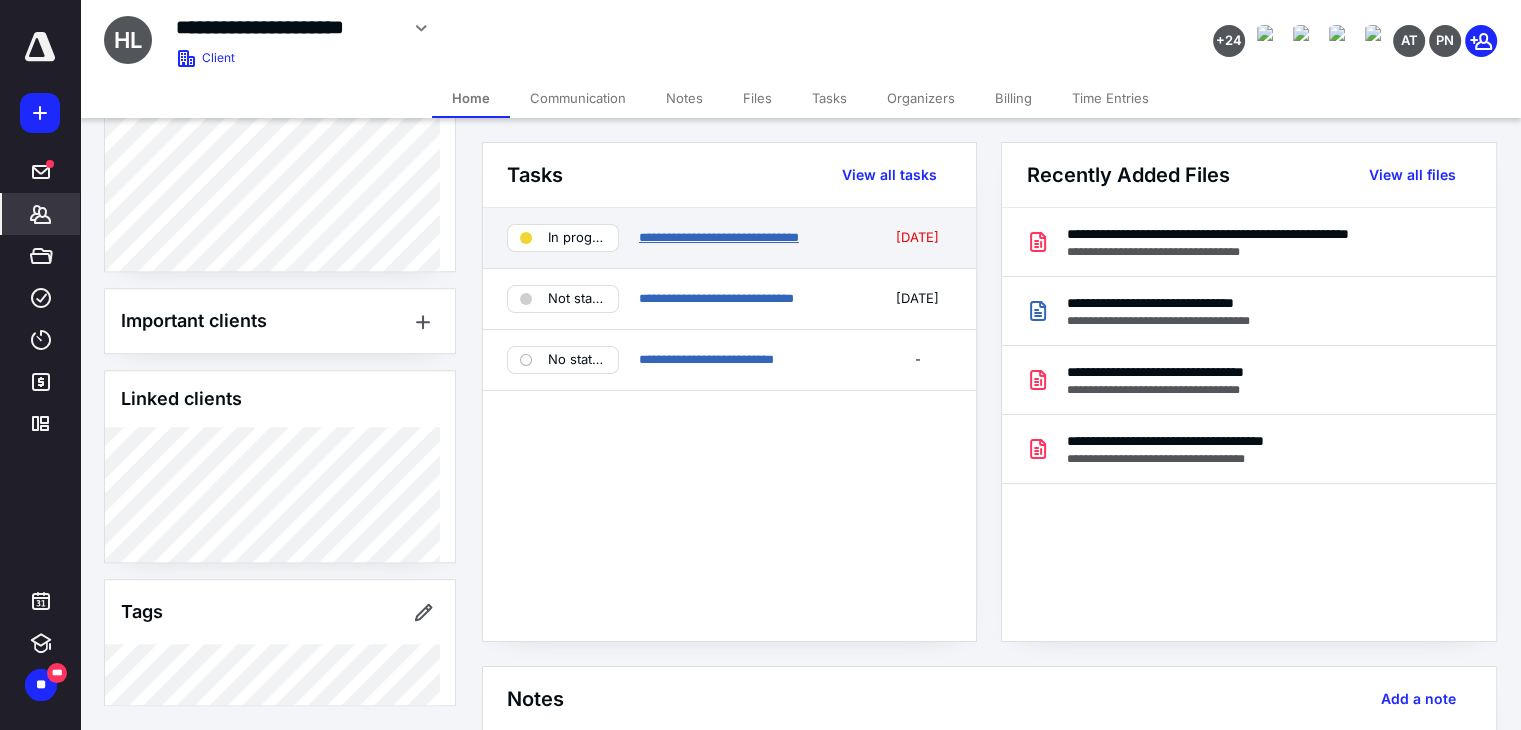 click on "**********" at bounding box center [719, 237] 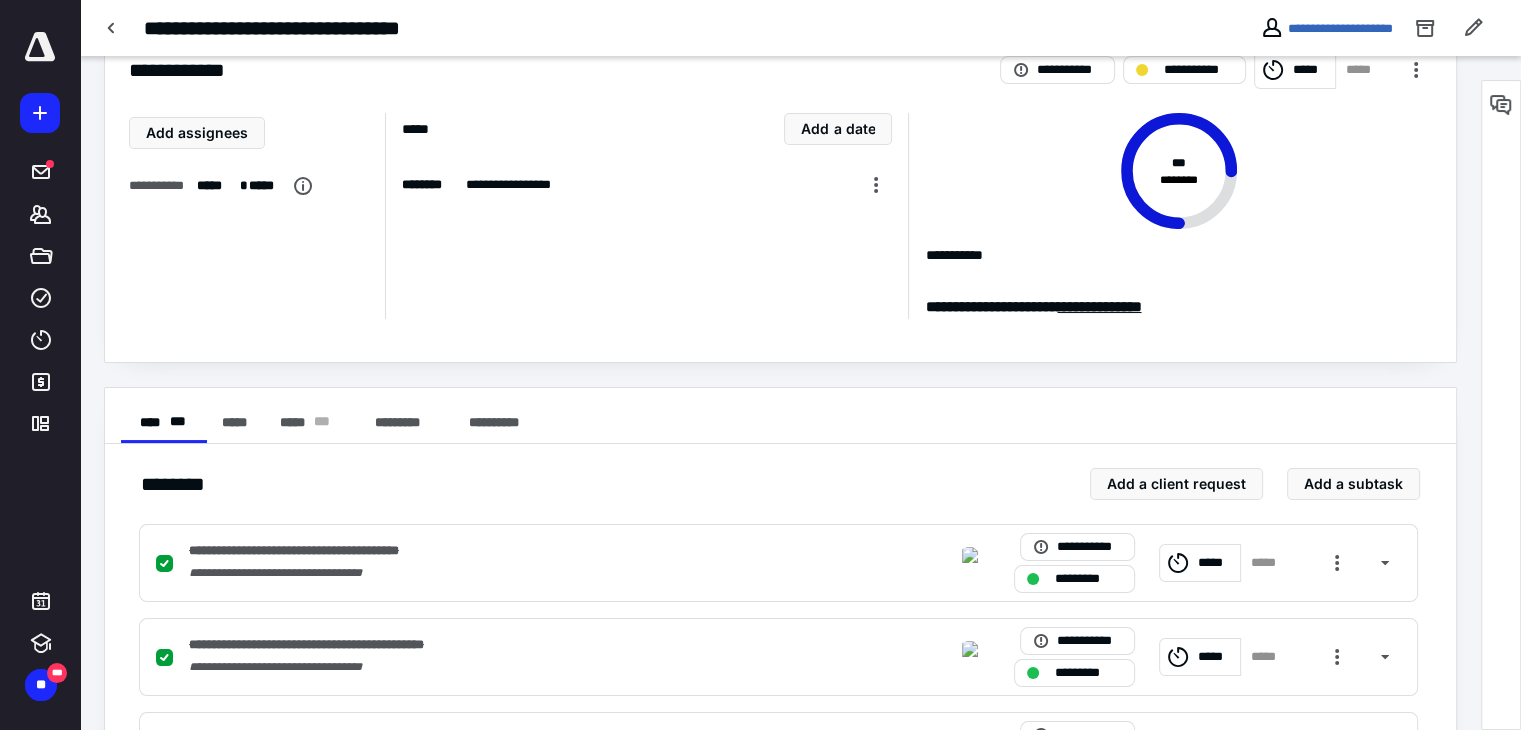 scroll, scrollTop: 200, scrollLeft: 0, axis: vertical 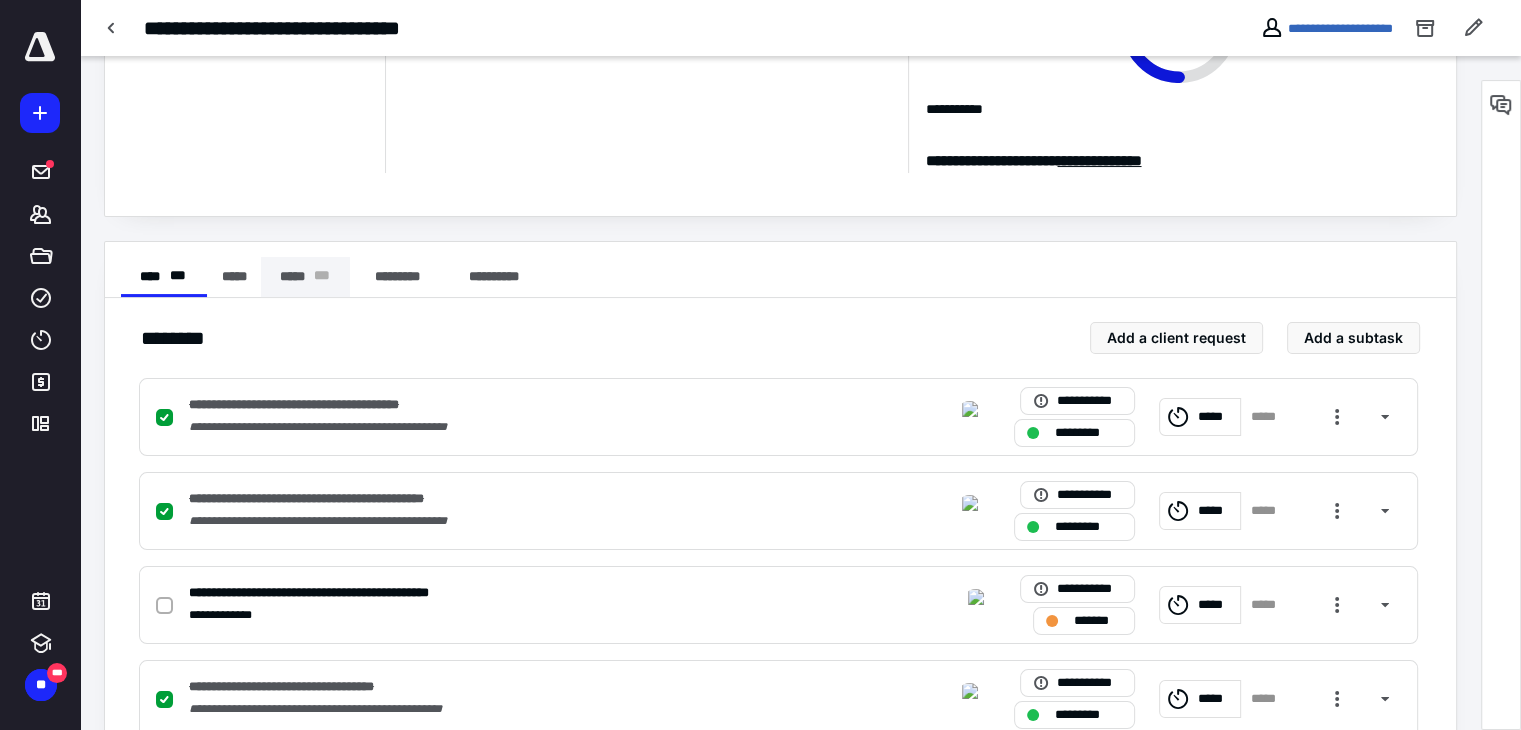 click on "* * *" at bounding box center (322, 277) 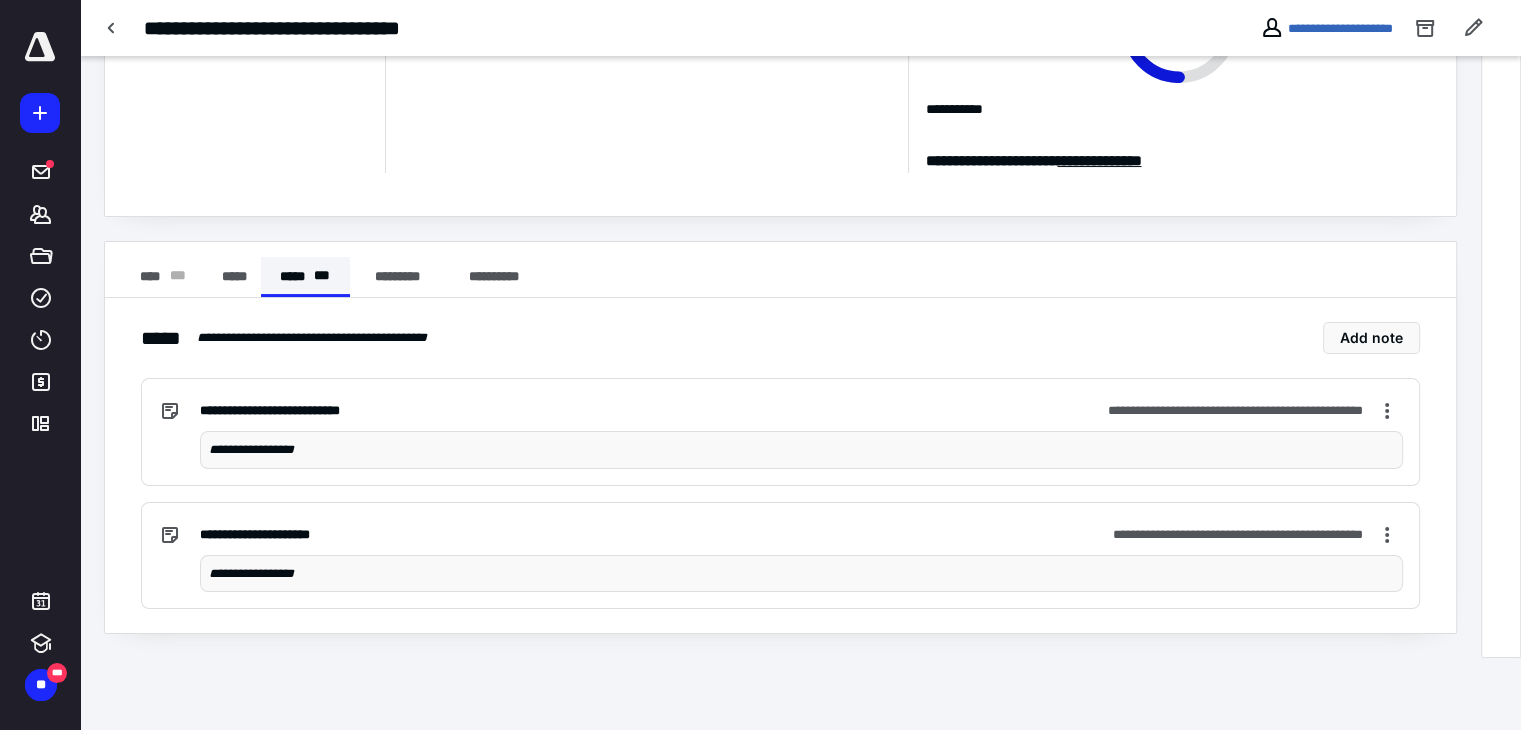 scroll, scrollTop: 126, scrollLeft: 0, axis: vertical 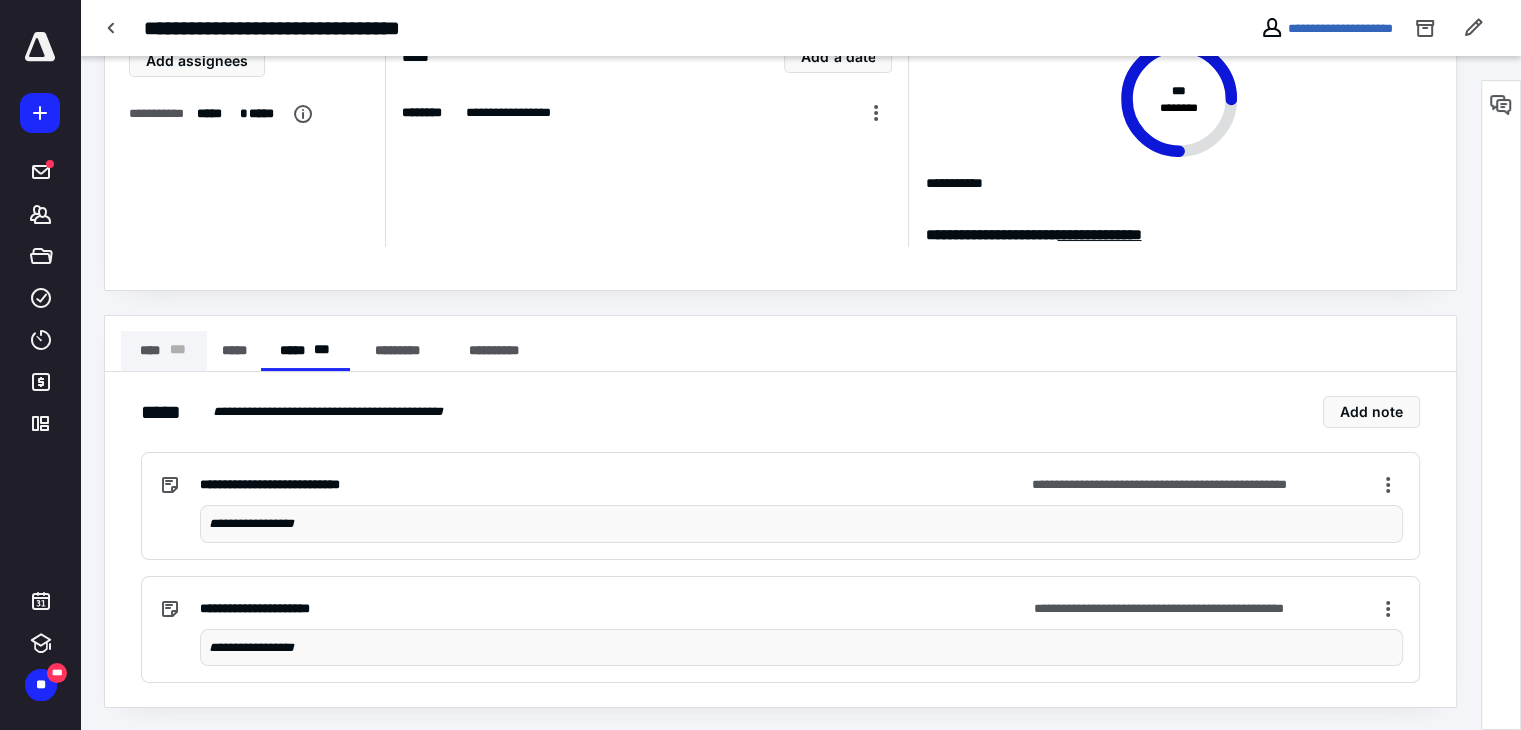 click on "**** * * *" at bounding box center (164, 351) 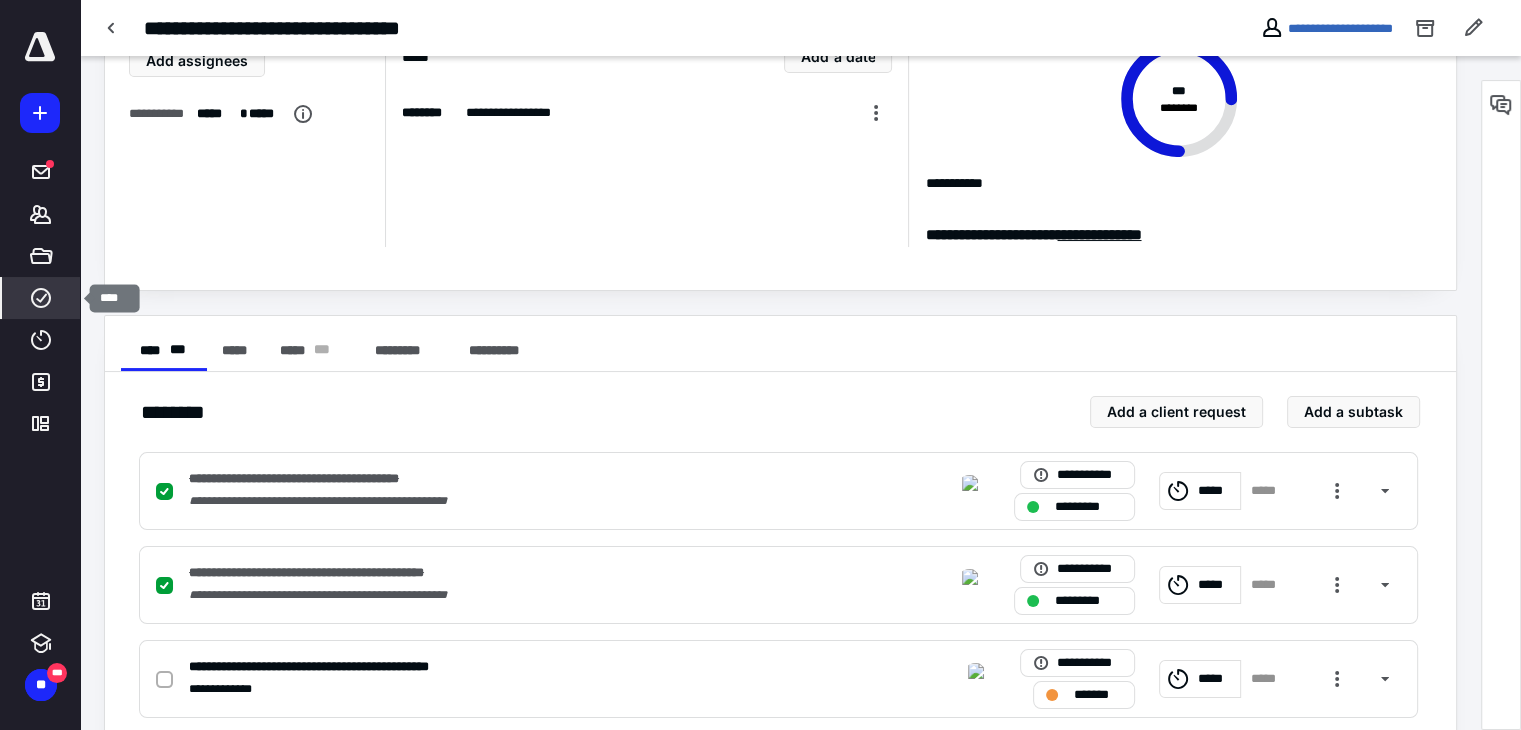 click 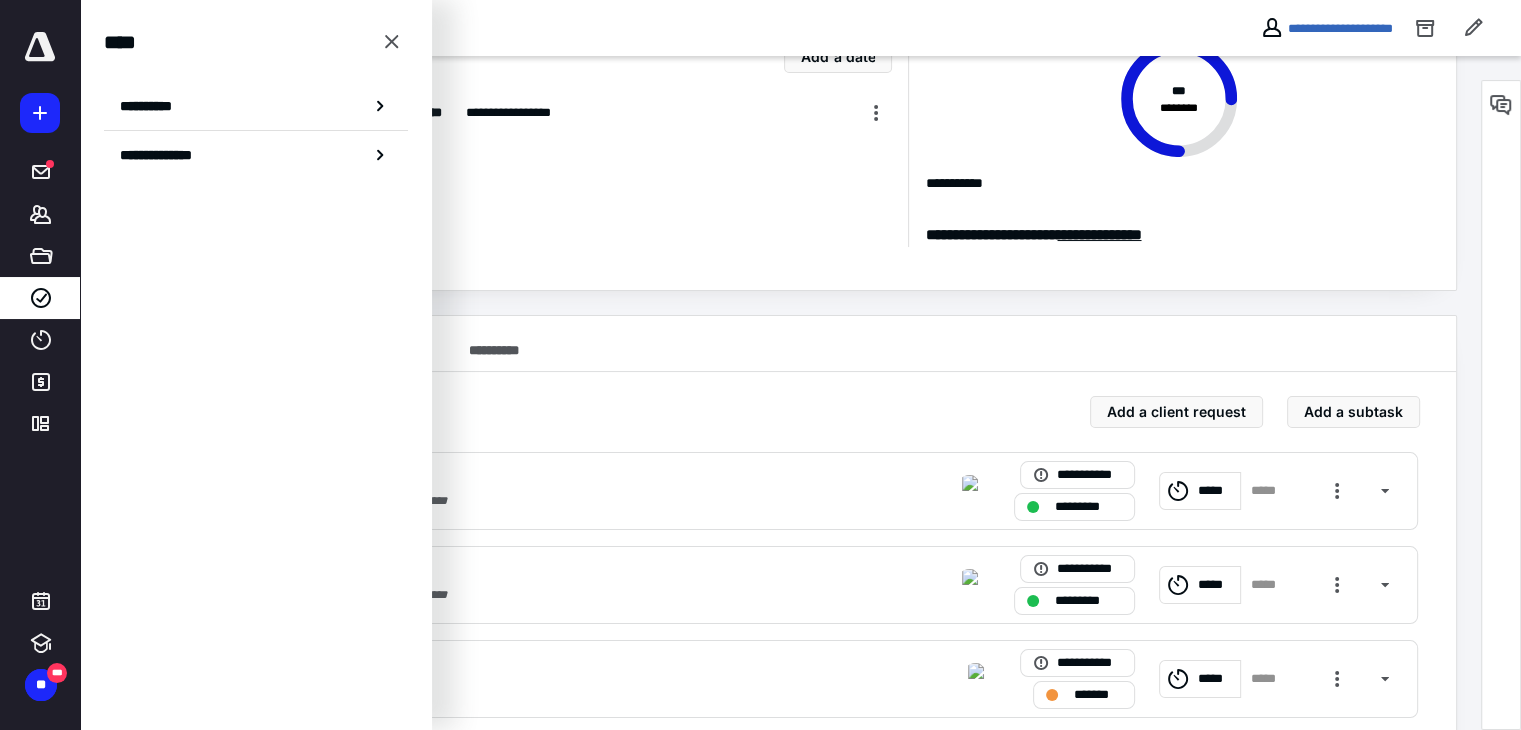 drag, startPoint x: 675, startPoint y: 225, endPoint x: 1063, endPoint y: 130, distance: 399.46088 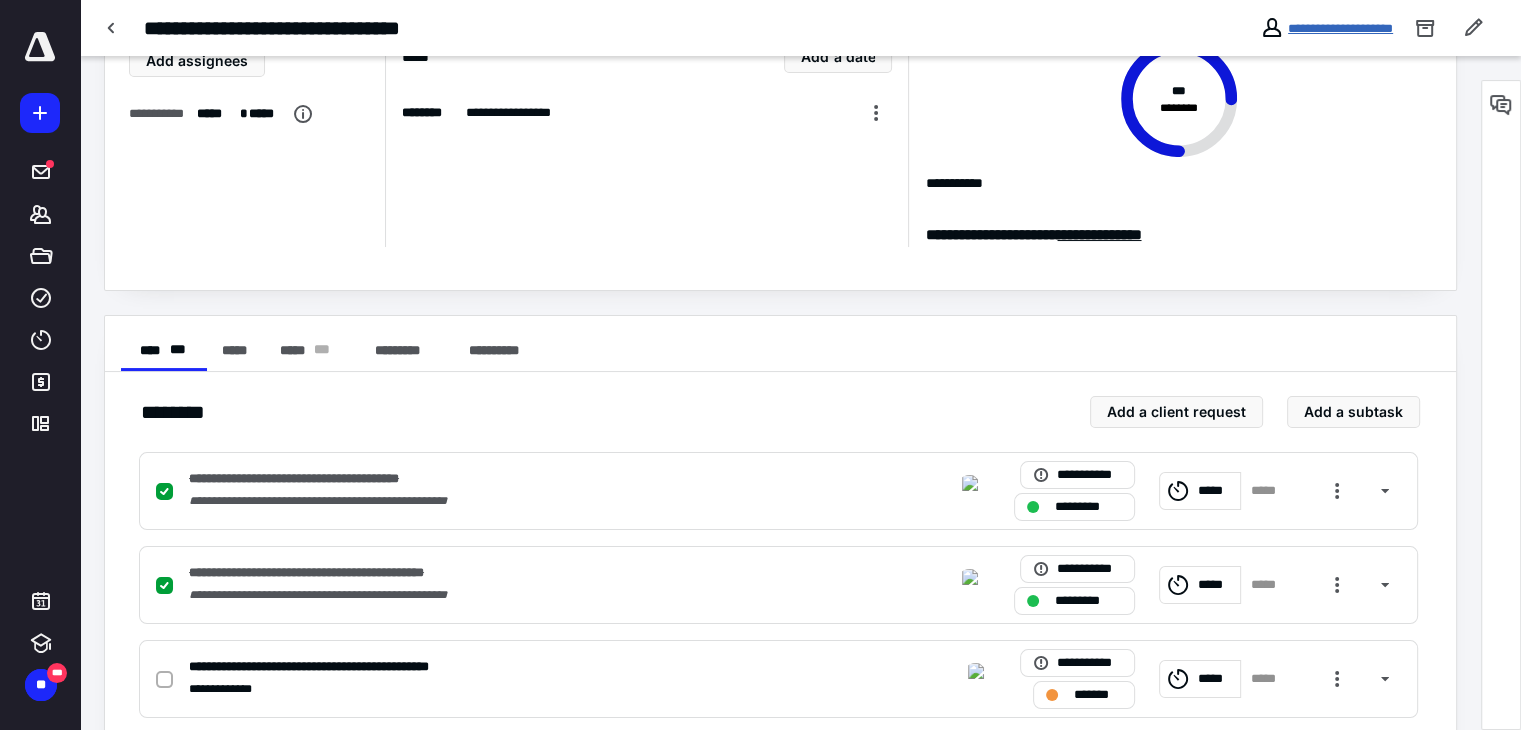 click on "**********" at bounding box center (1340, 28) 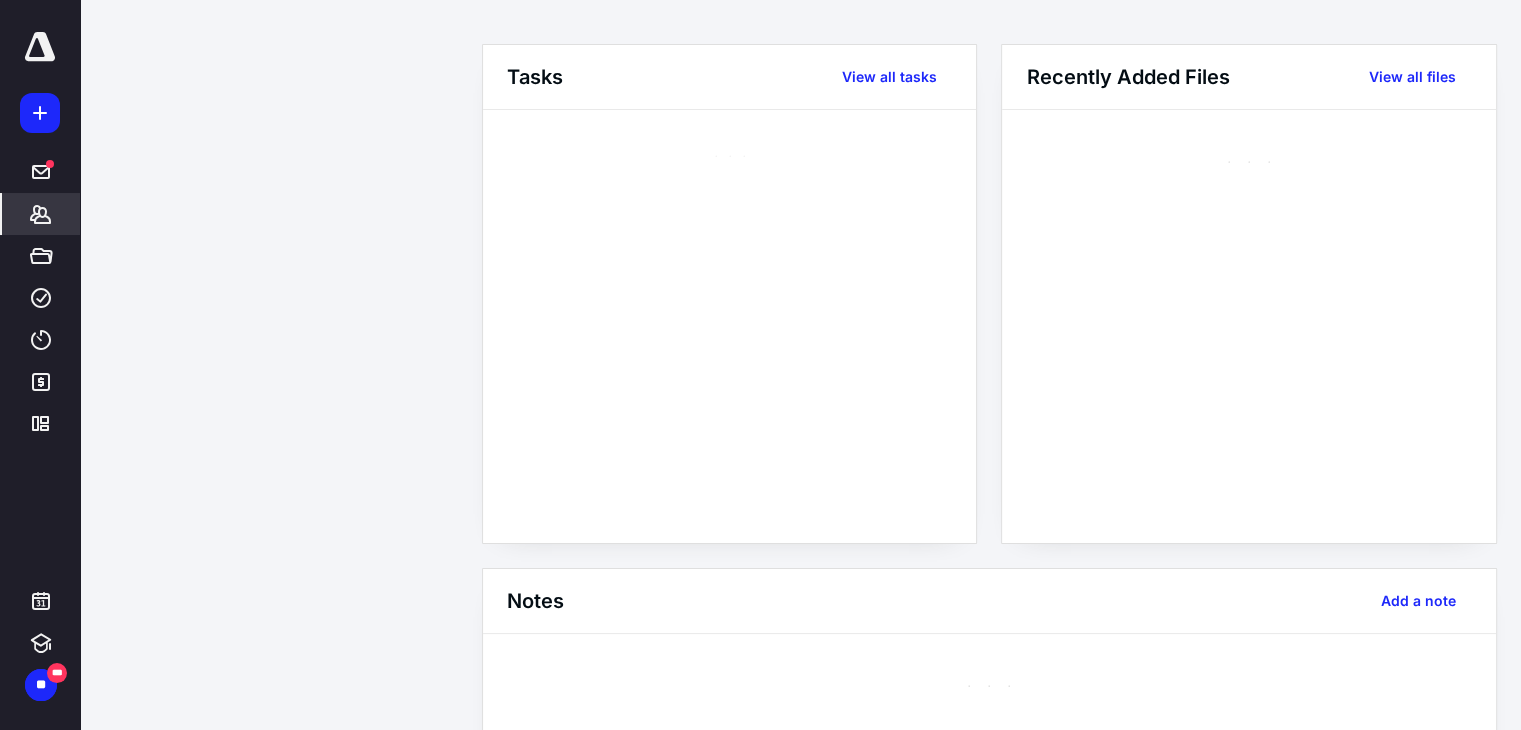 scroll, scrollTop: 0, scrollLeft: 0, axis: both 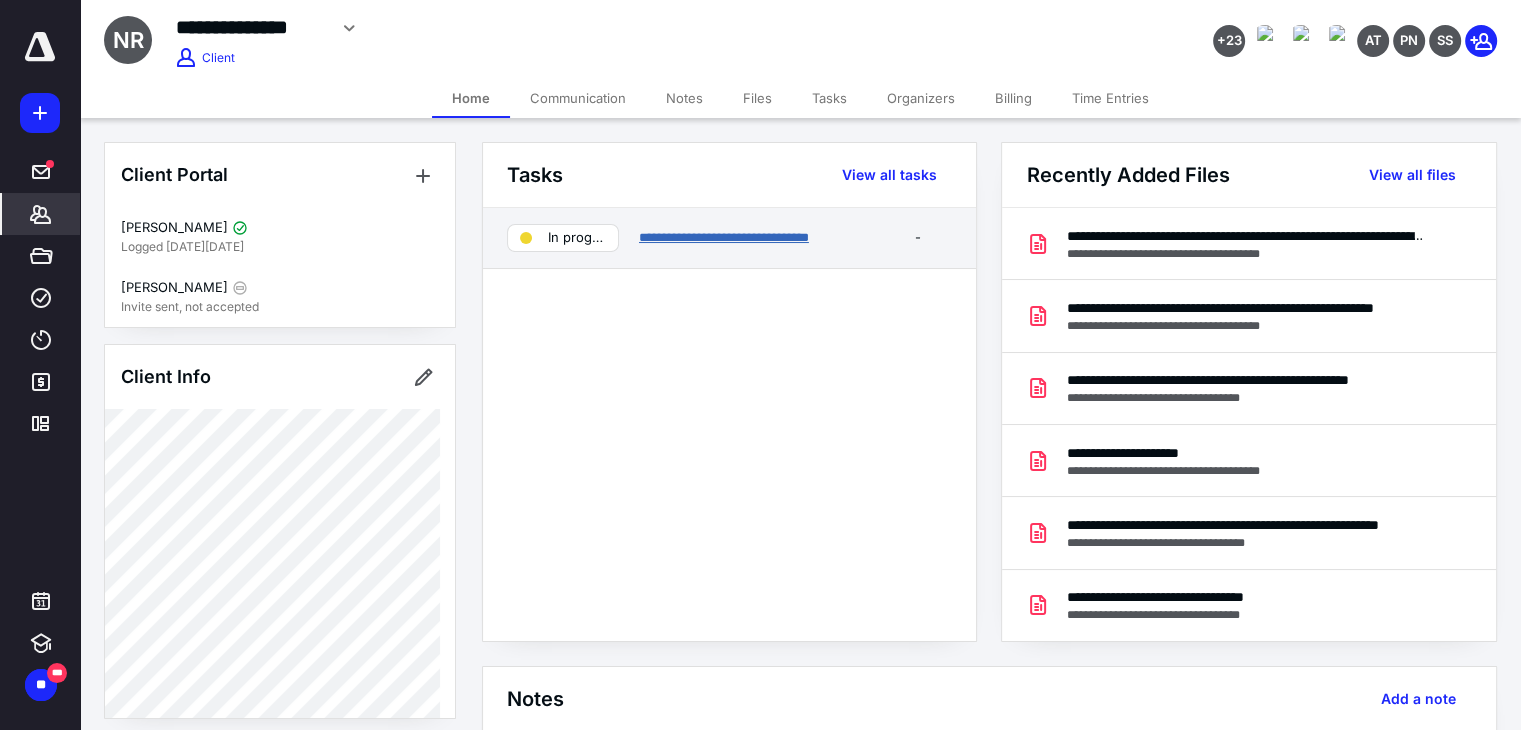 click on "**********" at bounding box center (724, 237) 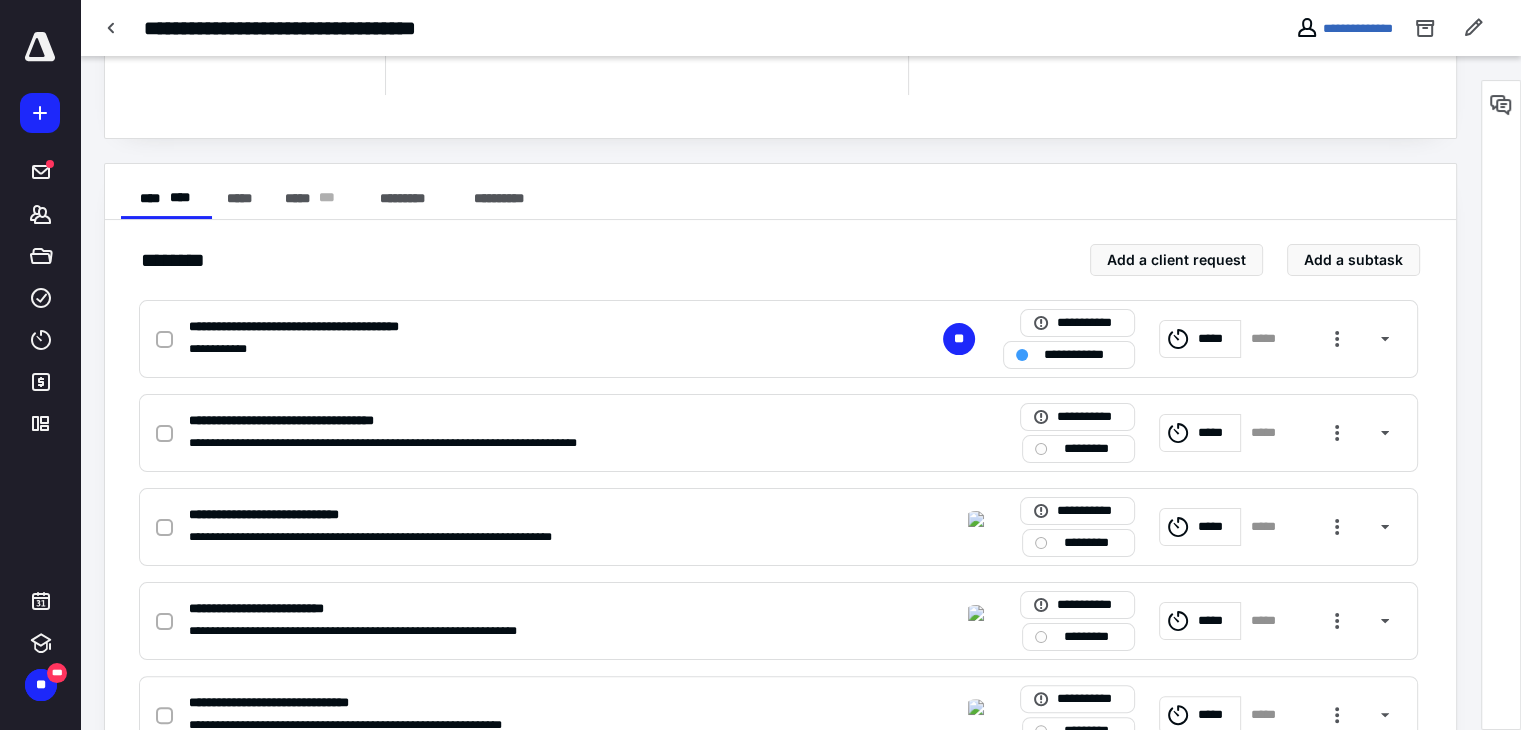 scroll, scrollTop: 300, scrollLeft: 0, axis: vertical 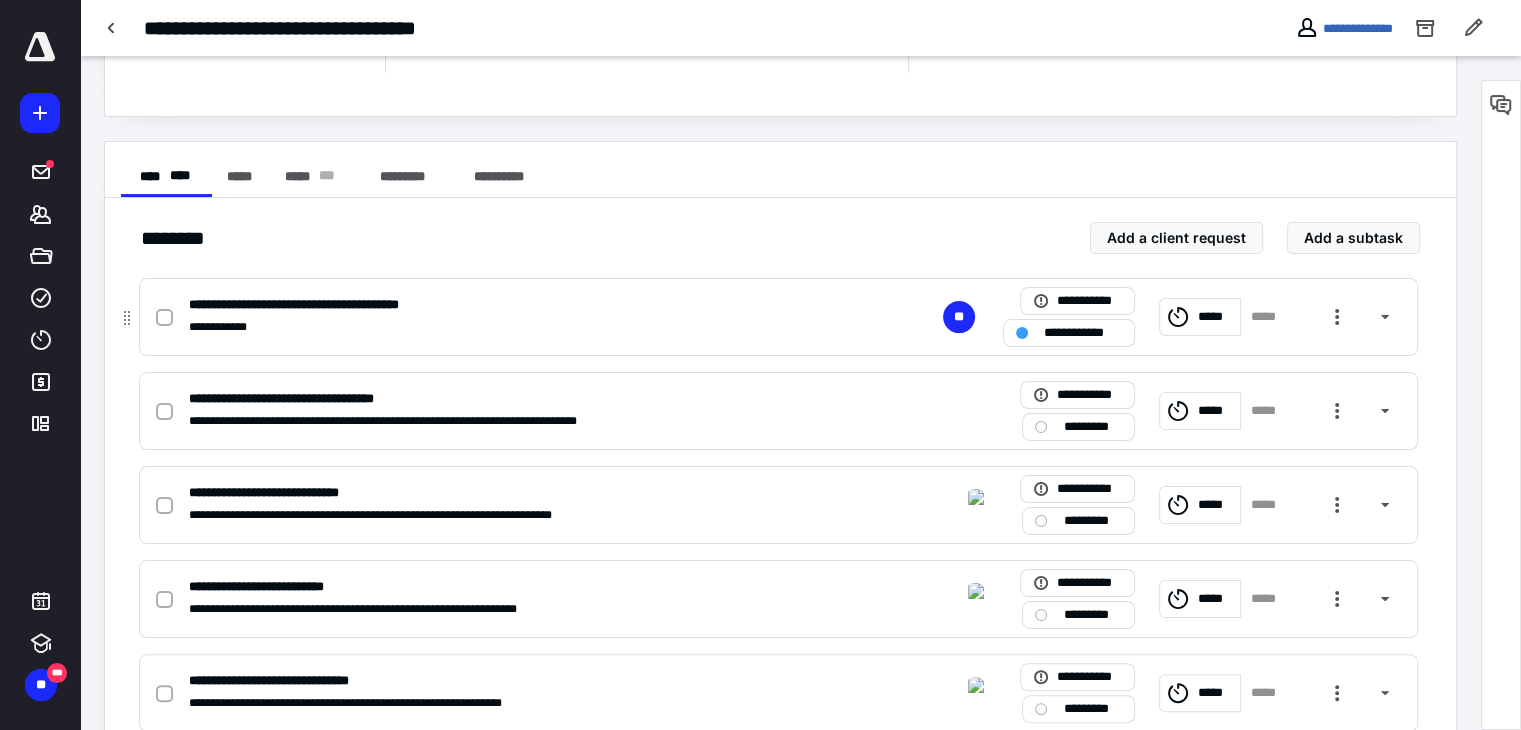 click on "**********" at bounding box center (516, 305) 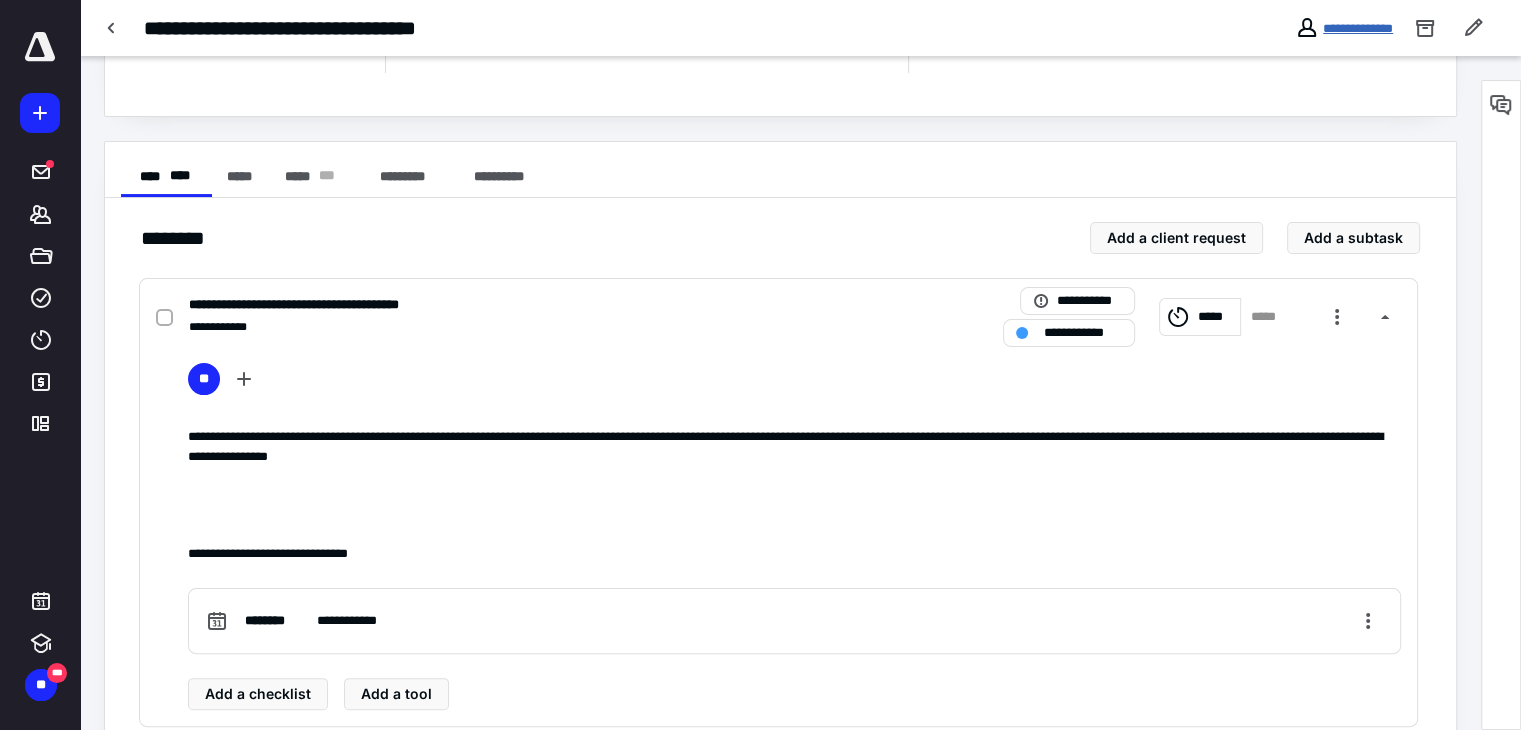 click on "**********" at bounding box center (1358, 28) 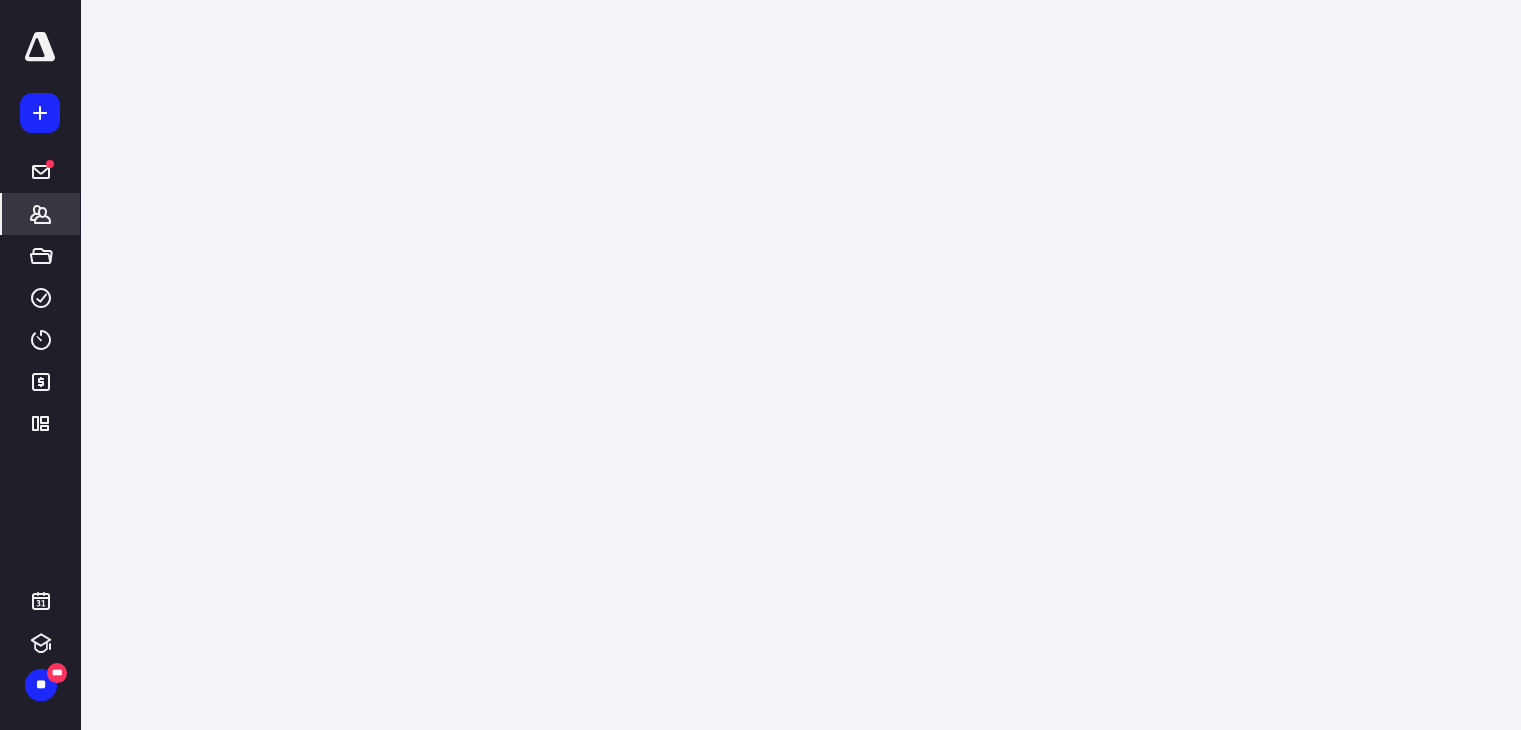 scroll, scrollTop: 0, scrollLeft: 0, axis: both 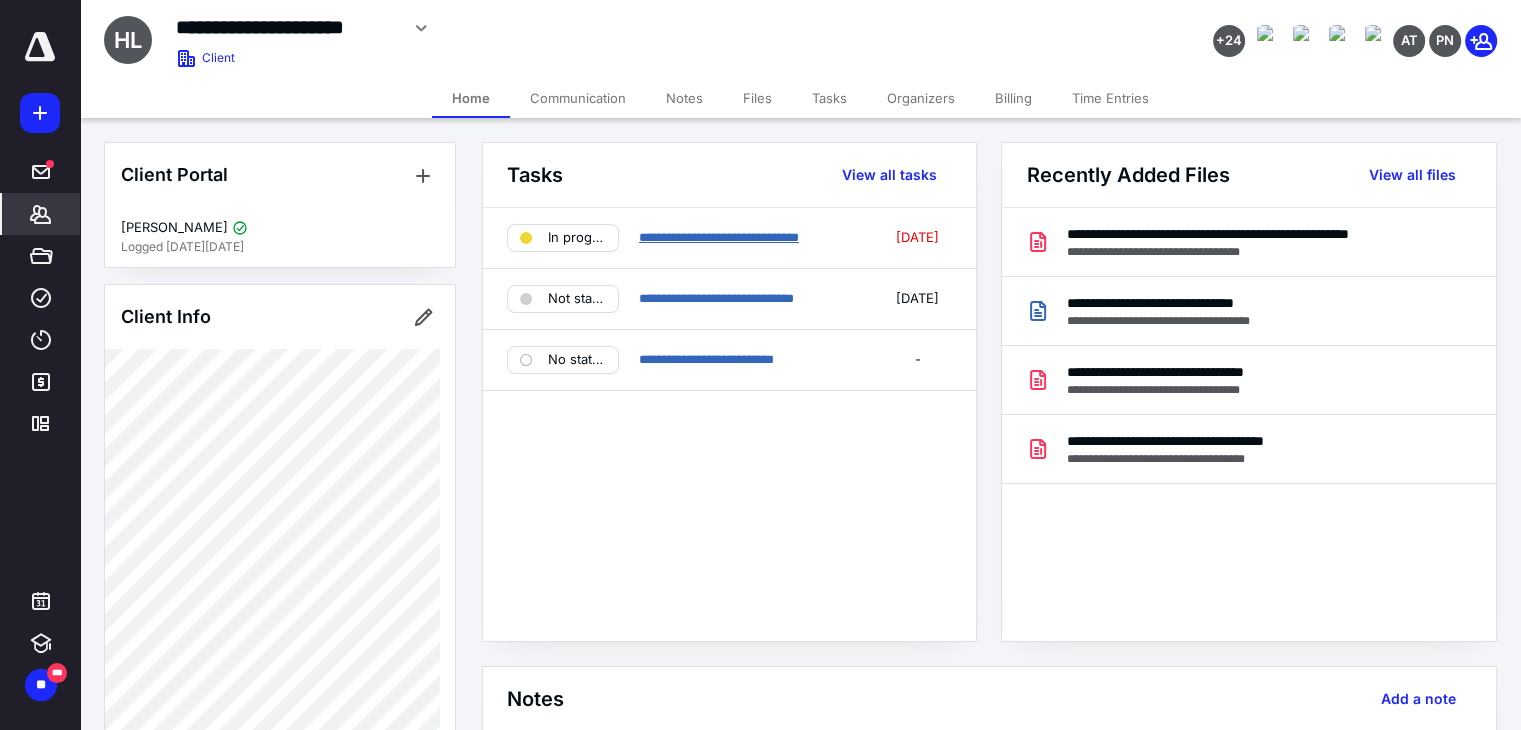 drag, startPoint x: 738, startPoint y: 241, endPoint x: 732, endPoint y: 259, distance: 18.973665 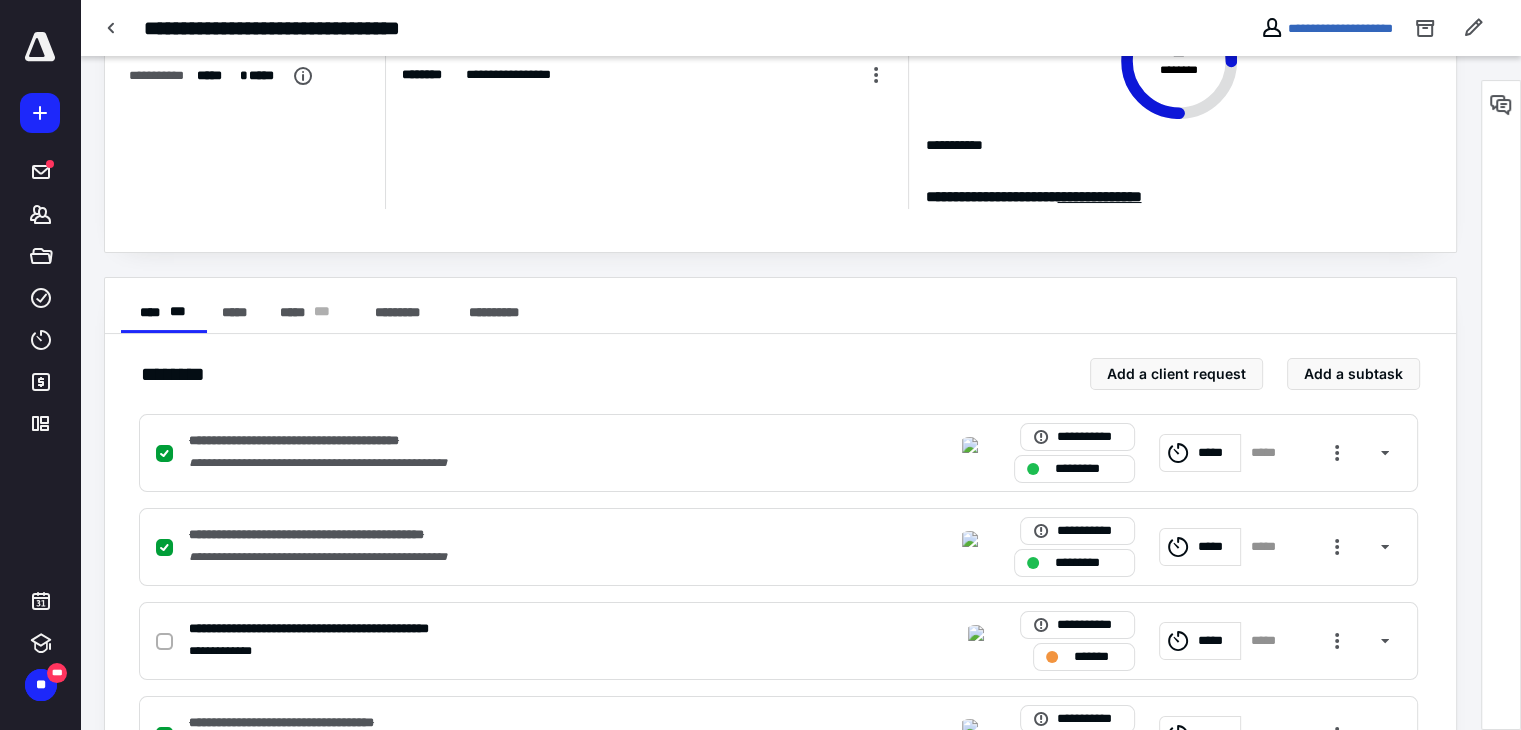 scroll, scrollTop: 56, scrollLeft: 0, axis: vertical 